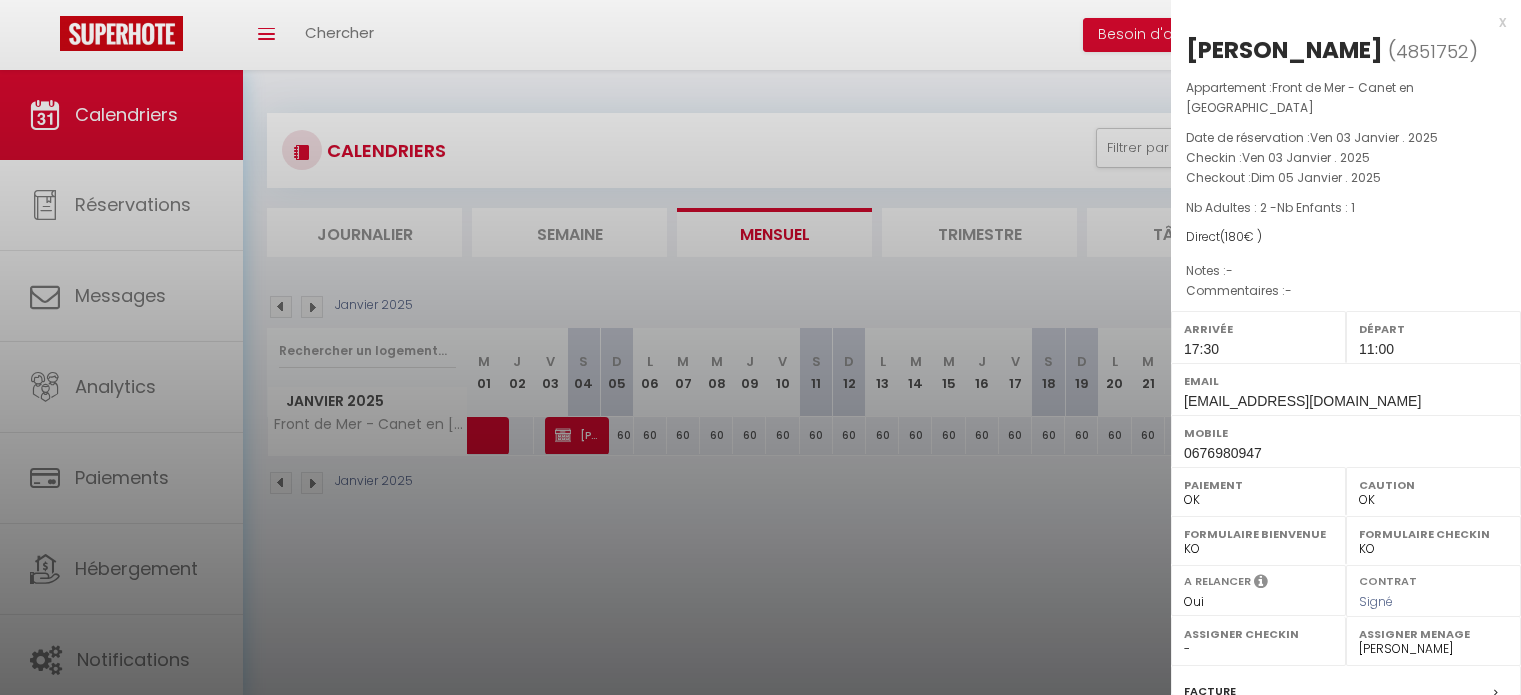 select on "0" 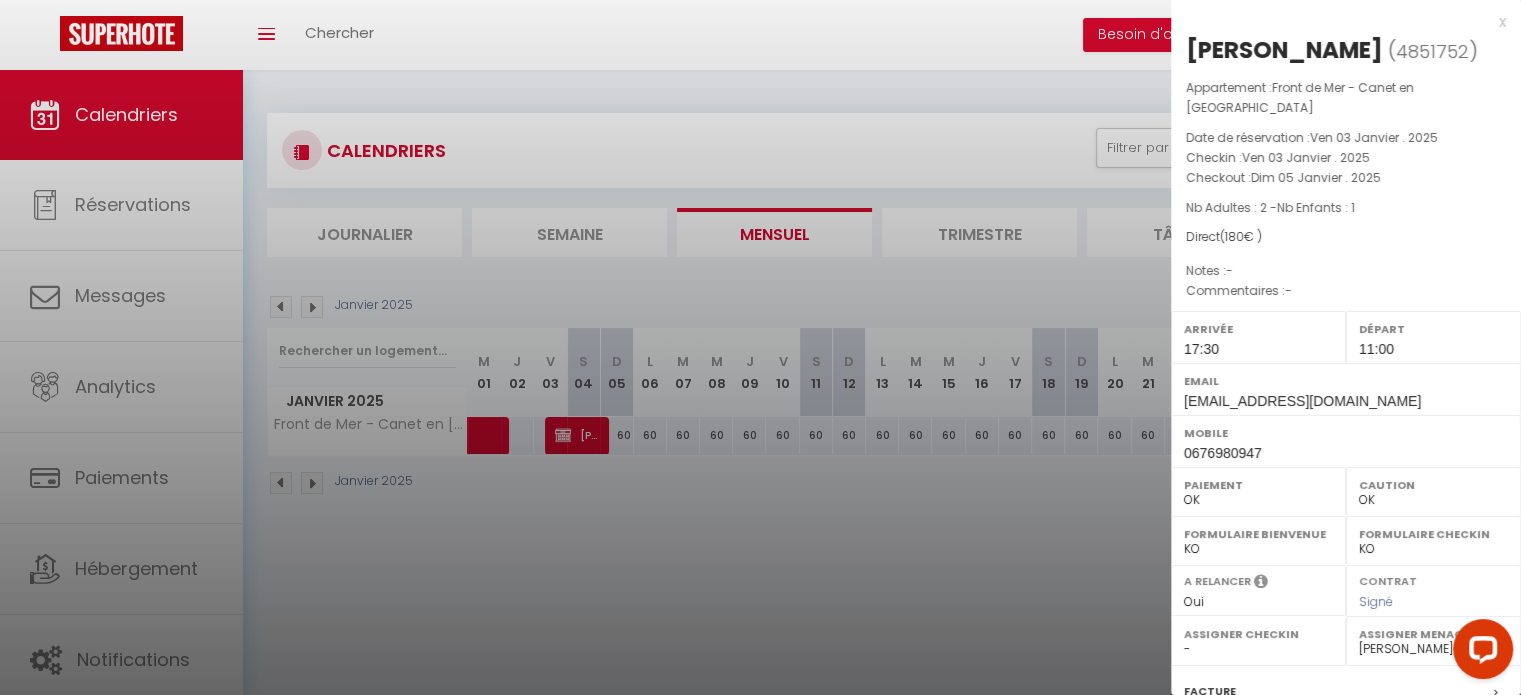 click at bounding box center [760, 347] 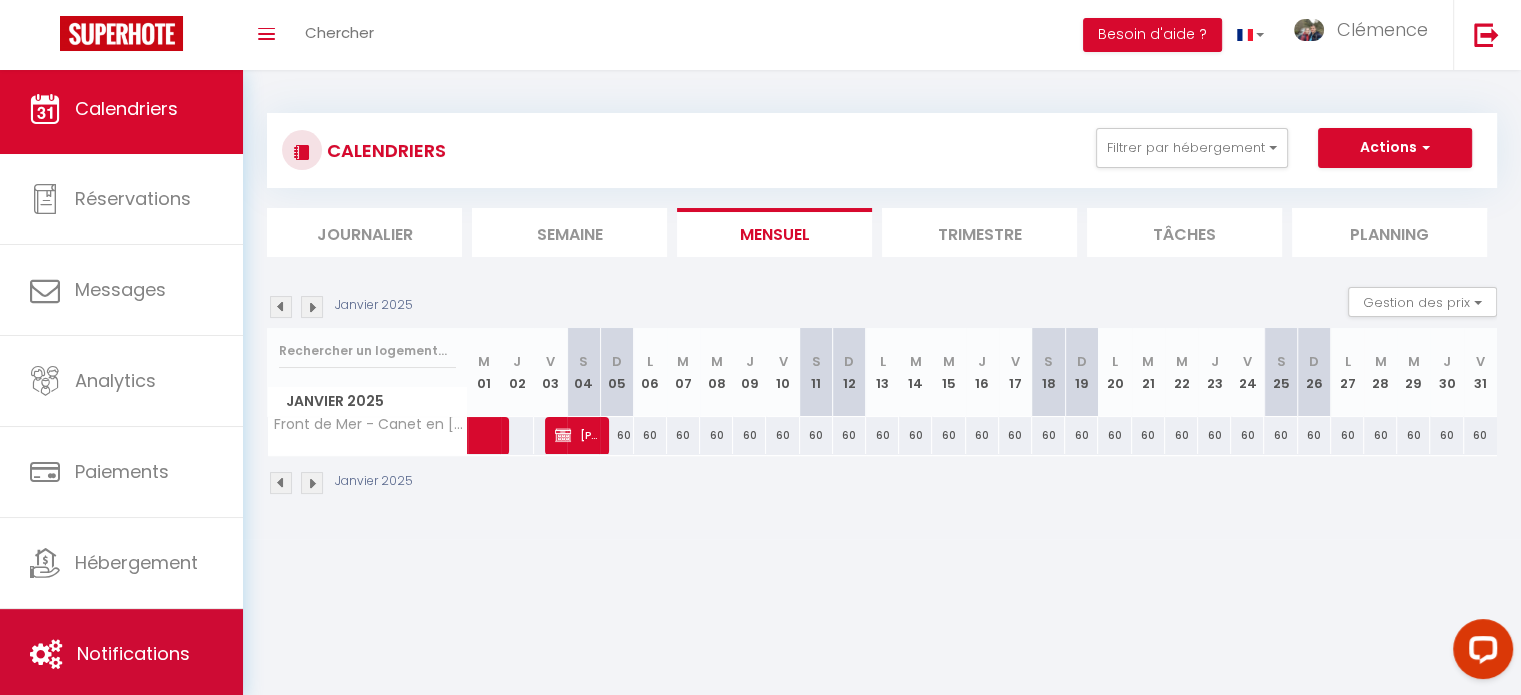 click on "Notifications" at bounding box center [121, 654] 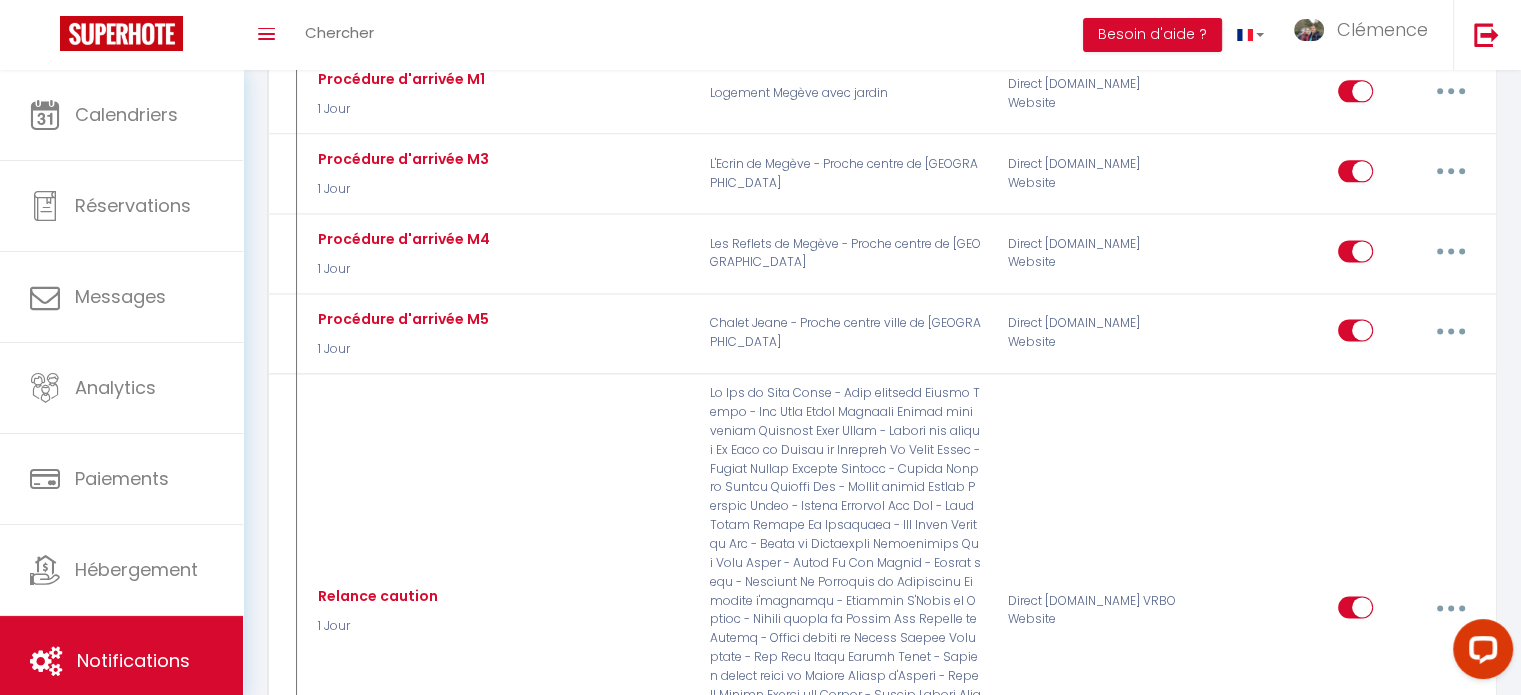 scroll, scrollTop: 2655, scrollLeft: 0, axis: vertical 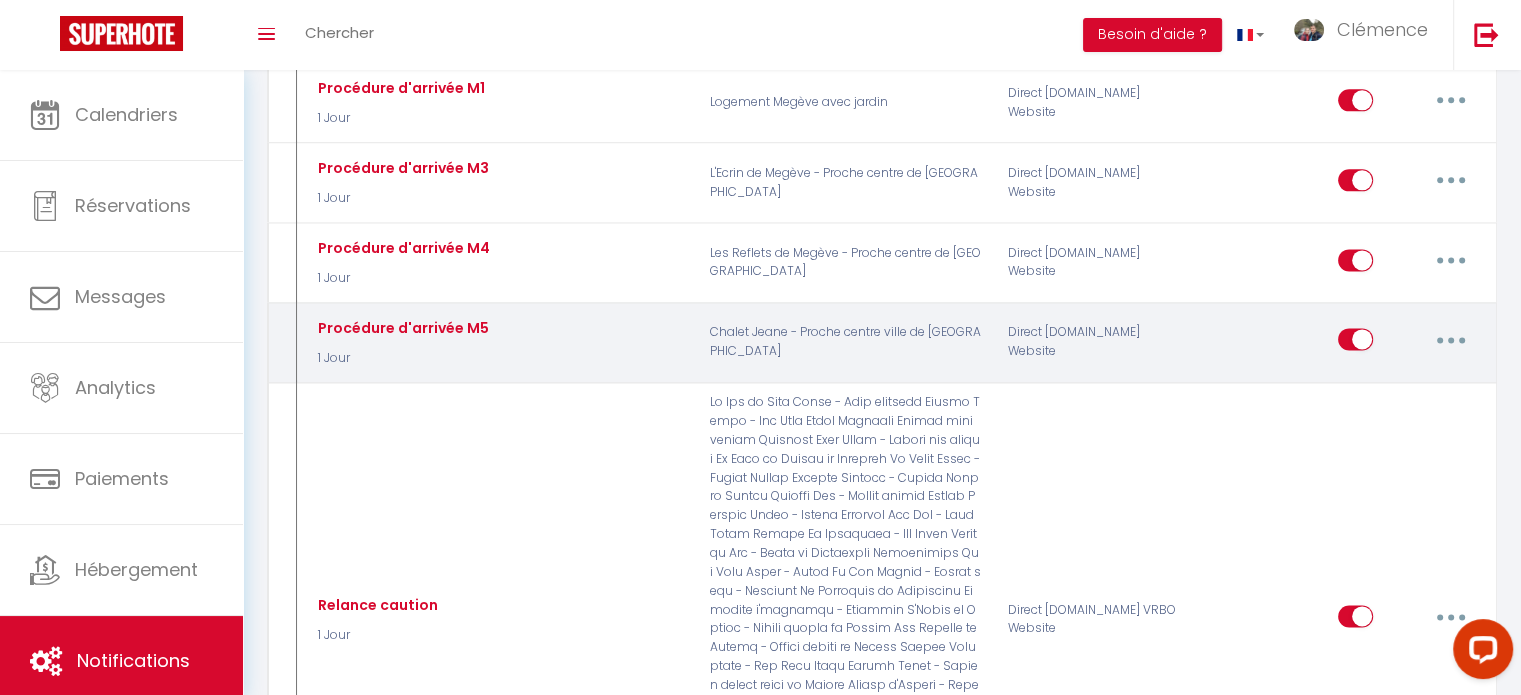 click at bounding box center [1451, 340] 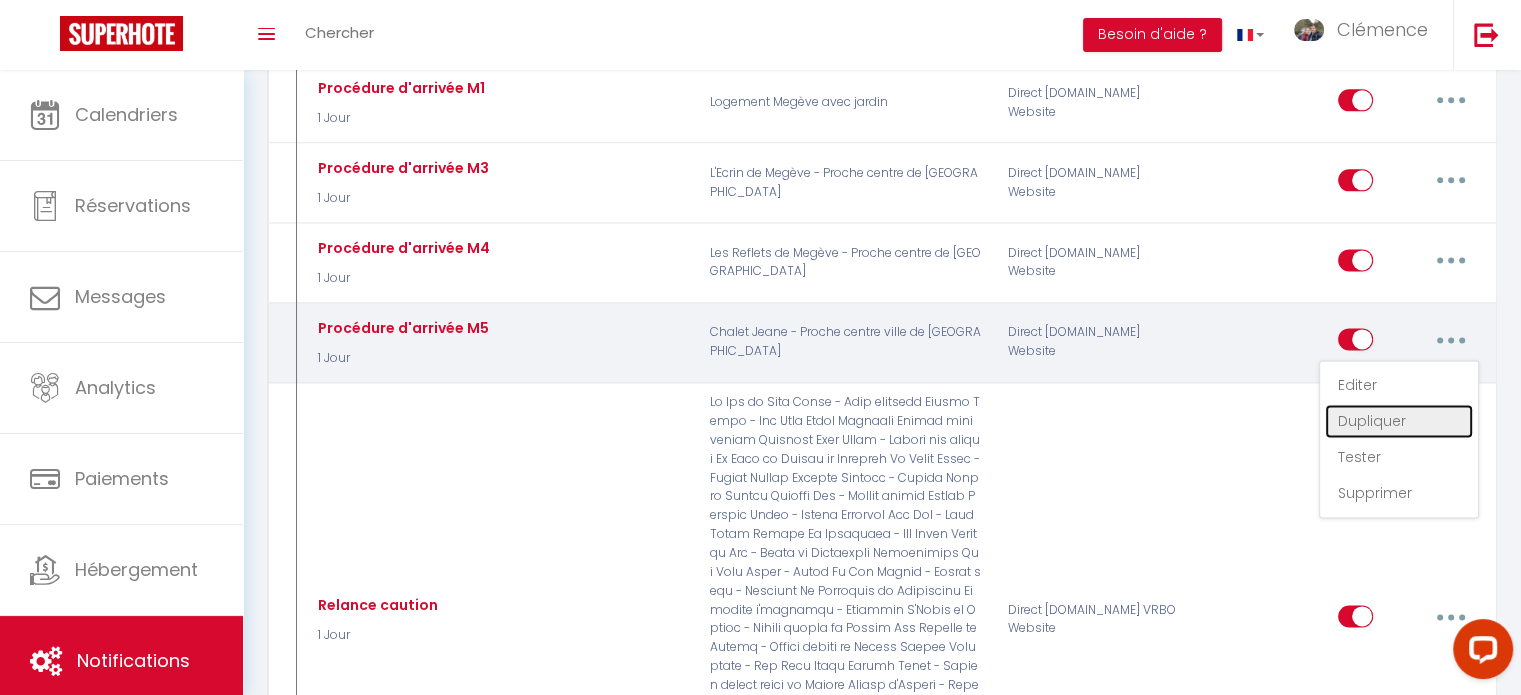 click on "Dupliquer" at bounding box center (1399, 421) 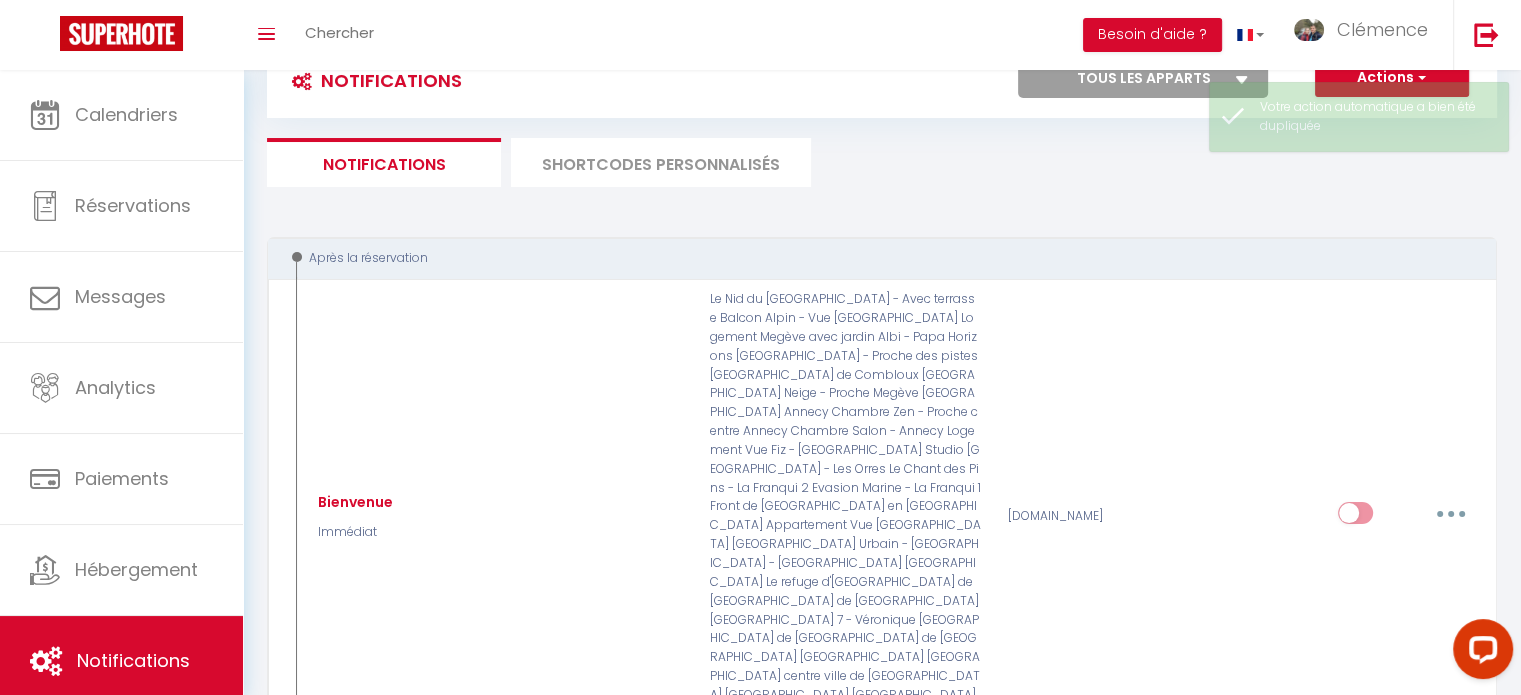 scroll, scrollTop: 2655, scrollLeft: 0, axis: vertical 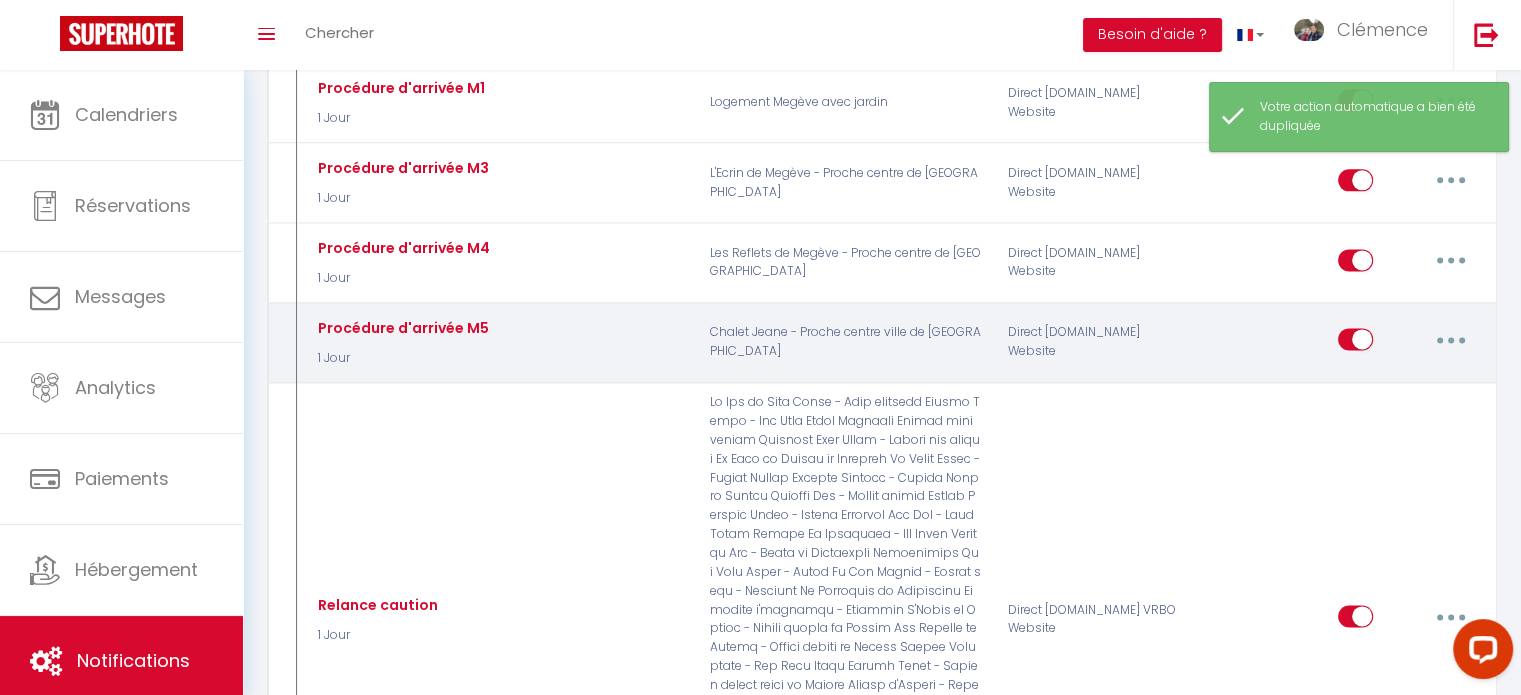 checkbox on "false" 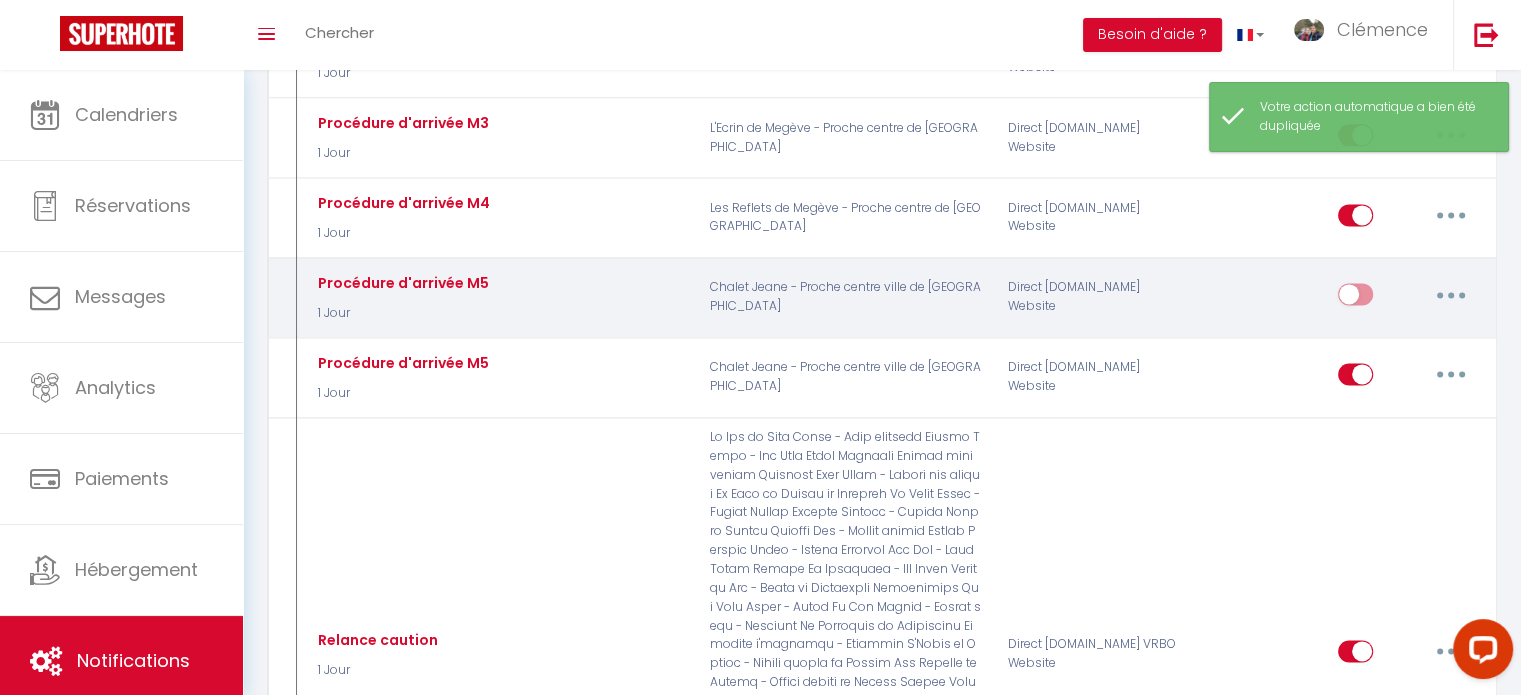 scroll, scrollTop: 2715, scrollLeft: 0, axis: vertical 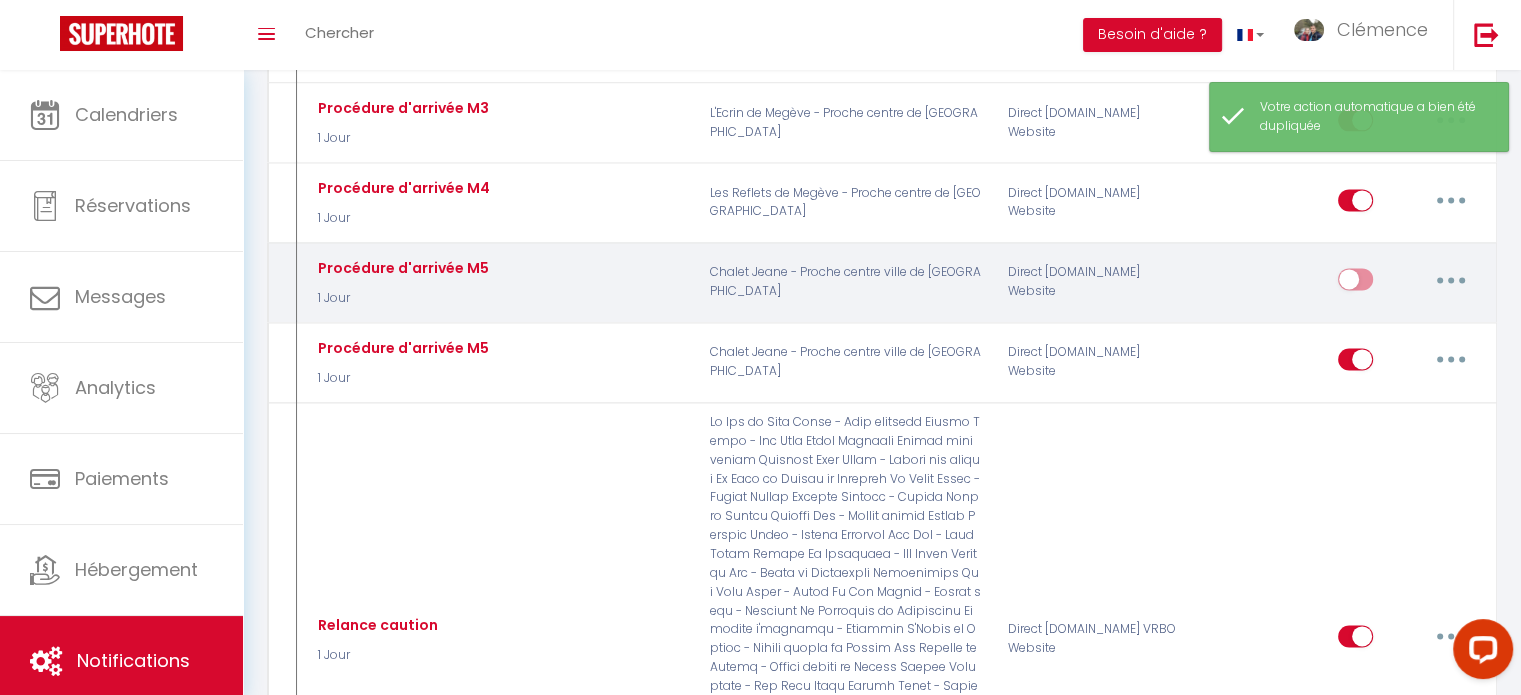 click at bounding box center [1451, 279] 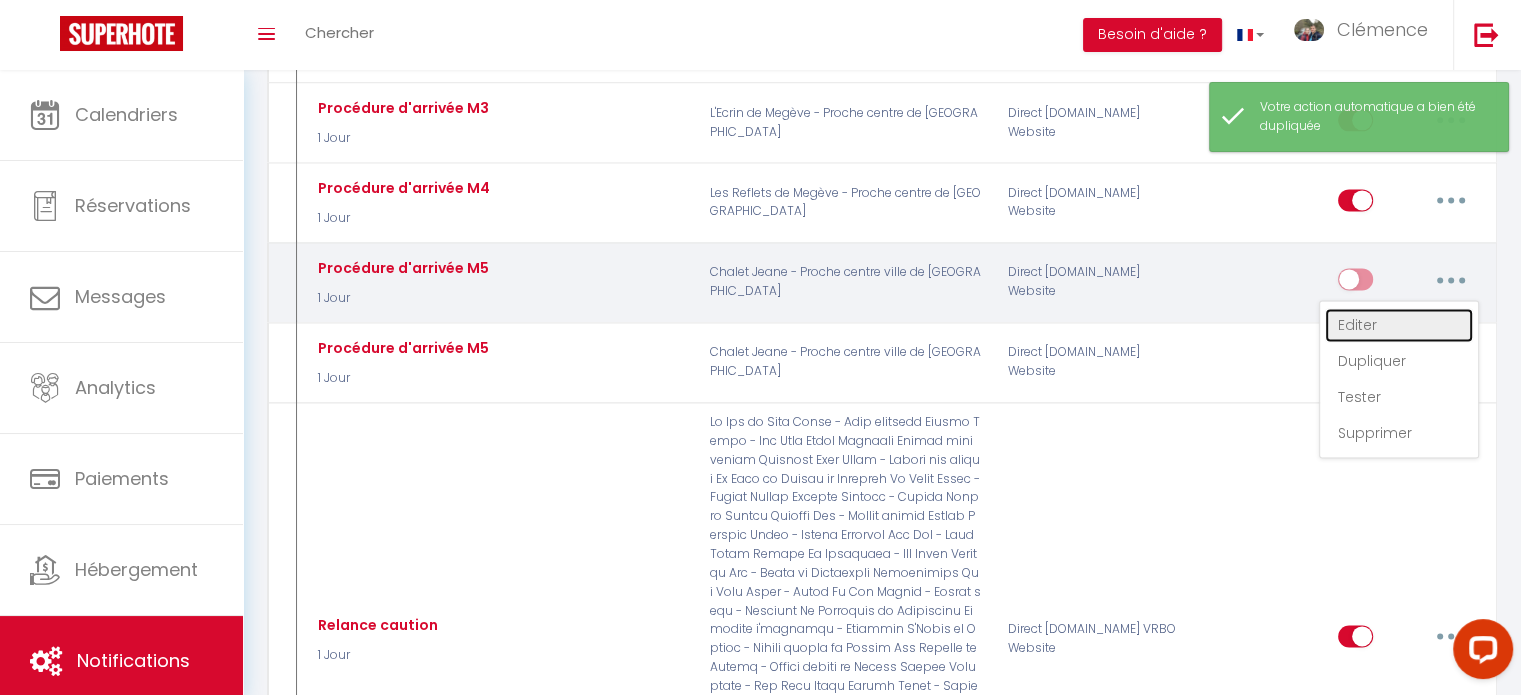 click on "Editer" at bounding box center (1399, 325) 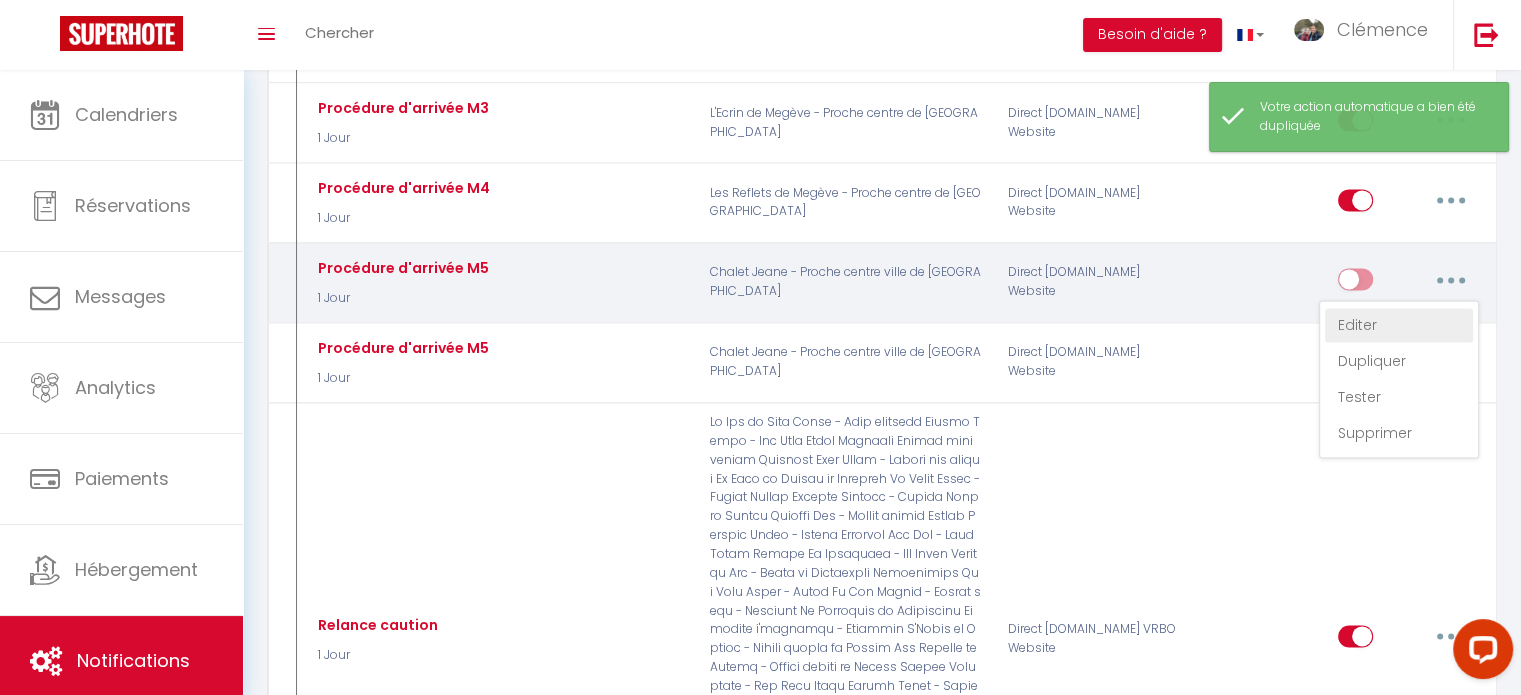 type on "Procédure d'arrivée M5" 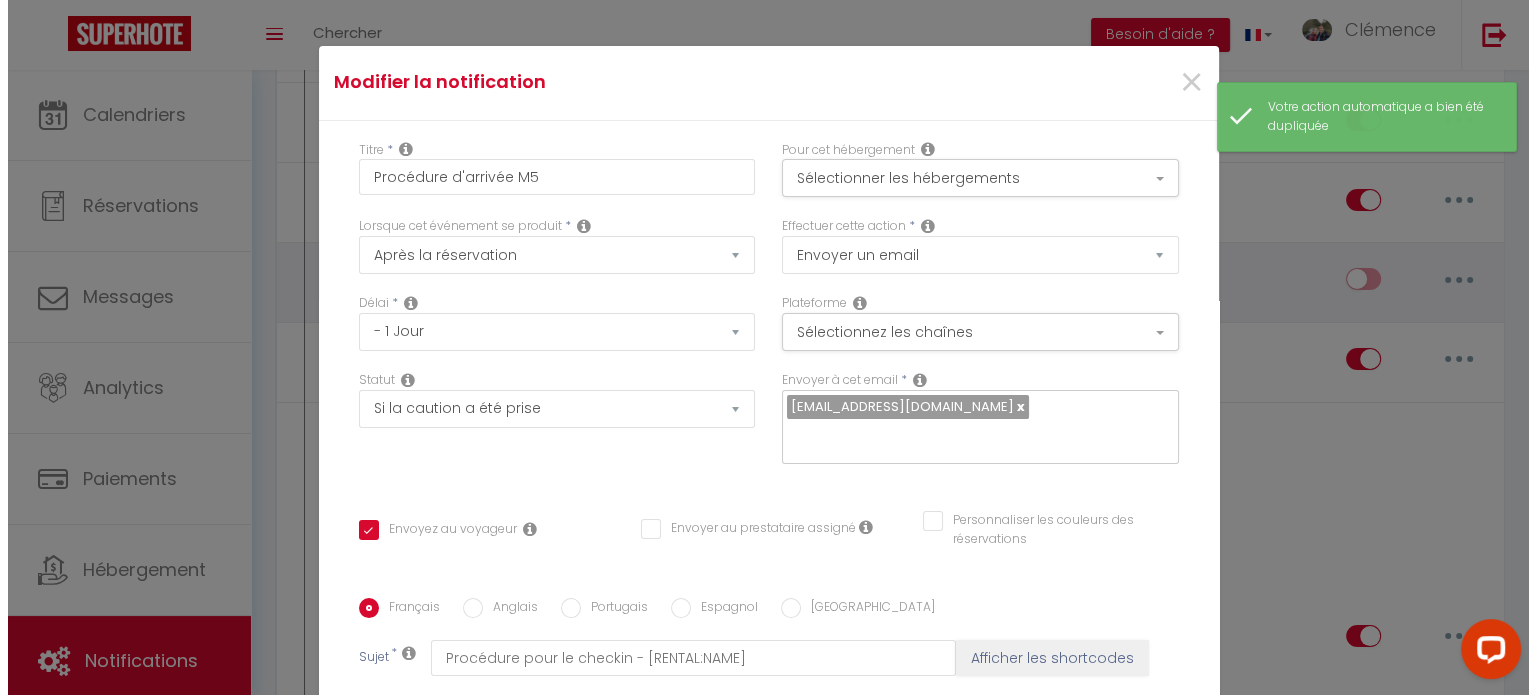 scroll, scrollTop: 2696, scrollLeft: 0, axis: vertical 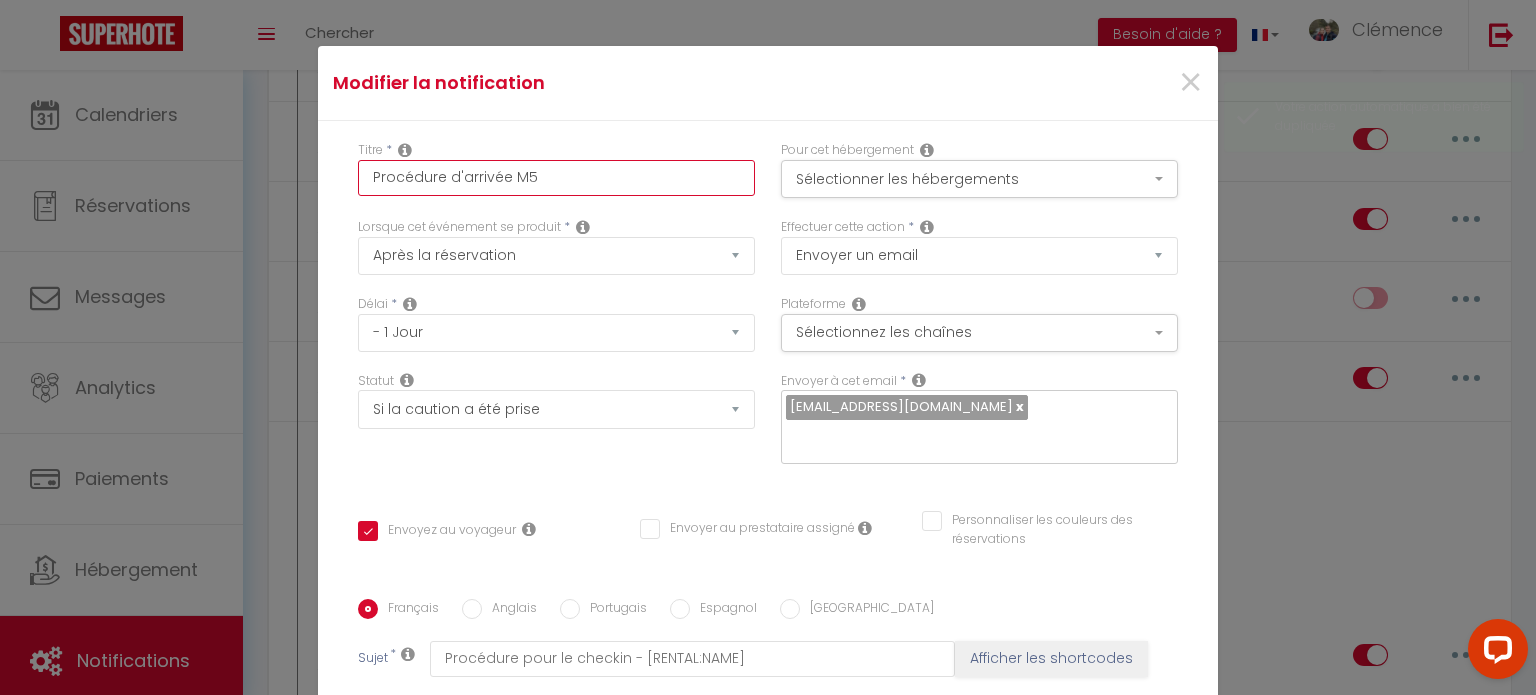 click on "Procédure d'arrivée M5" at bounding box center [556, 178] 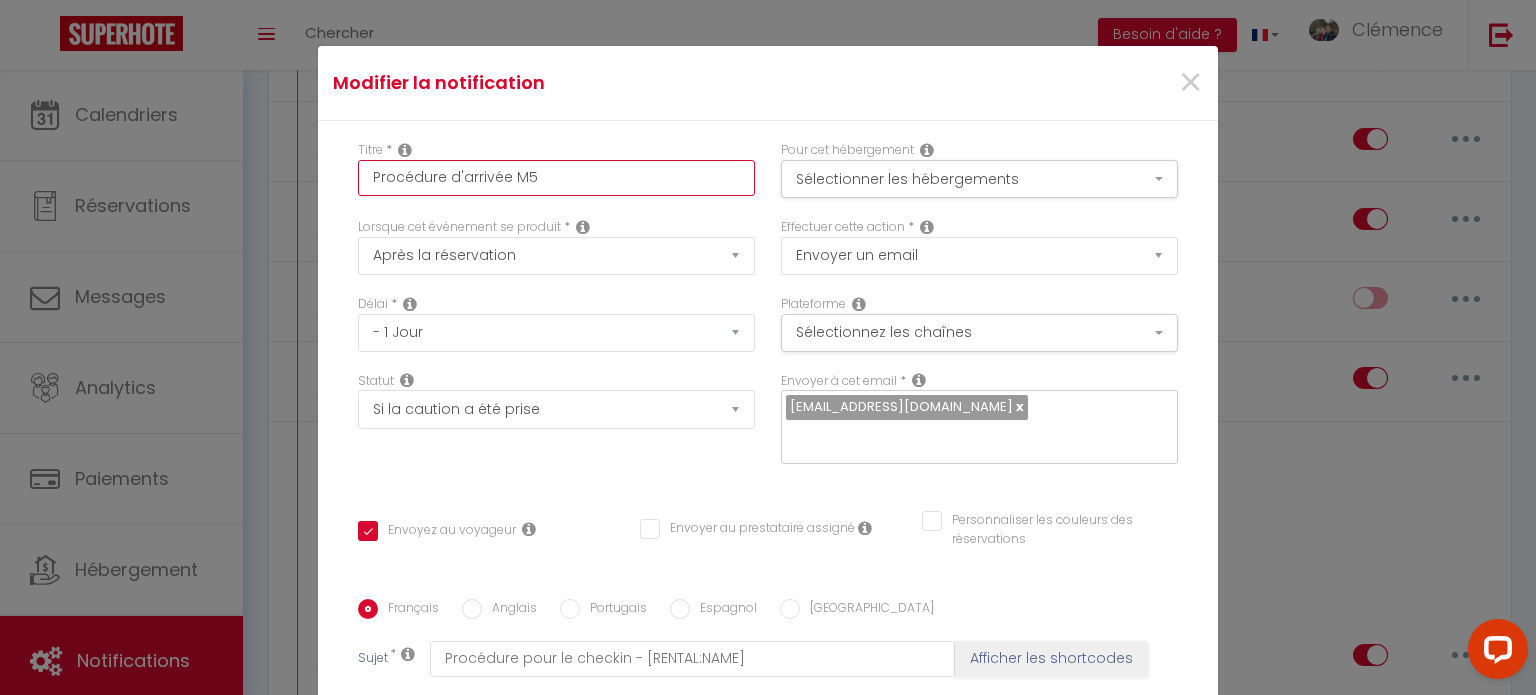 type on "Procédure d'arrivée M" 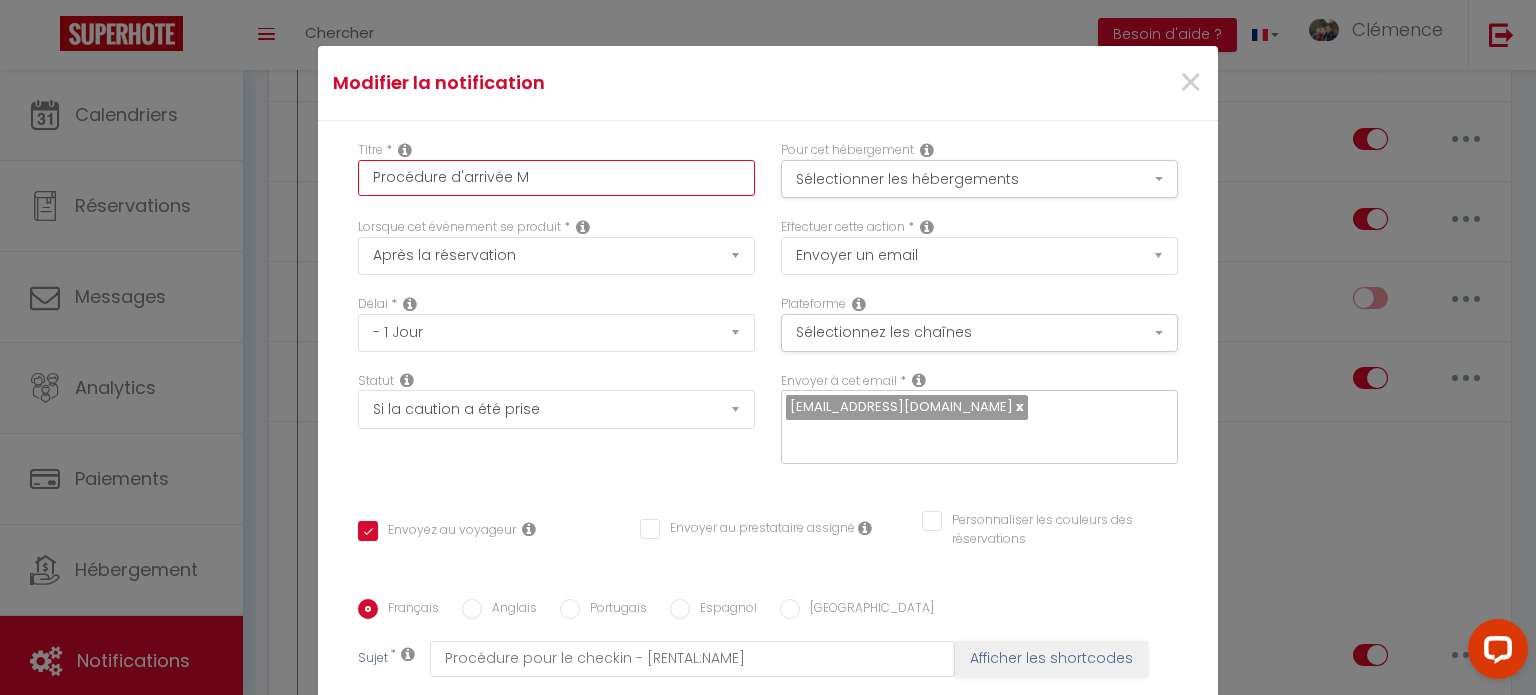 checkbox on "true" 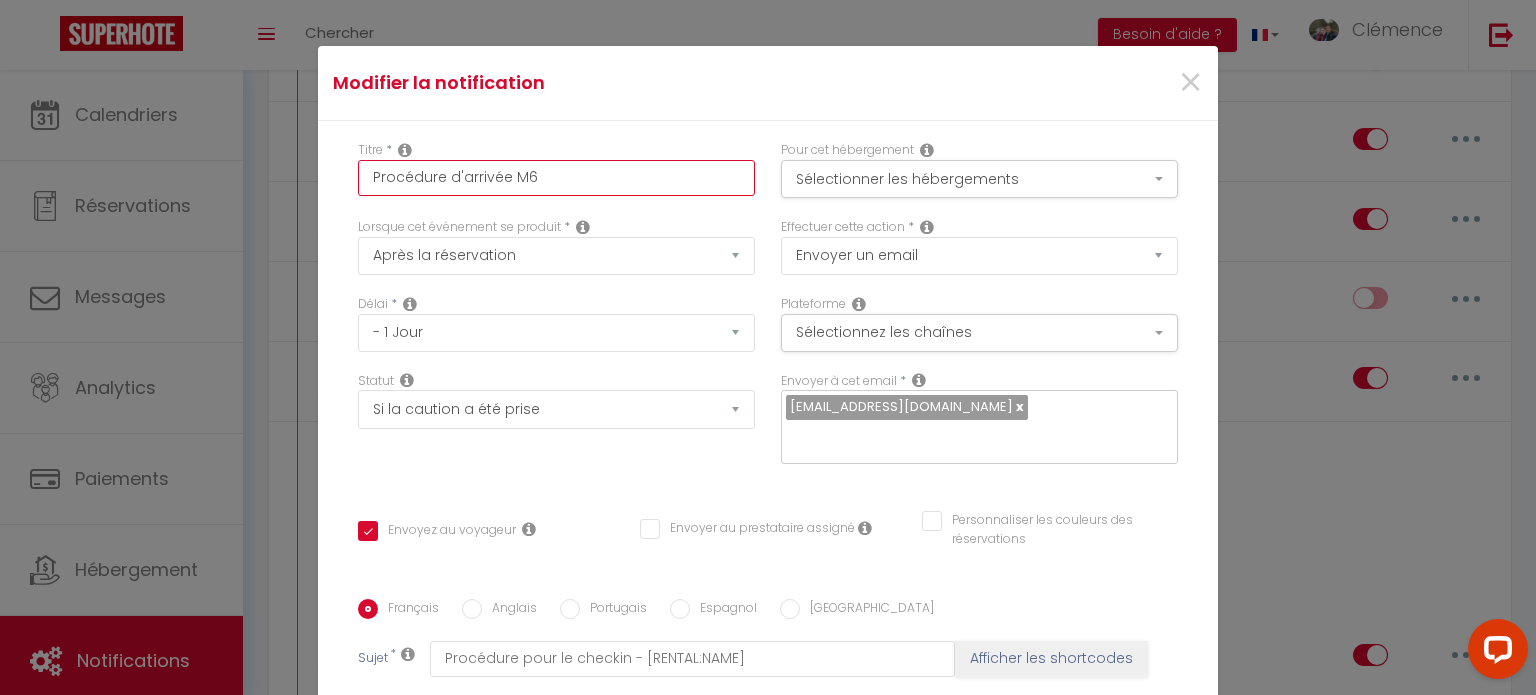 checkbox on "true" 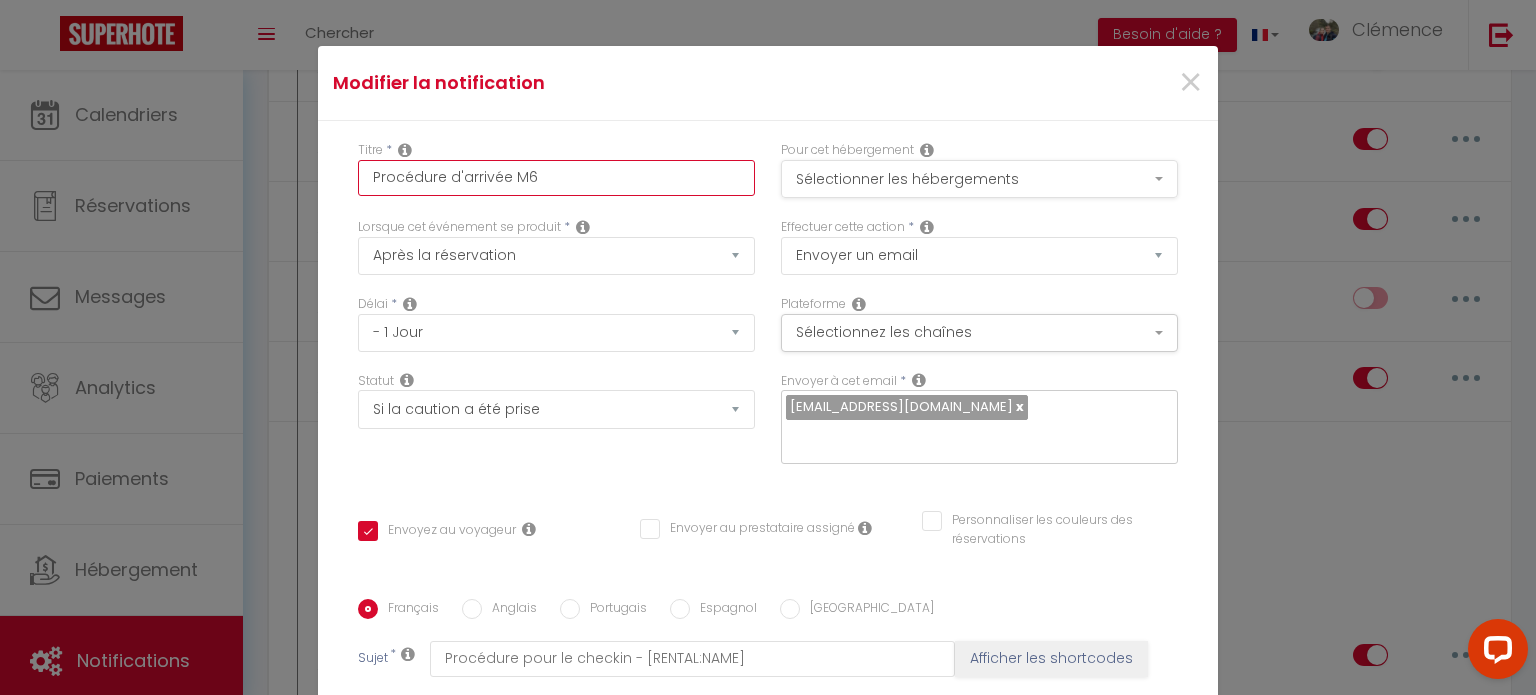 type on "Procédure d'arrivée M6" 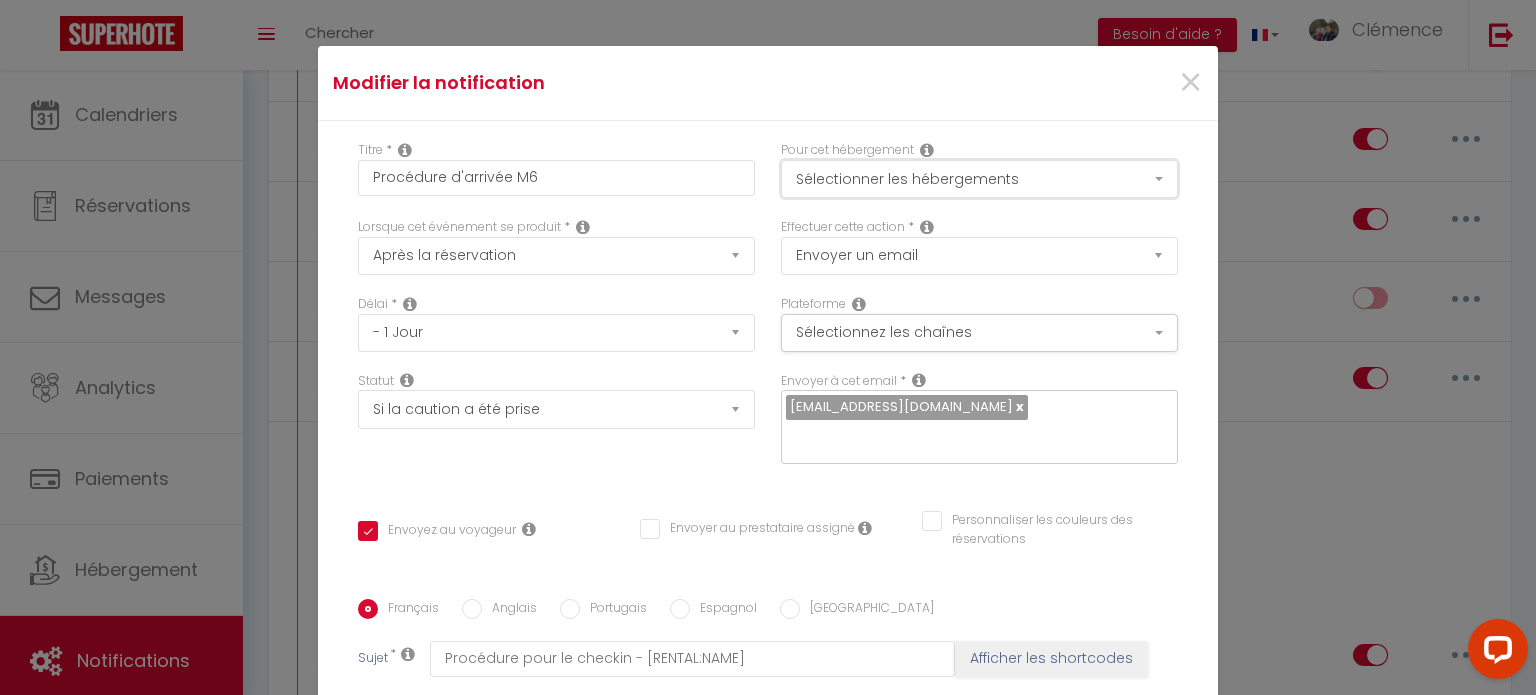 click on "Sélectionner les hébergements" at bounding box center [979, 179] 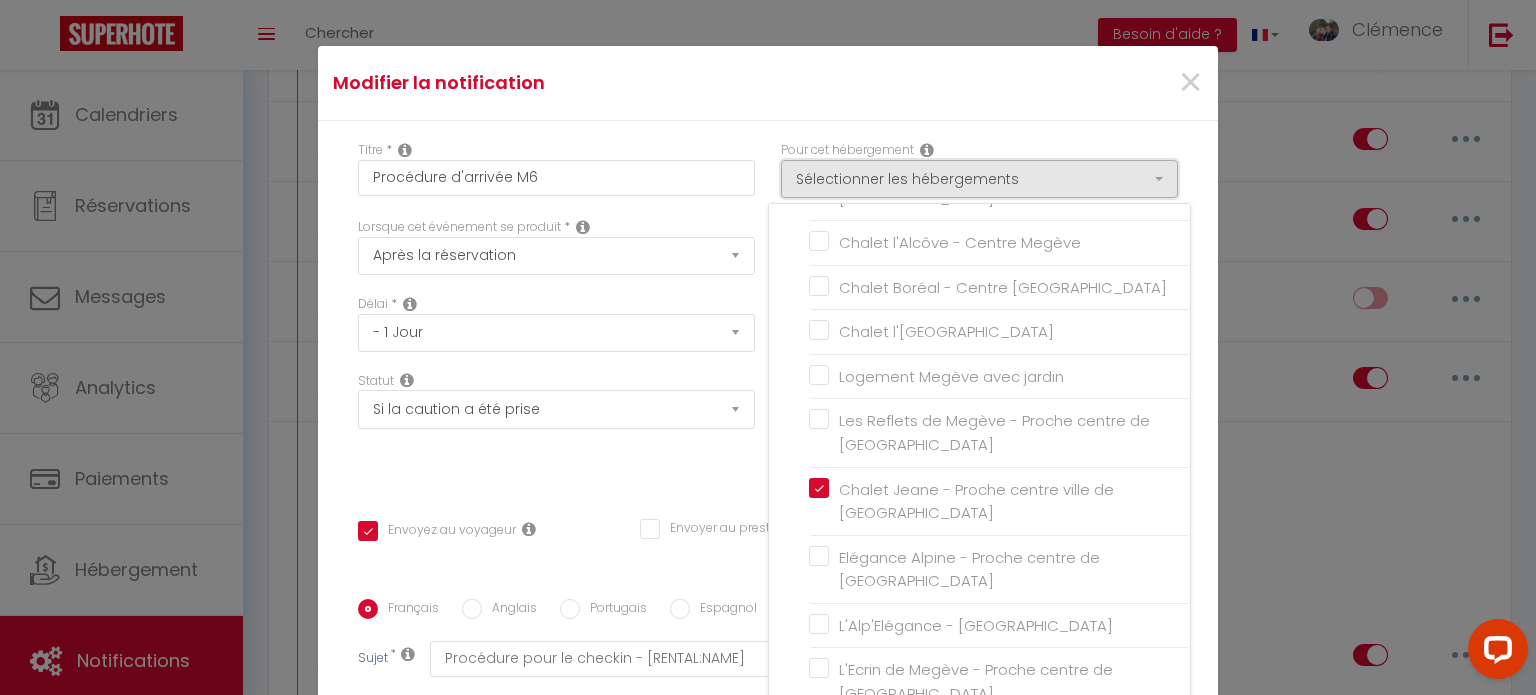 scroll, scrollTop: 1195, scrollLeft: 0, axis: vertical 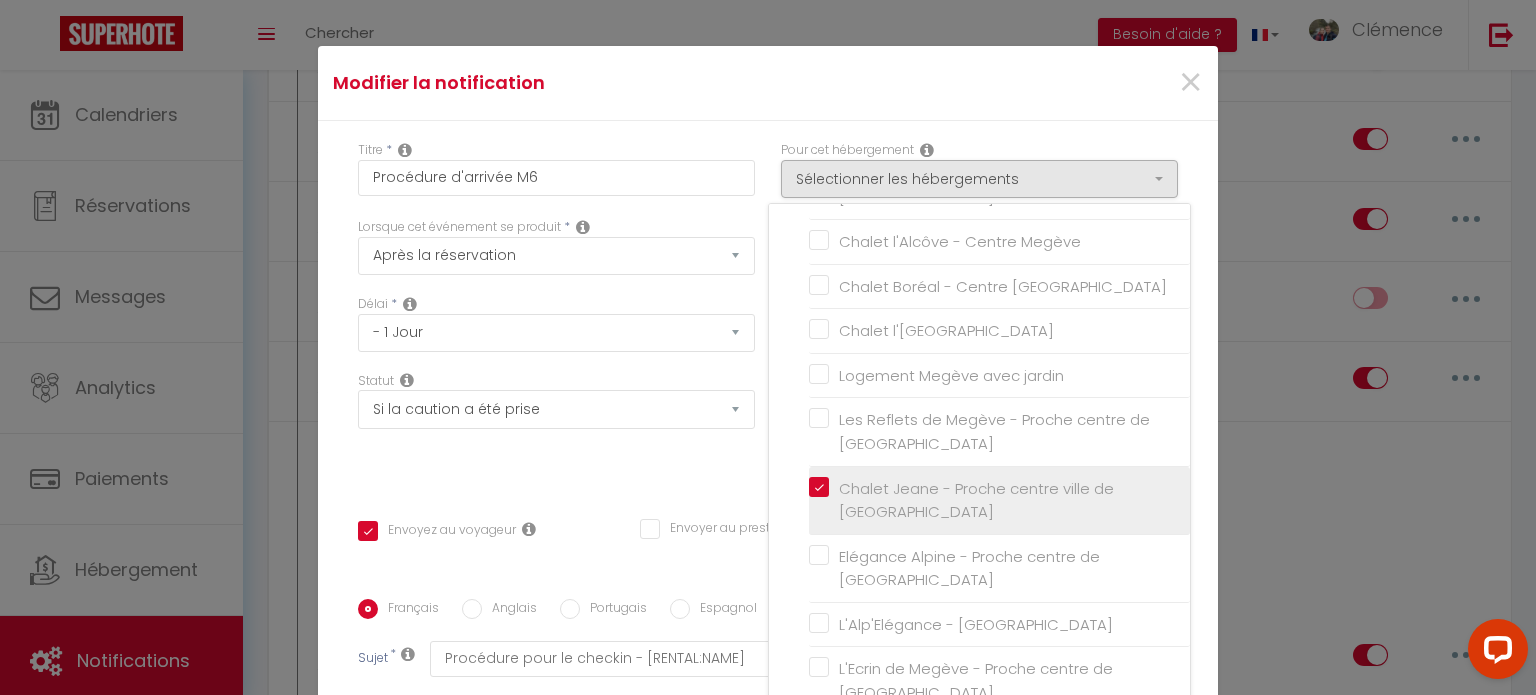 click on "Chalet Jeane - Proche centre ville de [GEOGRAPHIC_DATA]" at bounding box center (1003, 500) 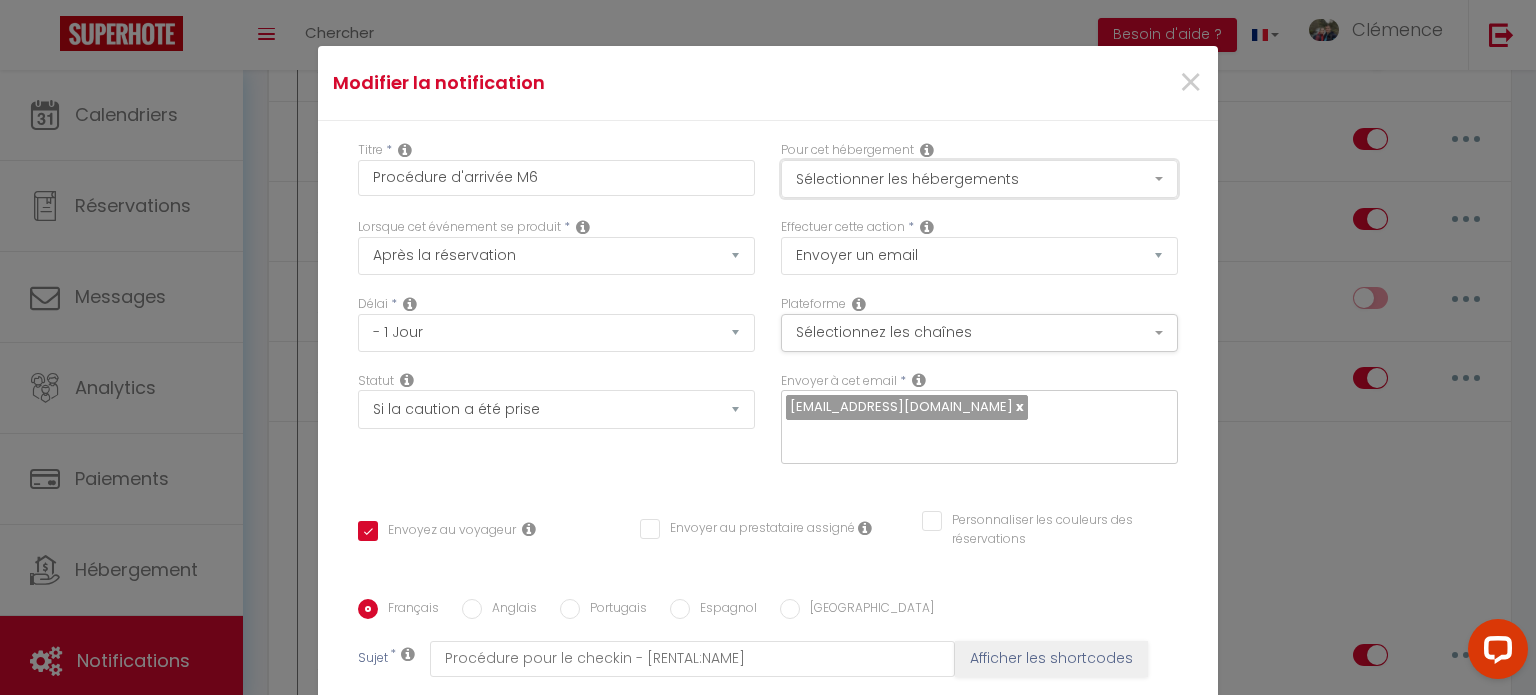 click on "Sélectionner les hébergements" at bounding box center (979, 179) 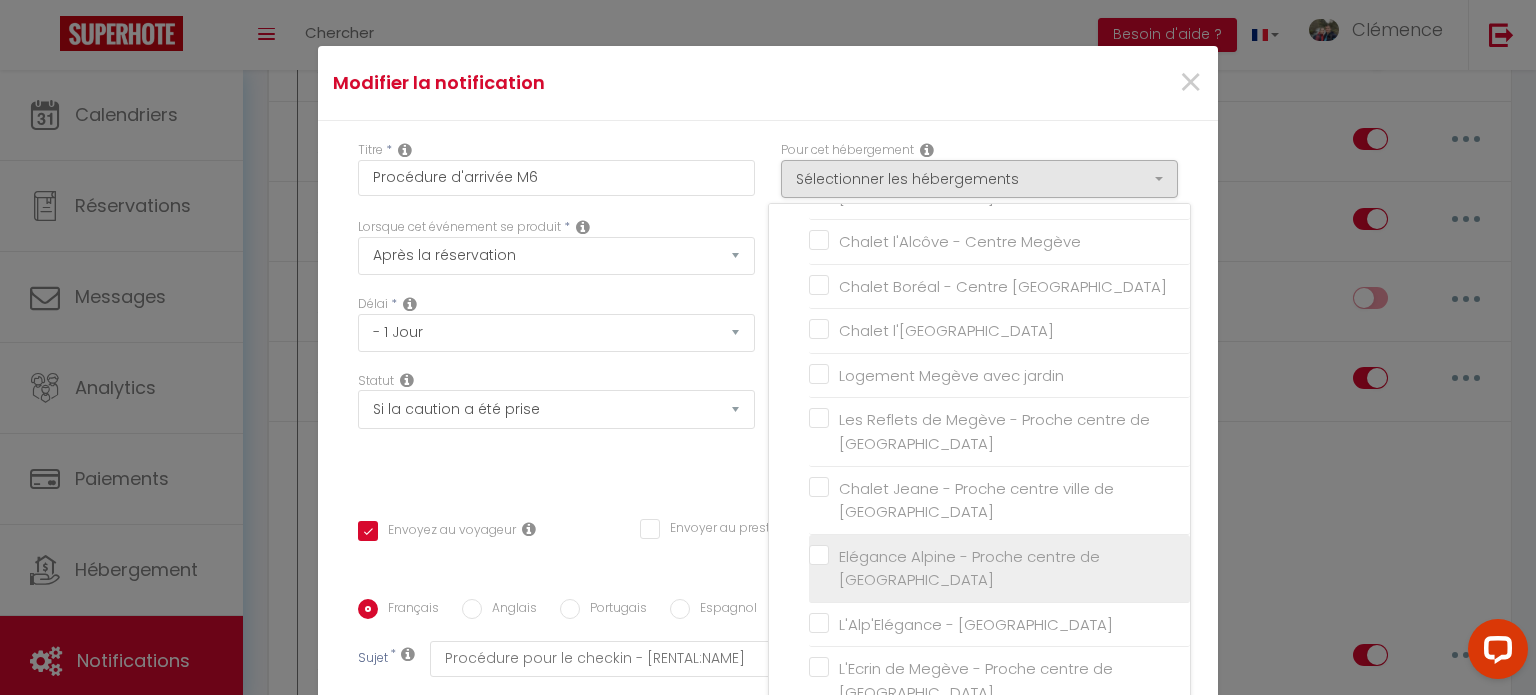 click on "Elégance Alpine - Proche centre de [GEOGRAPHIC_DATA]" at bounding box center (1003, 568) 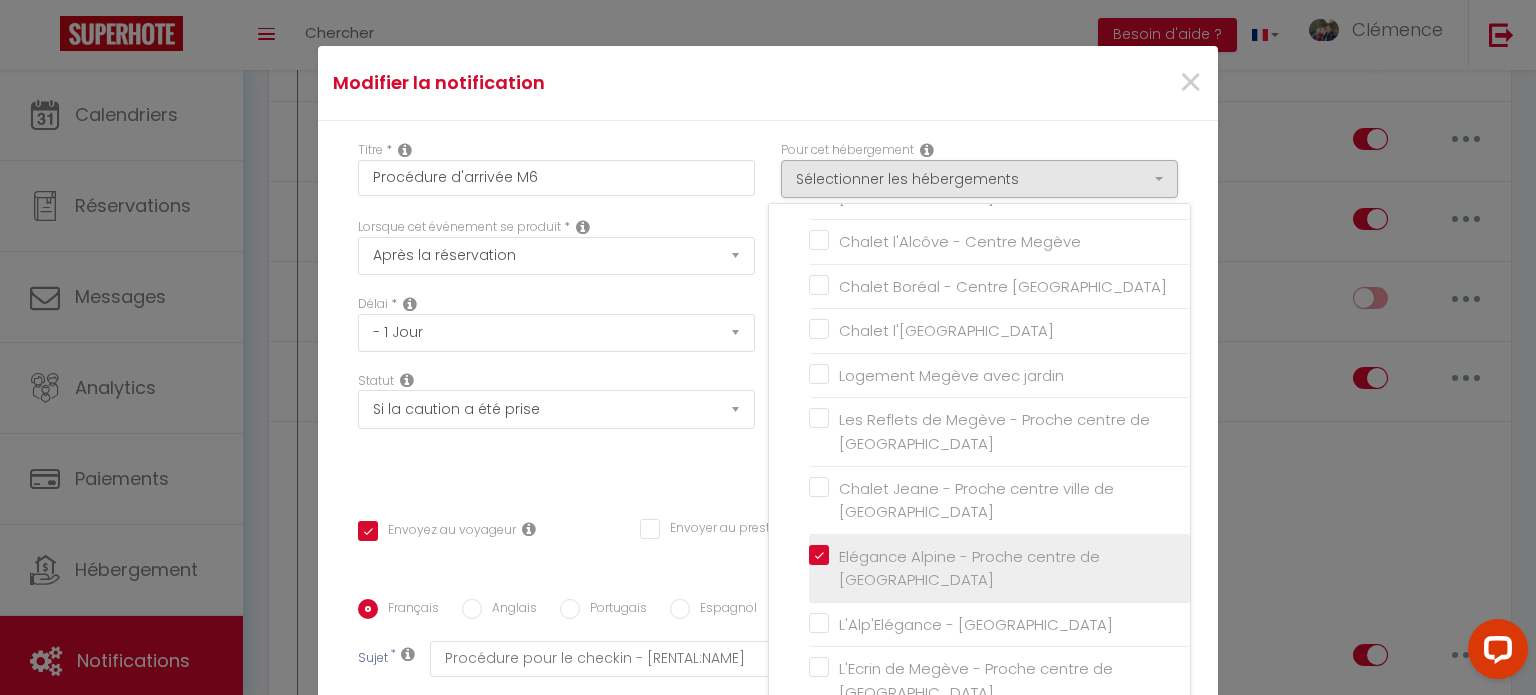 checkbox on "true" 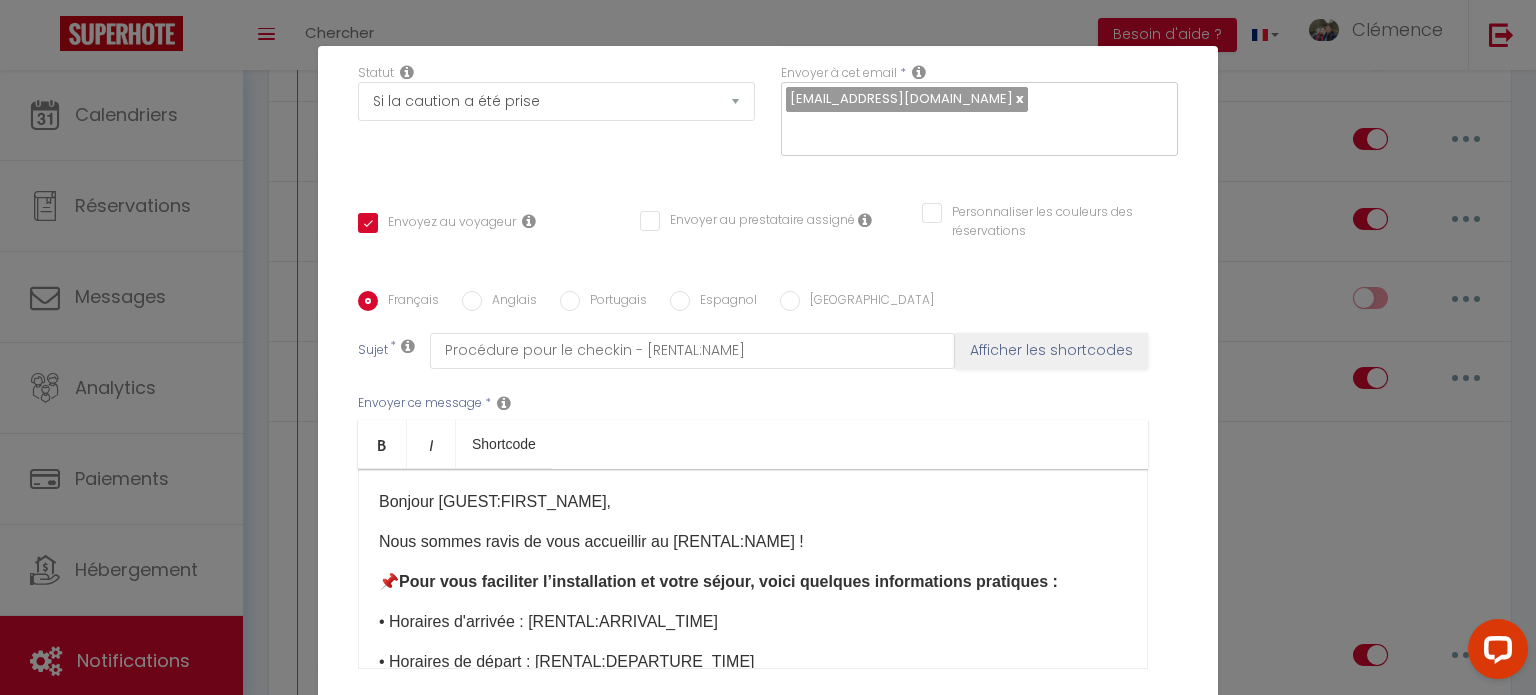 scroll, scrollTop: 396, scrollLeft: 0, axis: vertical 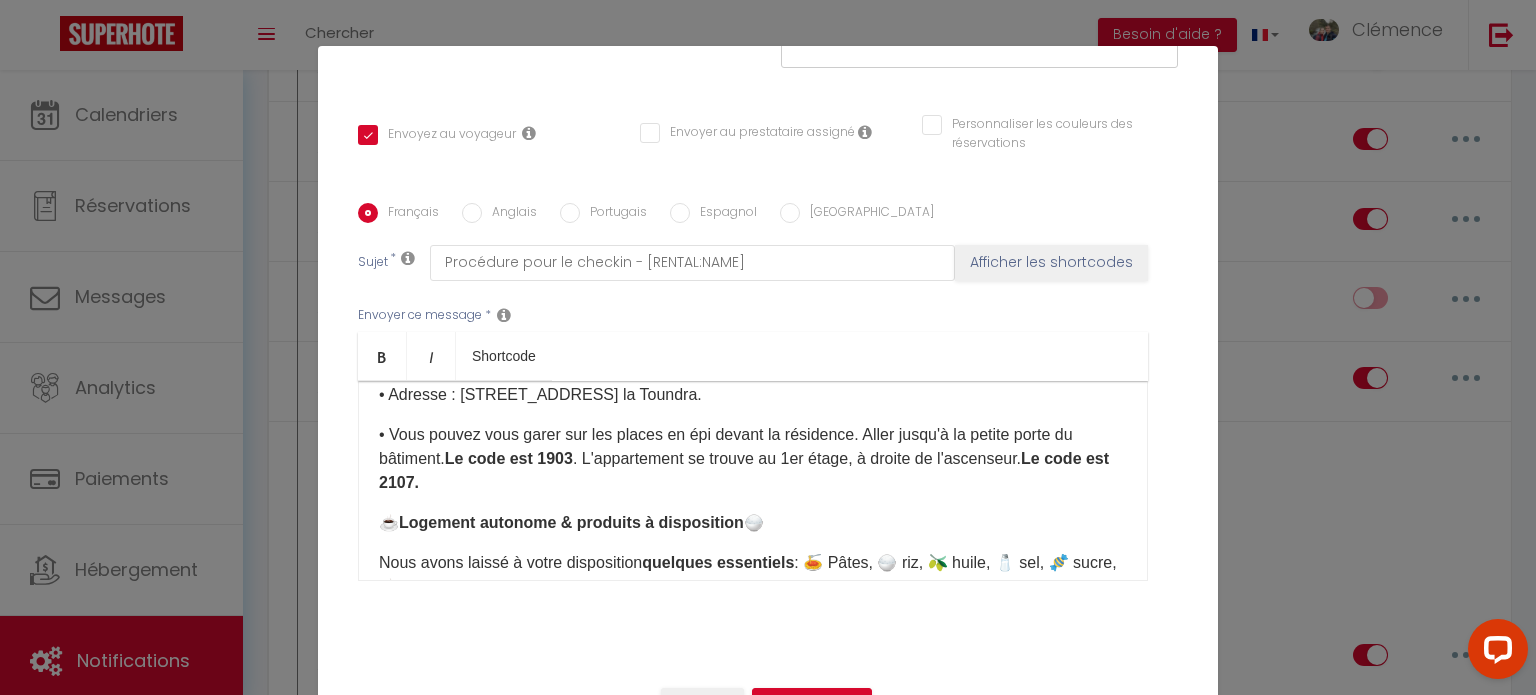 click on "Le code est 2107." at bounding box center [744, 470] 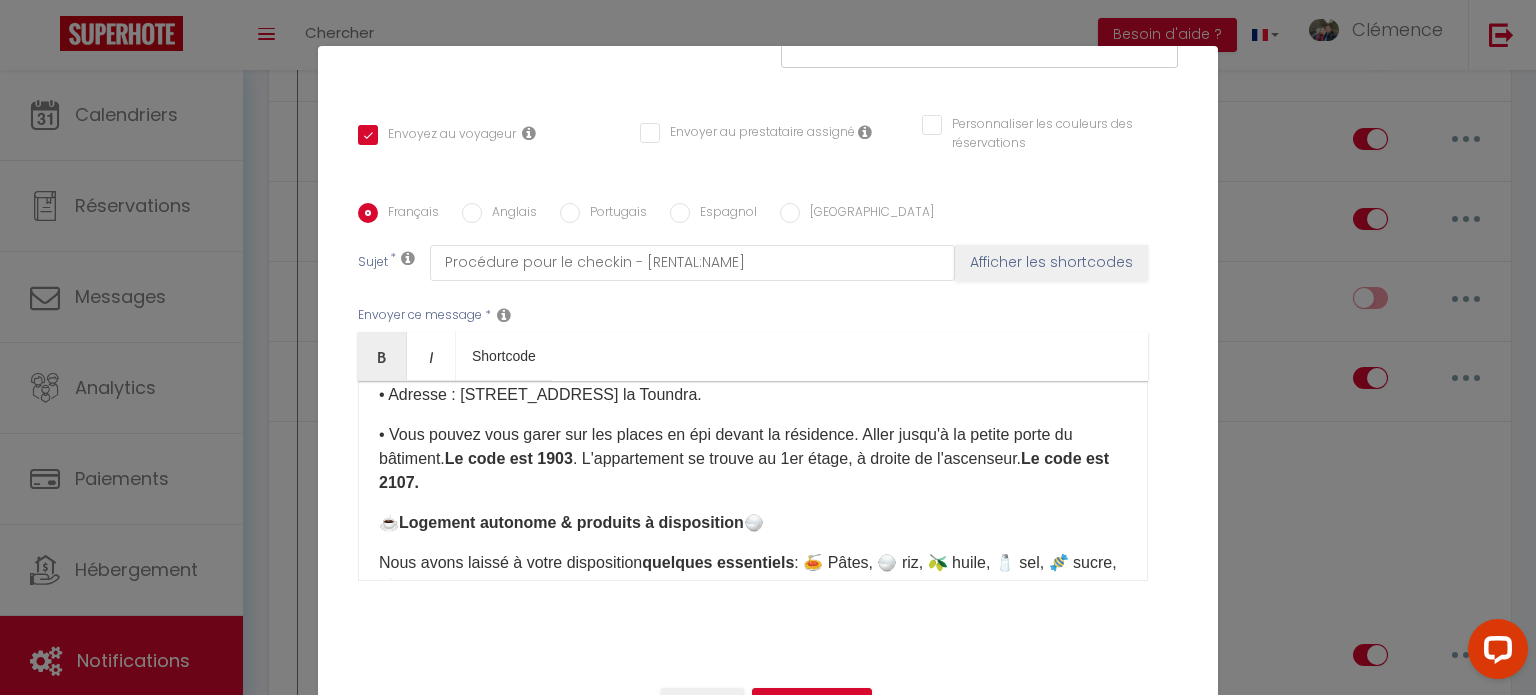type 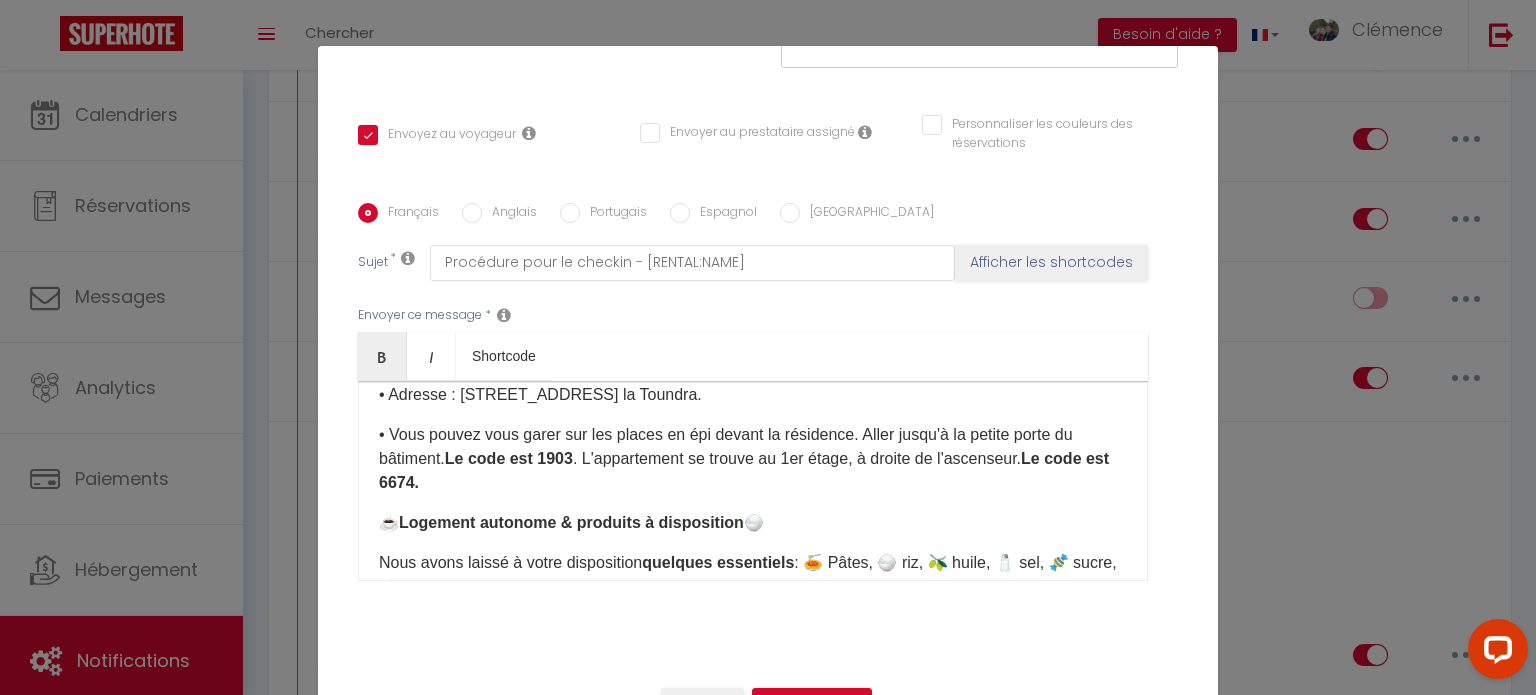 click on "• Vous pouvez vous garer sur les places en épi devant la résidence. Aller jusqu'à la petite porte du bâtiment.  Le code est 1903 . L'appartement se trouve au 1er étage, à droite de l'ascenseur.  Le code est 6674." at bounding box center [753, 459] 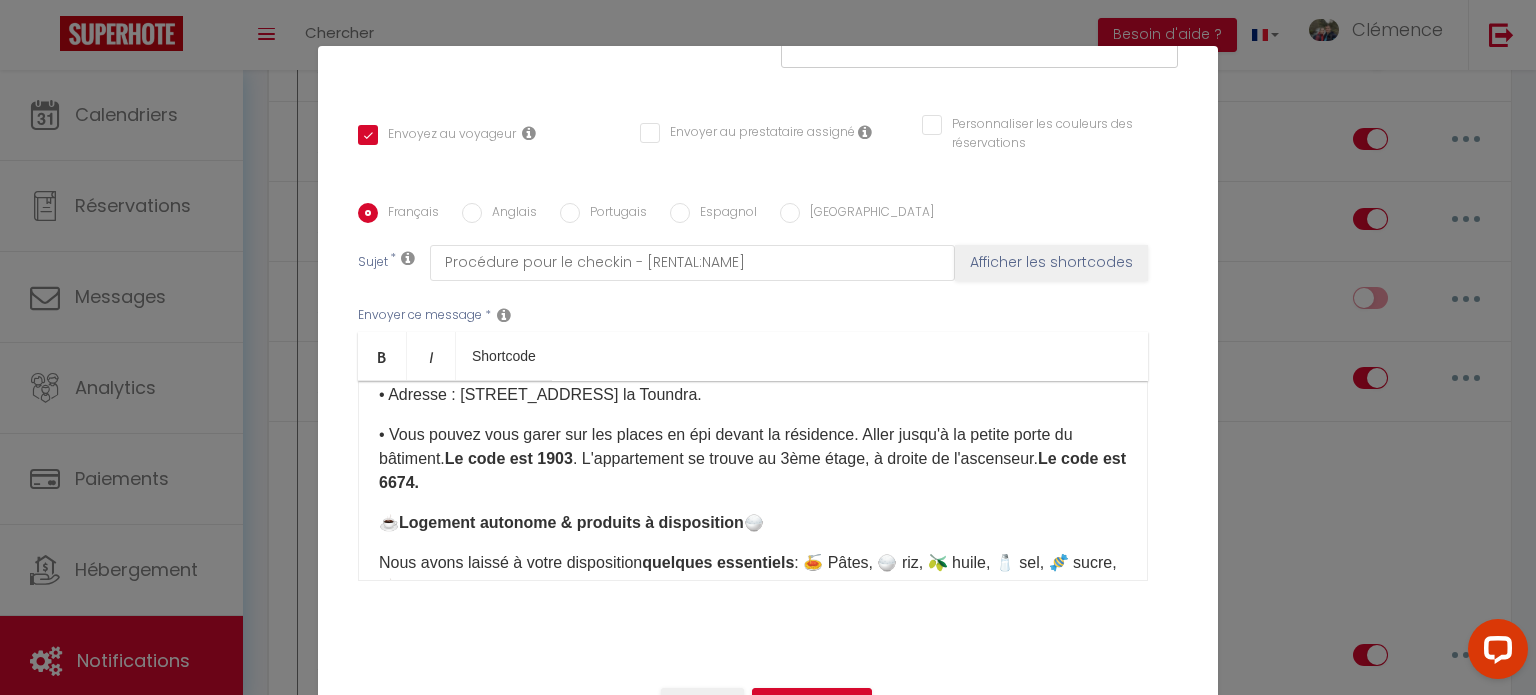 click on "• Vous pouvez vous garer sur les places en épi devant la résidence. Aller jusqu'à la petite porte du bâtiment.  Le code est 1903 . L'appartement se trouve au 3ème étage, à droite de l'ascenseur.  Le code est 6674." at bounding box center [753, 459] 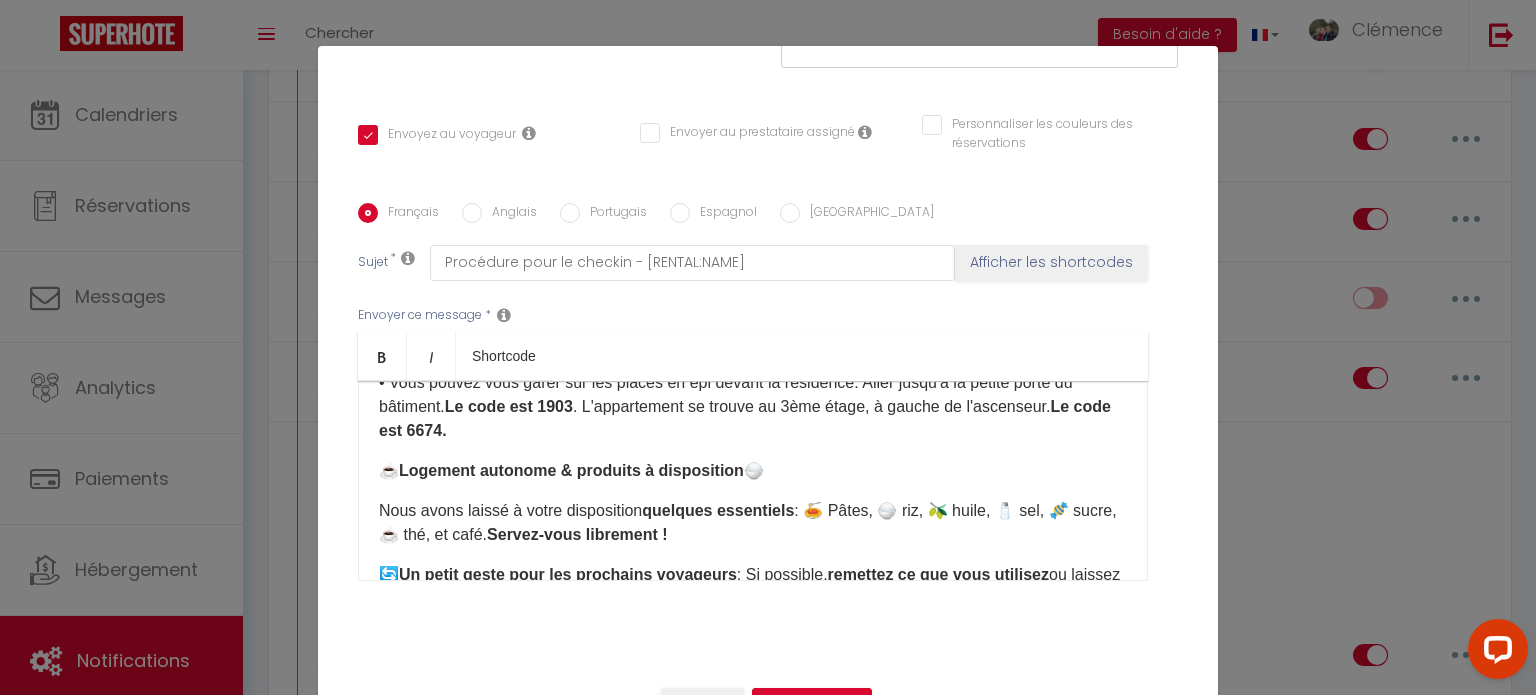 scroll, scrollTop: 272, scrollLeft: 0, axis: vertical 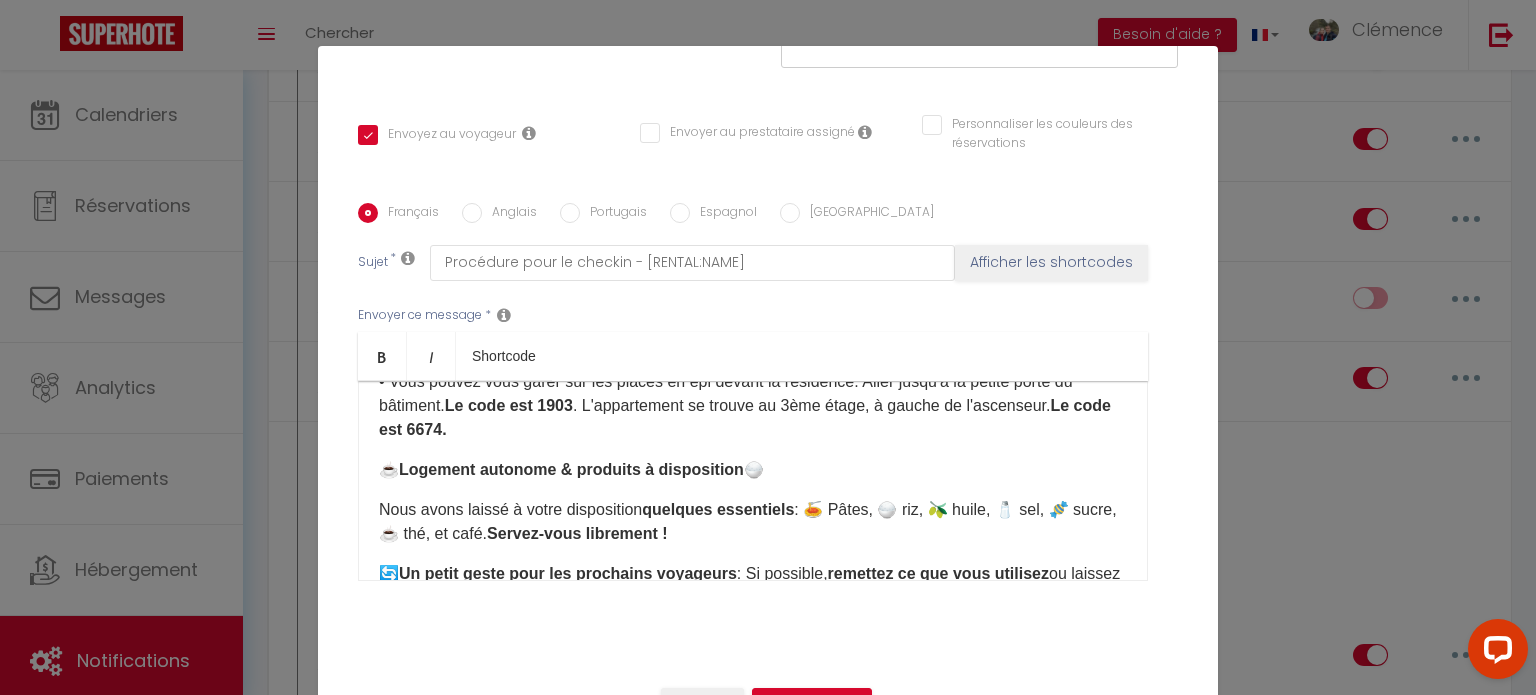 click on "• Vous pouvez vous garer sur les places en épi devant la résidence. Aller jusqu'à la petite porte du bâtiment.  Le code est 1903 . L'appartement se trouve au 3ème étage, à gauche de l'ascenseur.  Le code est 6674." at bounding box center [753, 406] 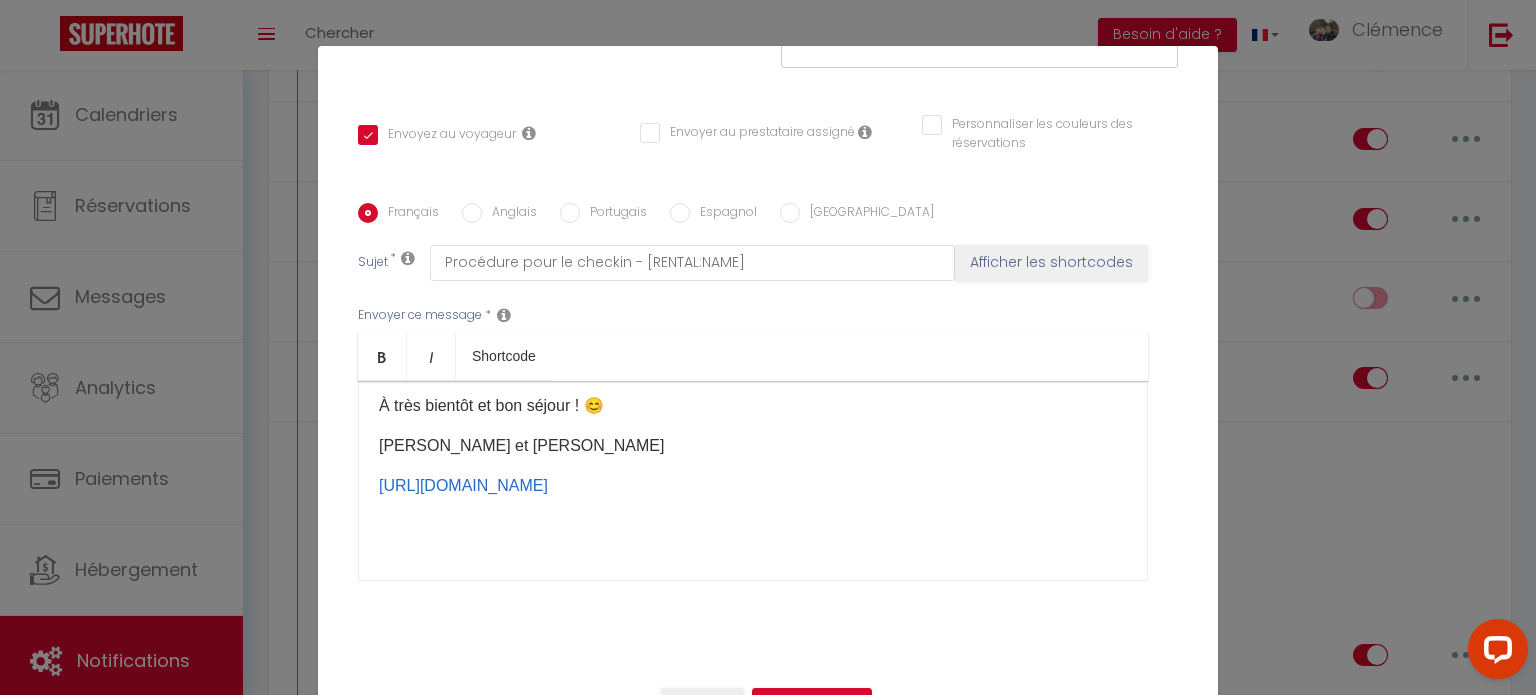 scroll, scrollTop: 837, scrollLeft: 0, axis: vertical 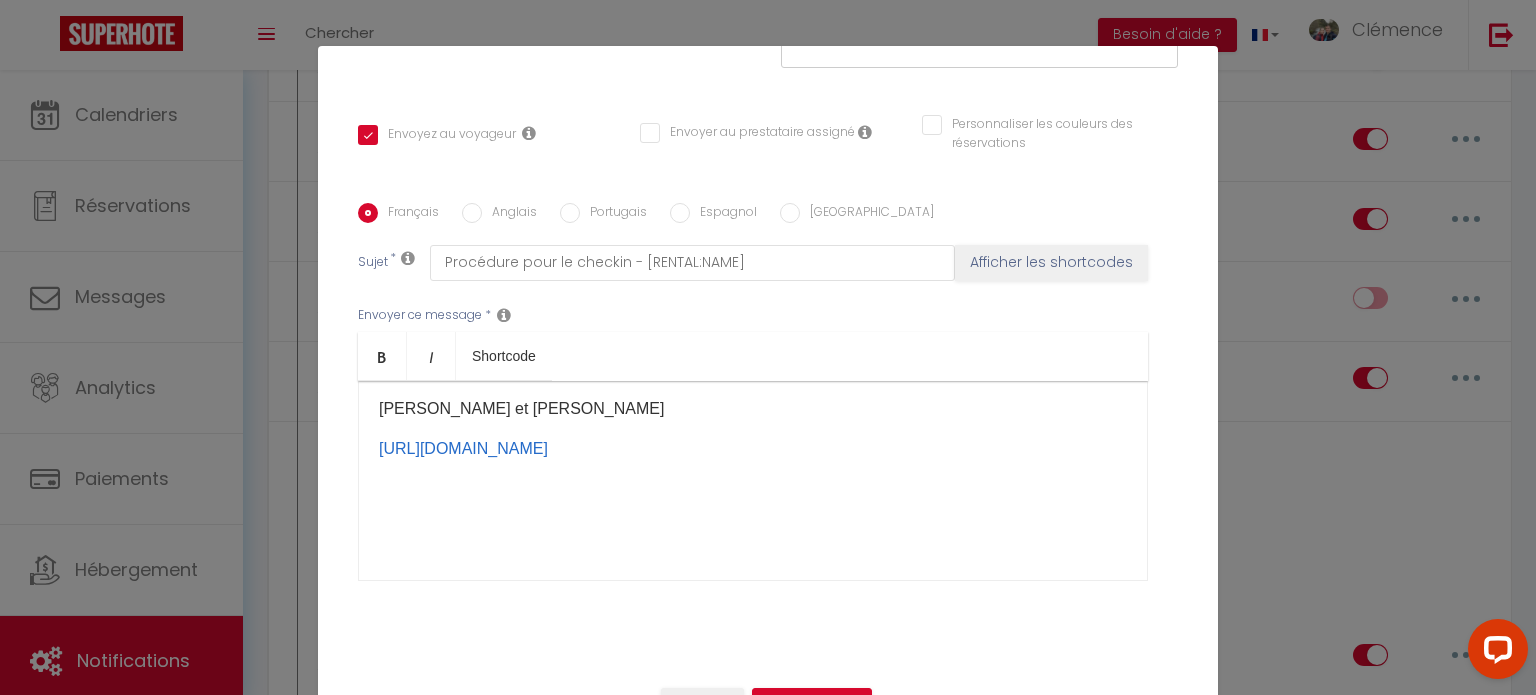 click on "[PERSON_NAME] et [PERSON_NAME]" at bounding box center (753, 409) 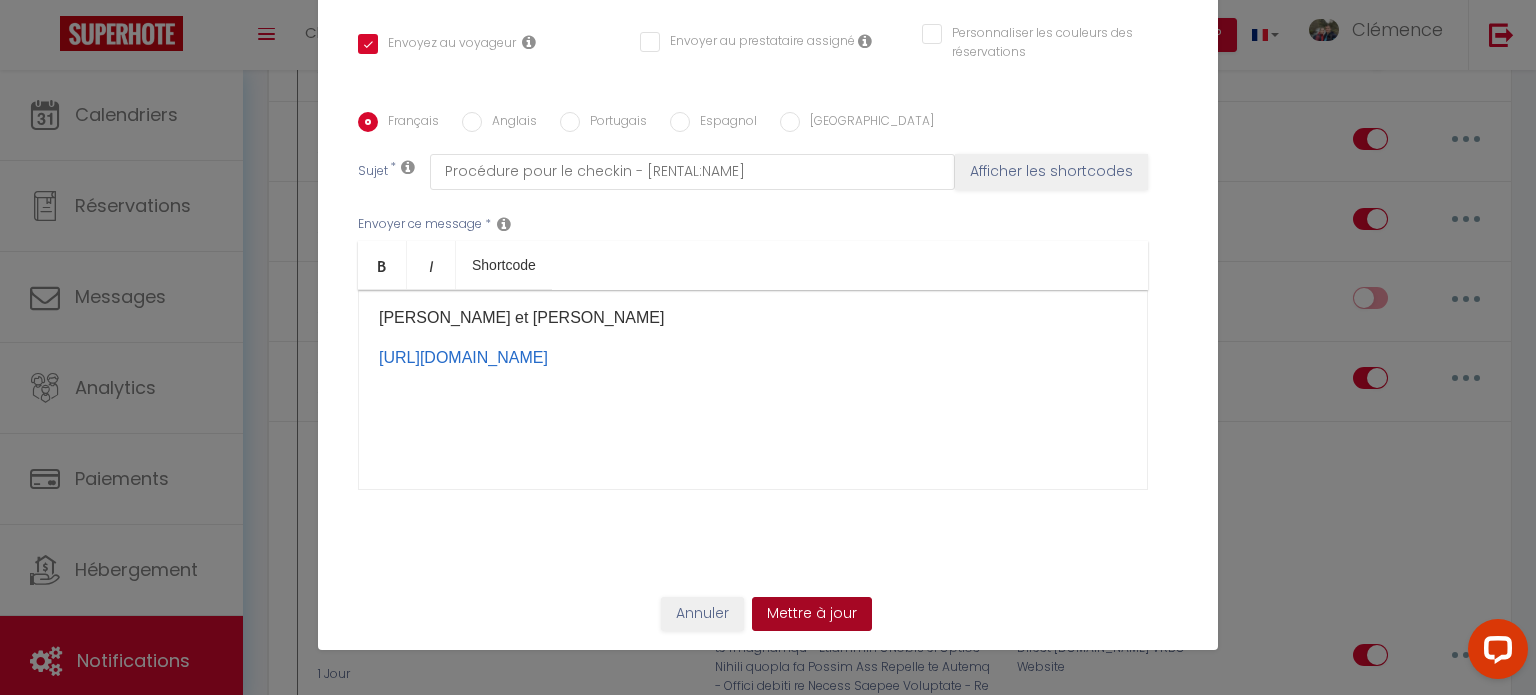 click on "Mettre à jour" at bounding box center (812, 614) 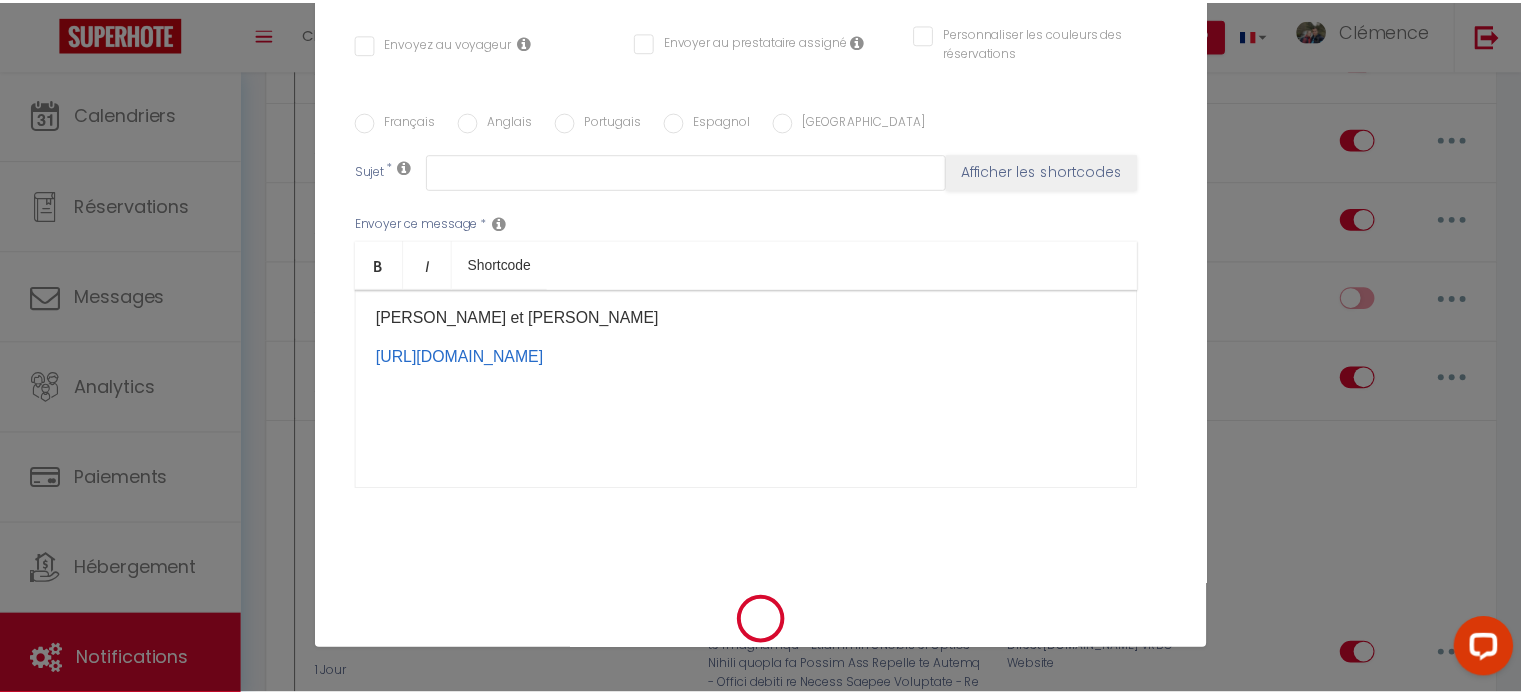 scroll, scrollTop: 2715, scrollLeft: 0, axis: vertical 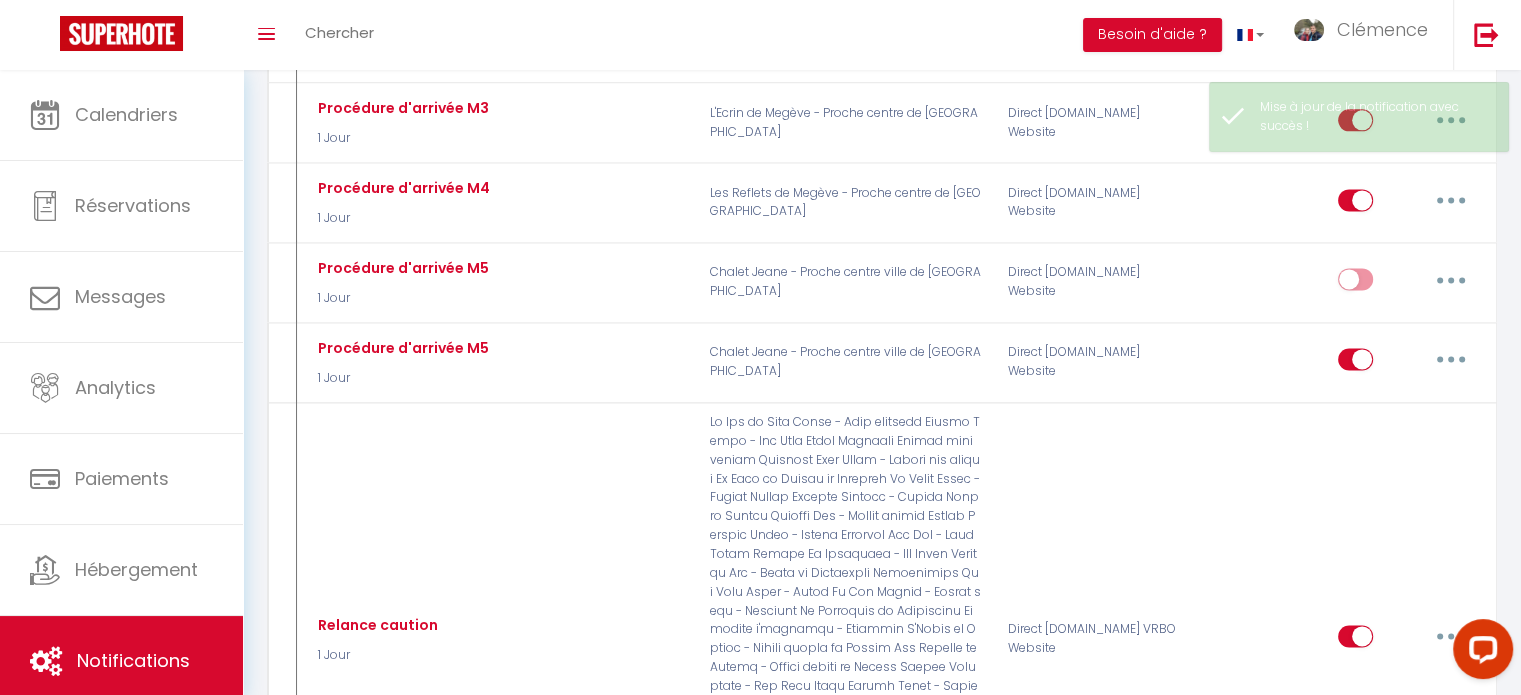 checkbox on "true" 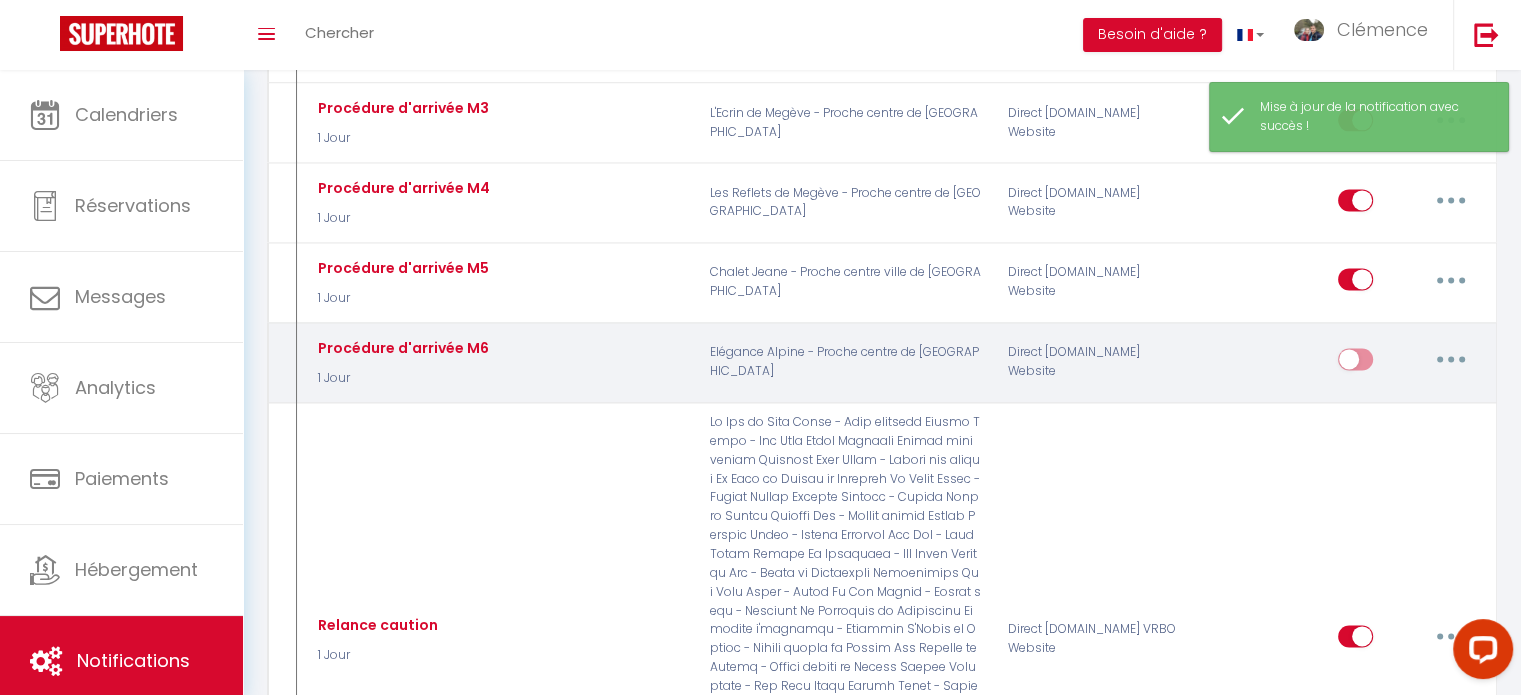 click at bounding box center [1355, 363] 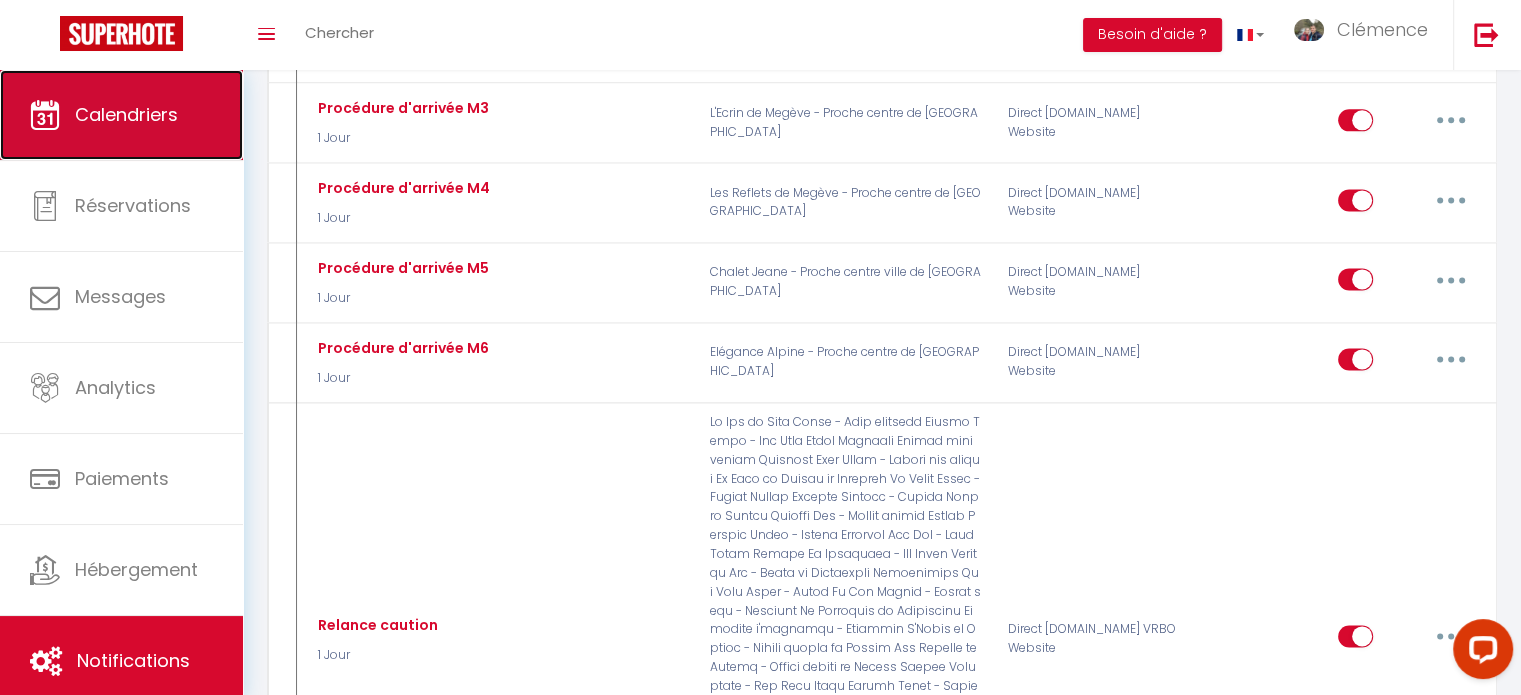 click on "Calendriers" at bounding box center [121, 115] 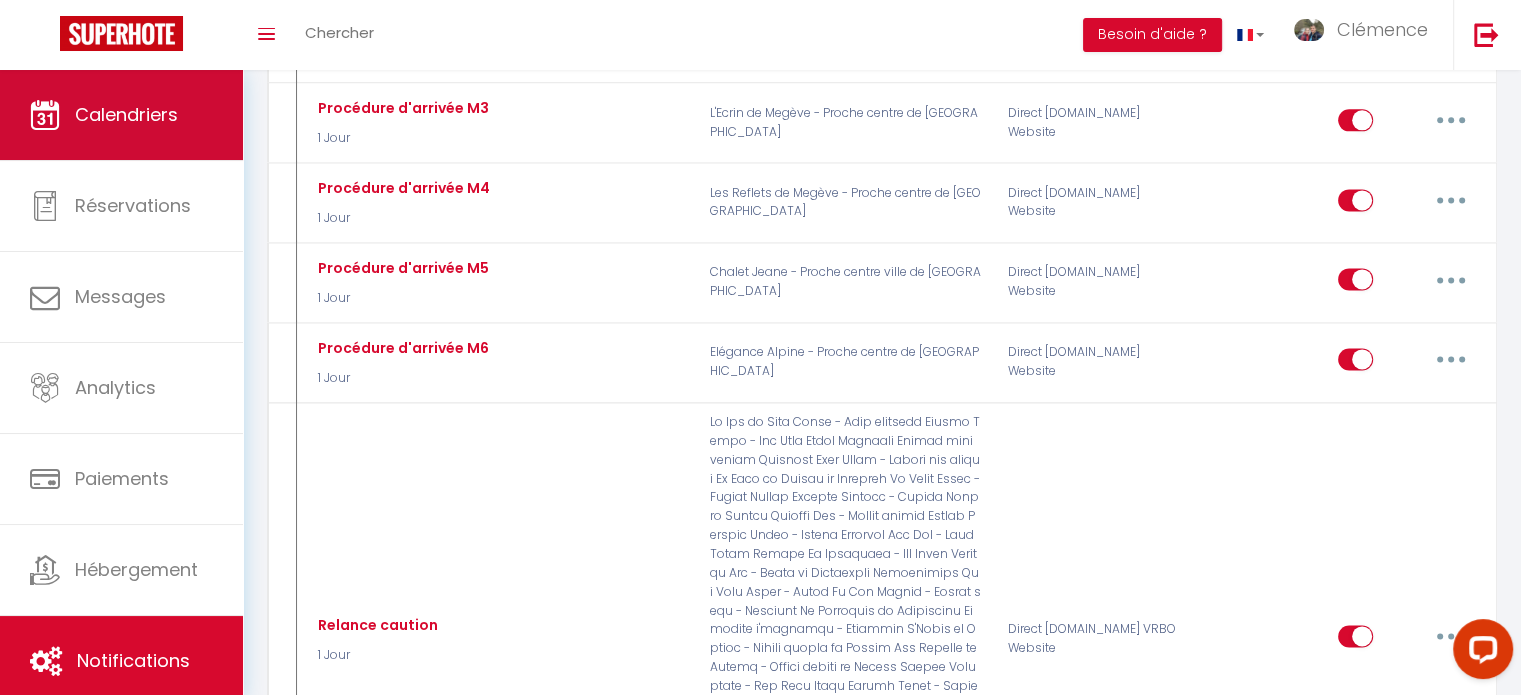 scroll, scrollTop: 0, scrollLeft: 0, axis: both 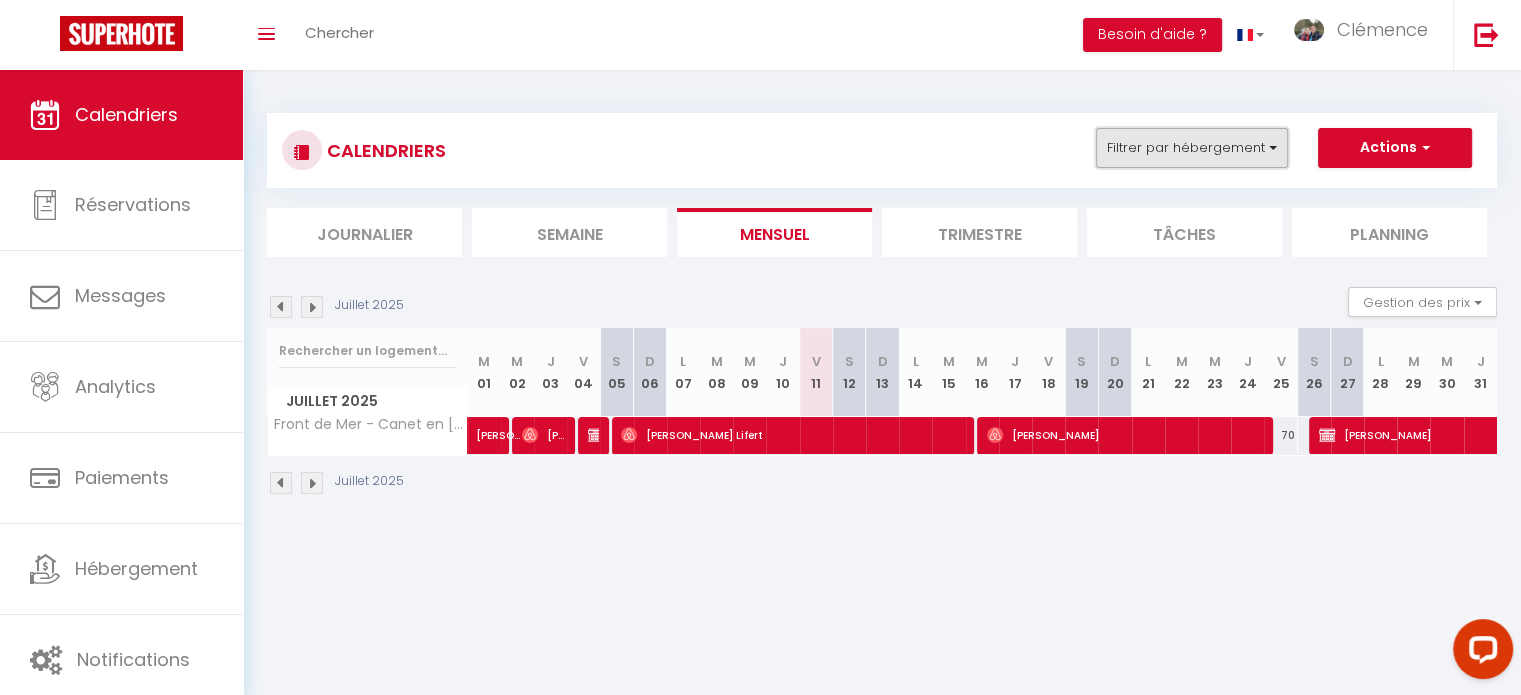 click on "Filtrer par hébergement" at bounding box center (1192, 148) 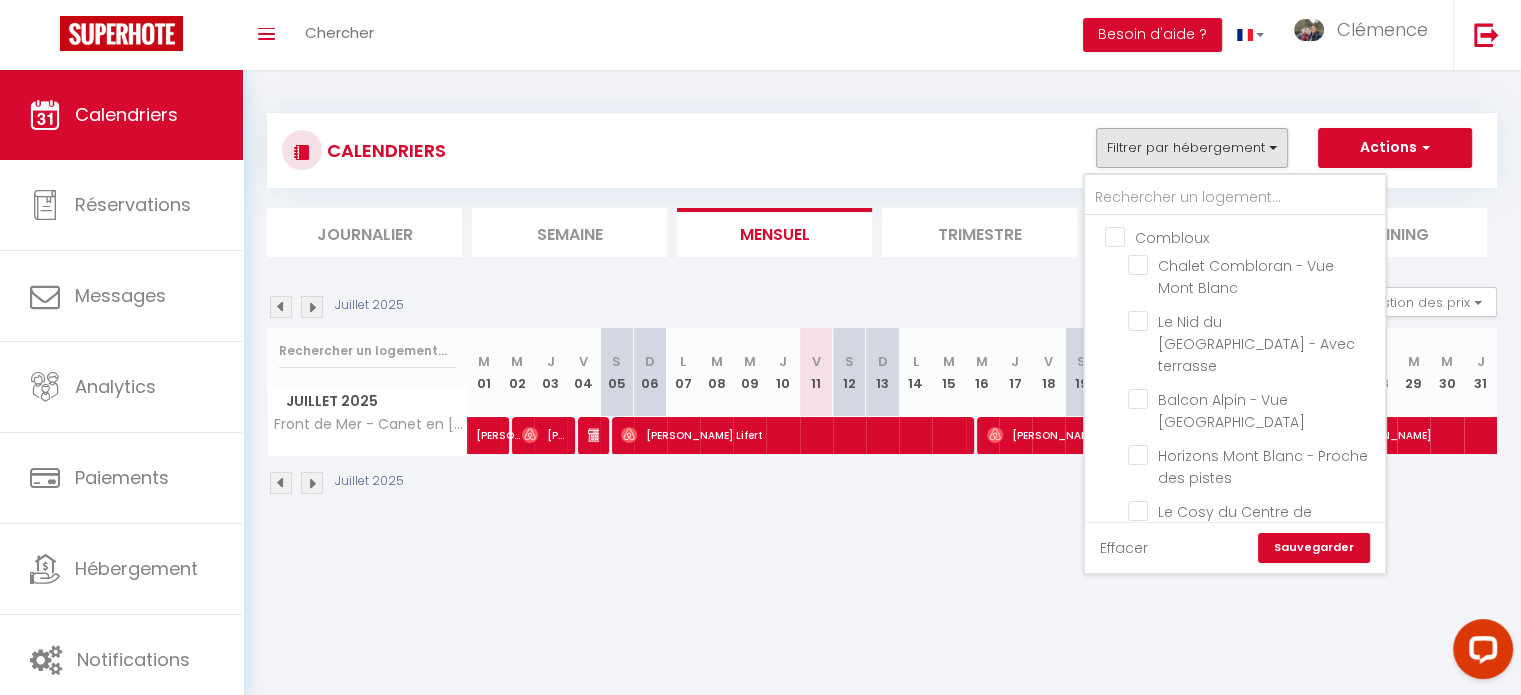 click on "Effacer" at bounding box center [1124, 548] 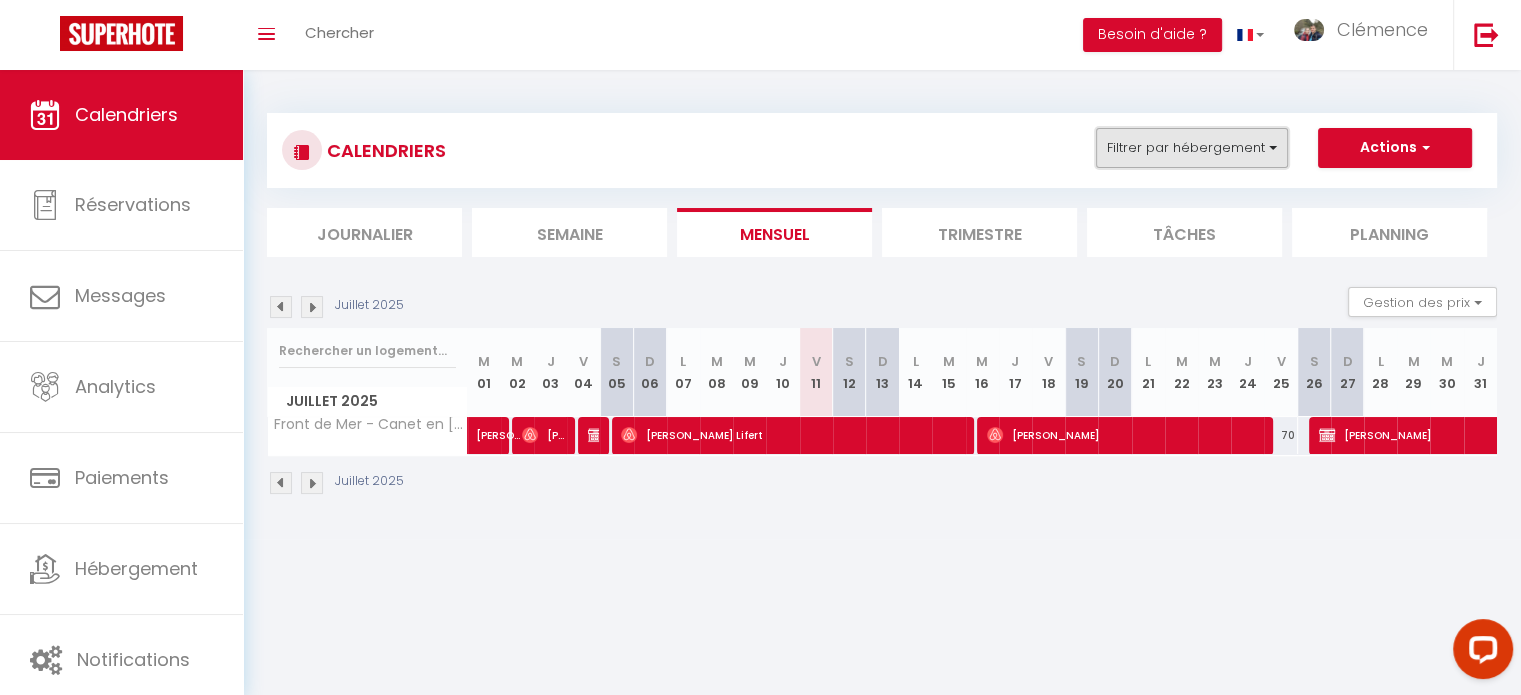 click on "Filtrer par hébergement" at bounding box center (1192, 148) 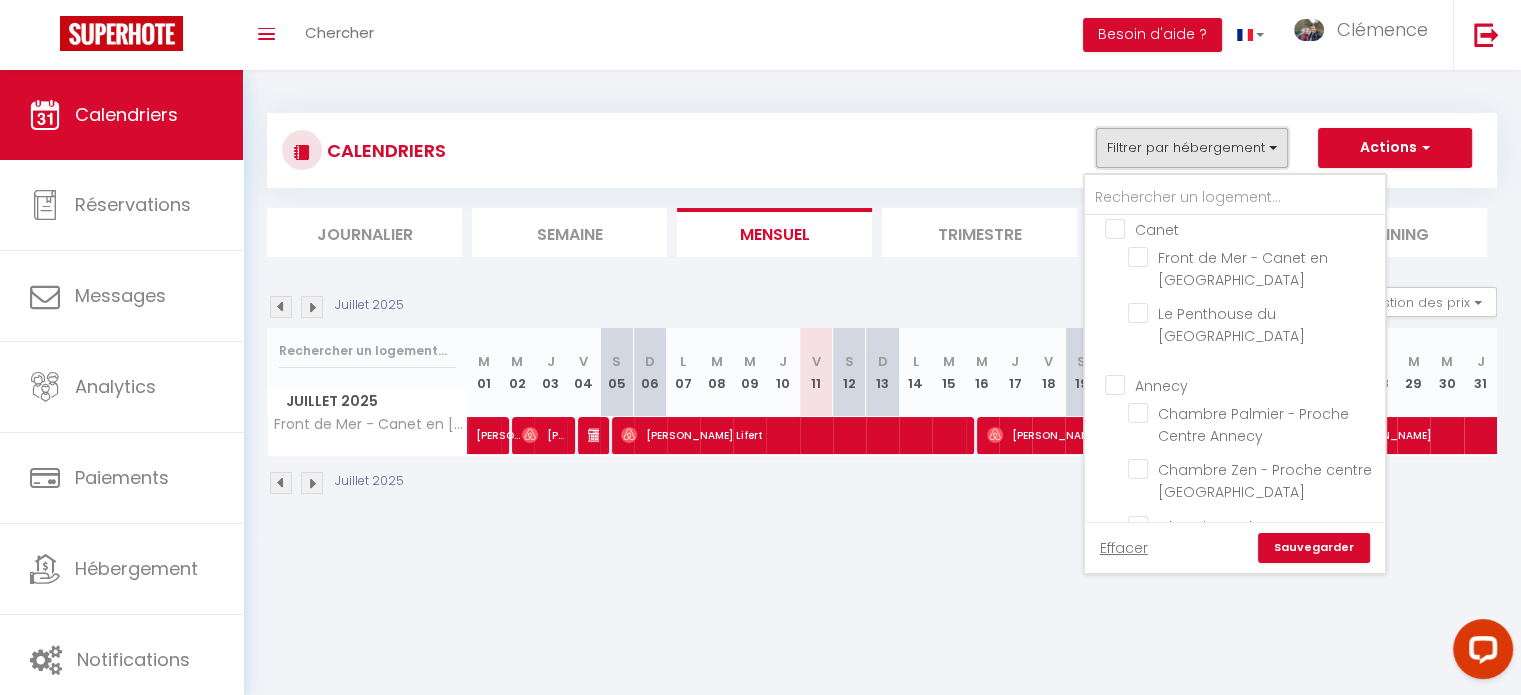 scroll, scrollTop: 567, scrollLeft: 0, axis: vertical 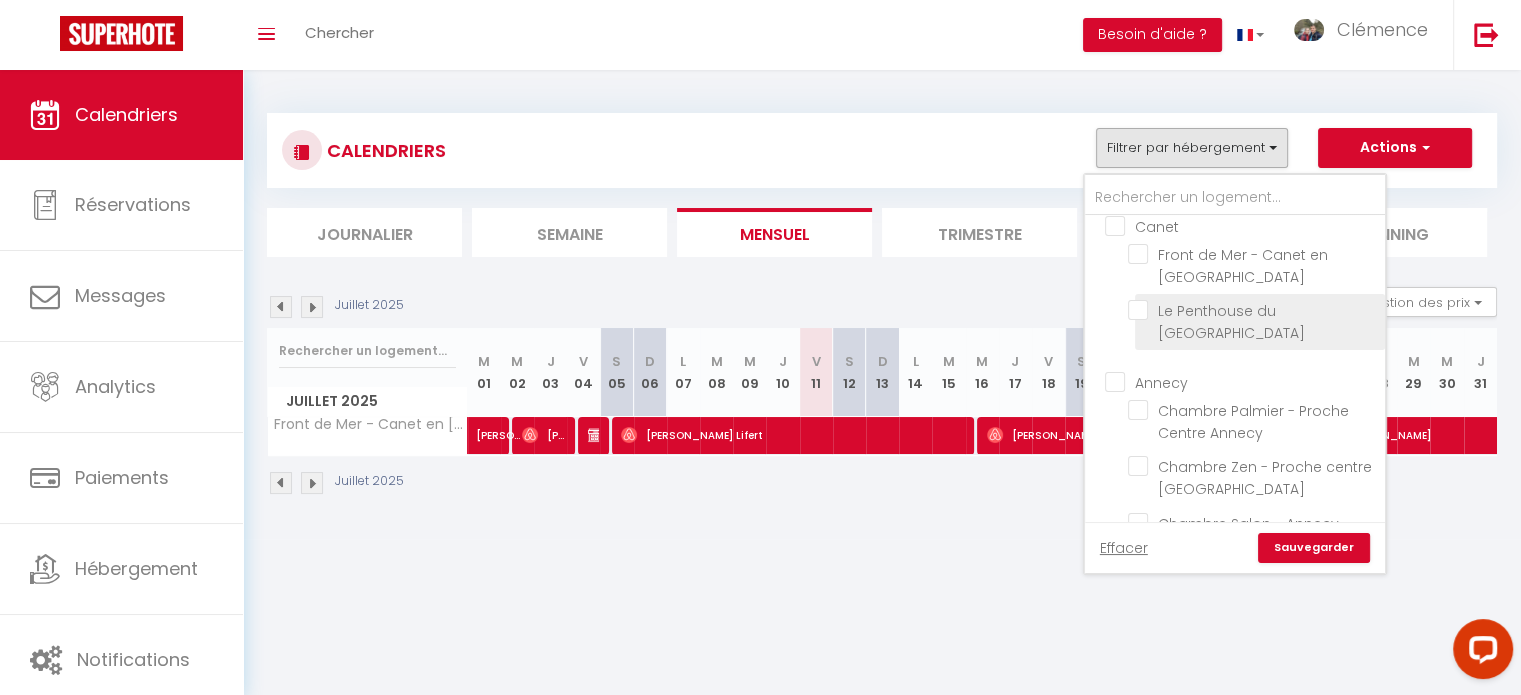 click on "Le Penthouse du [GEOGRAPHIC_DATA]" at bounding box center [1253, 310] 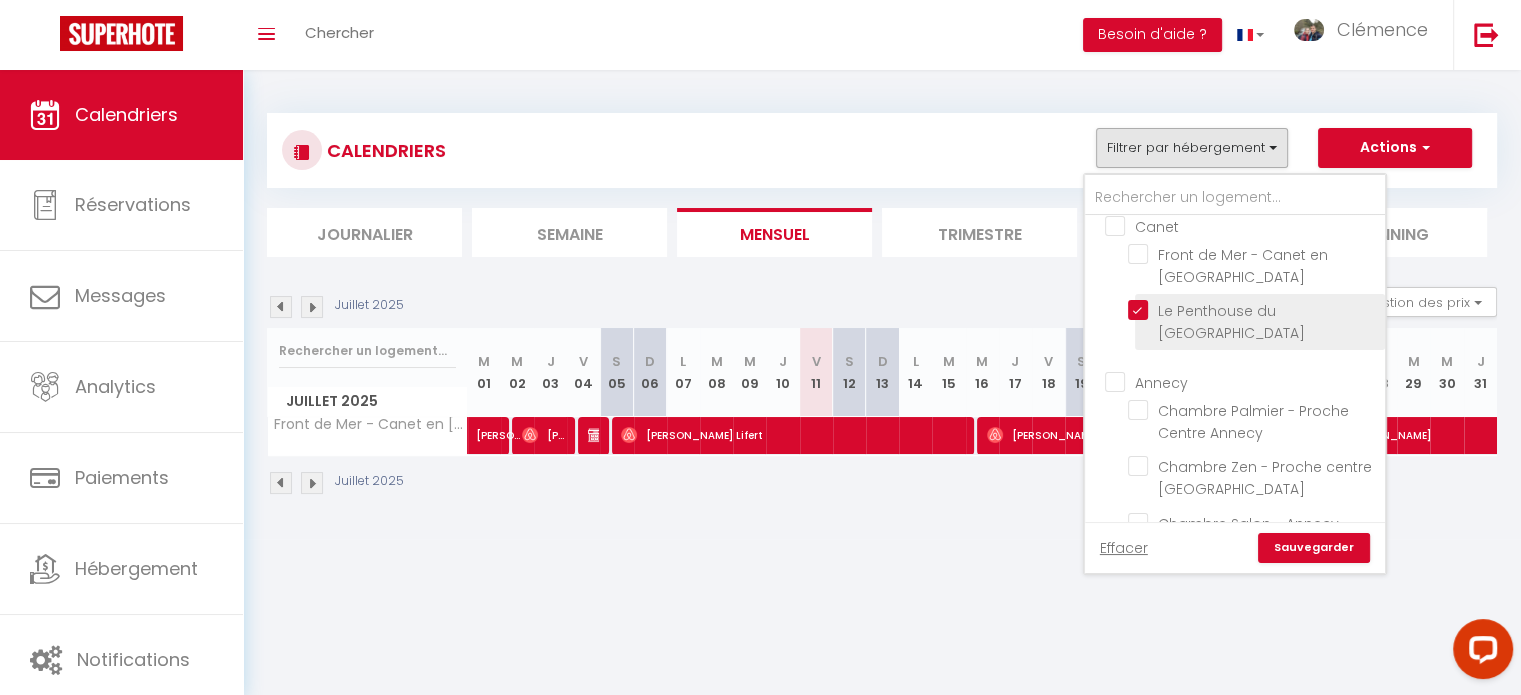 checkbox on "false" 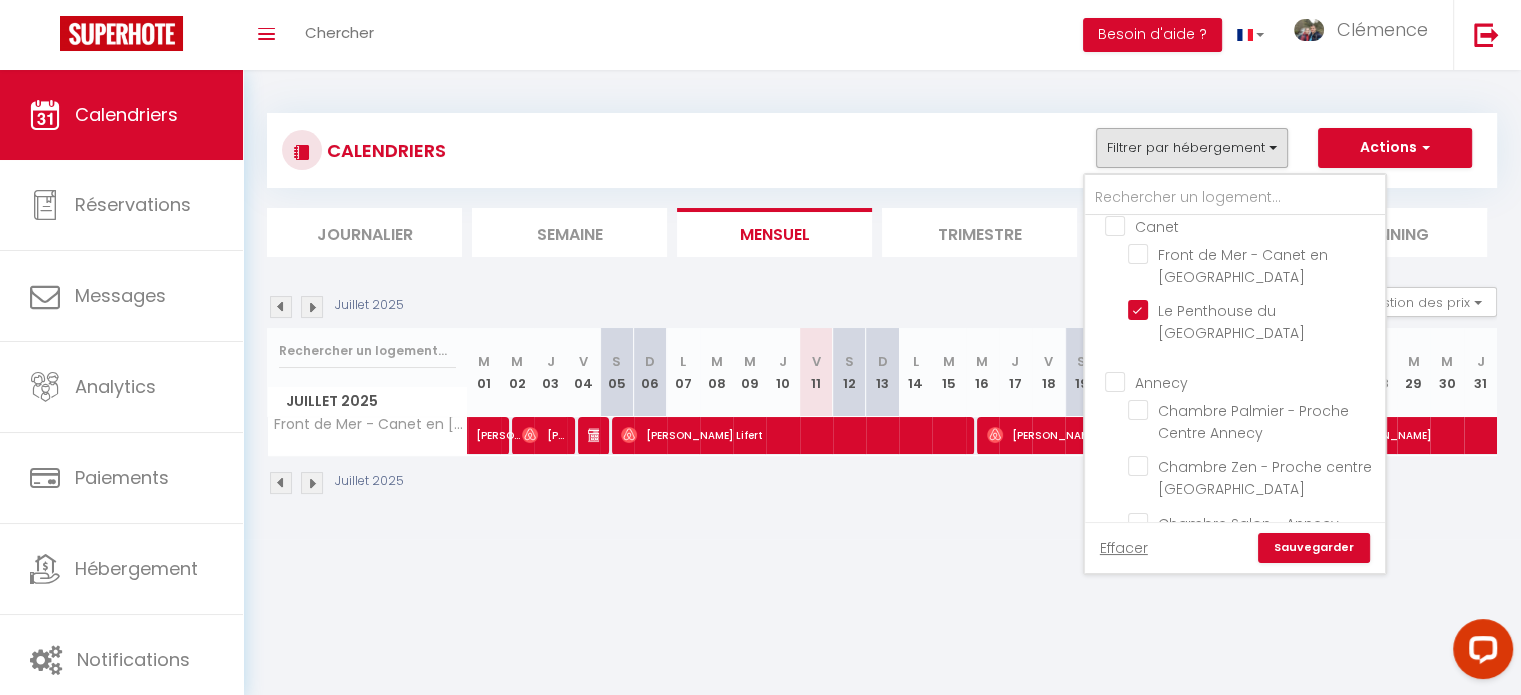 click on "Sauvegarder" at bounding box center [1314, 548] 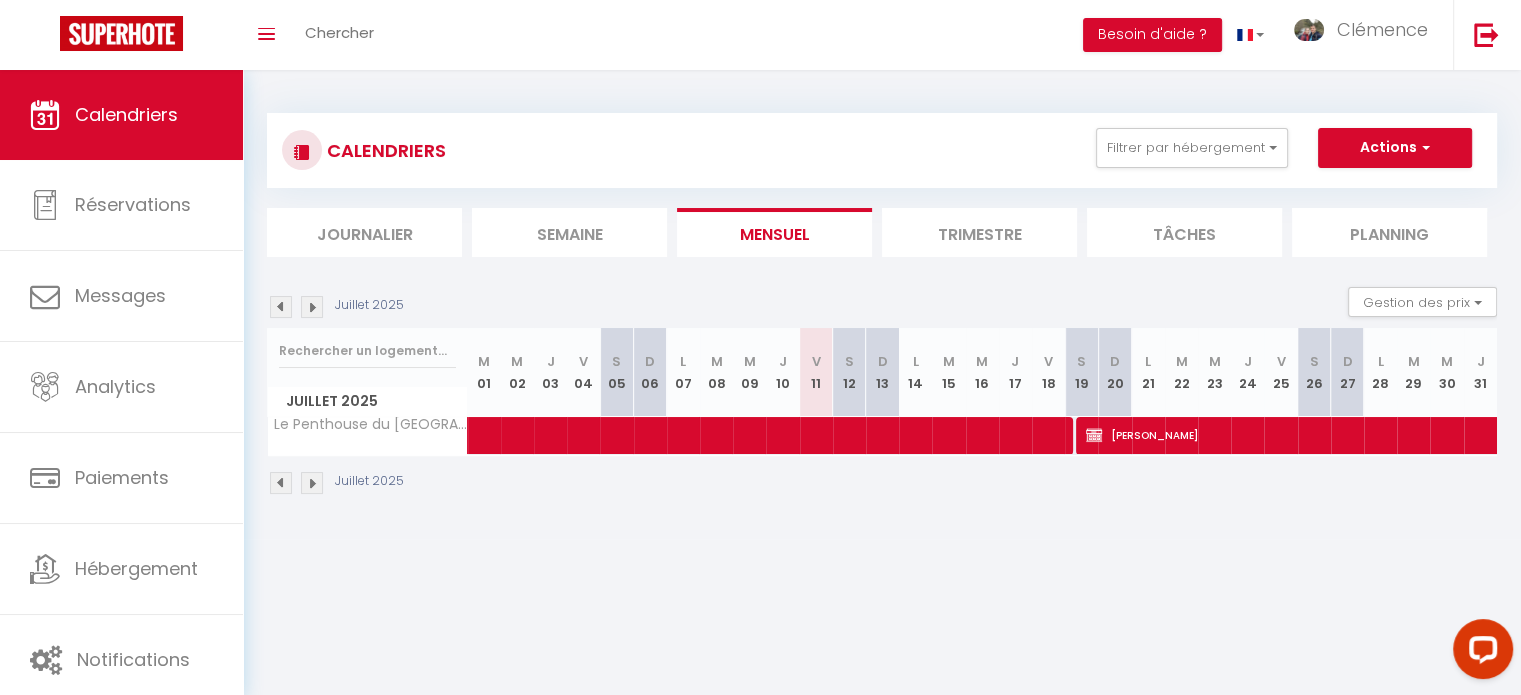 click at bounding box center [281, 307] 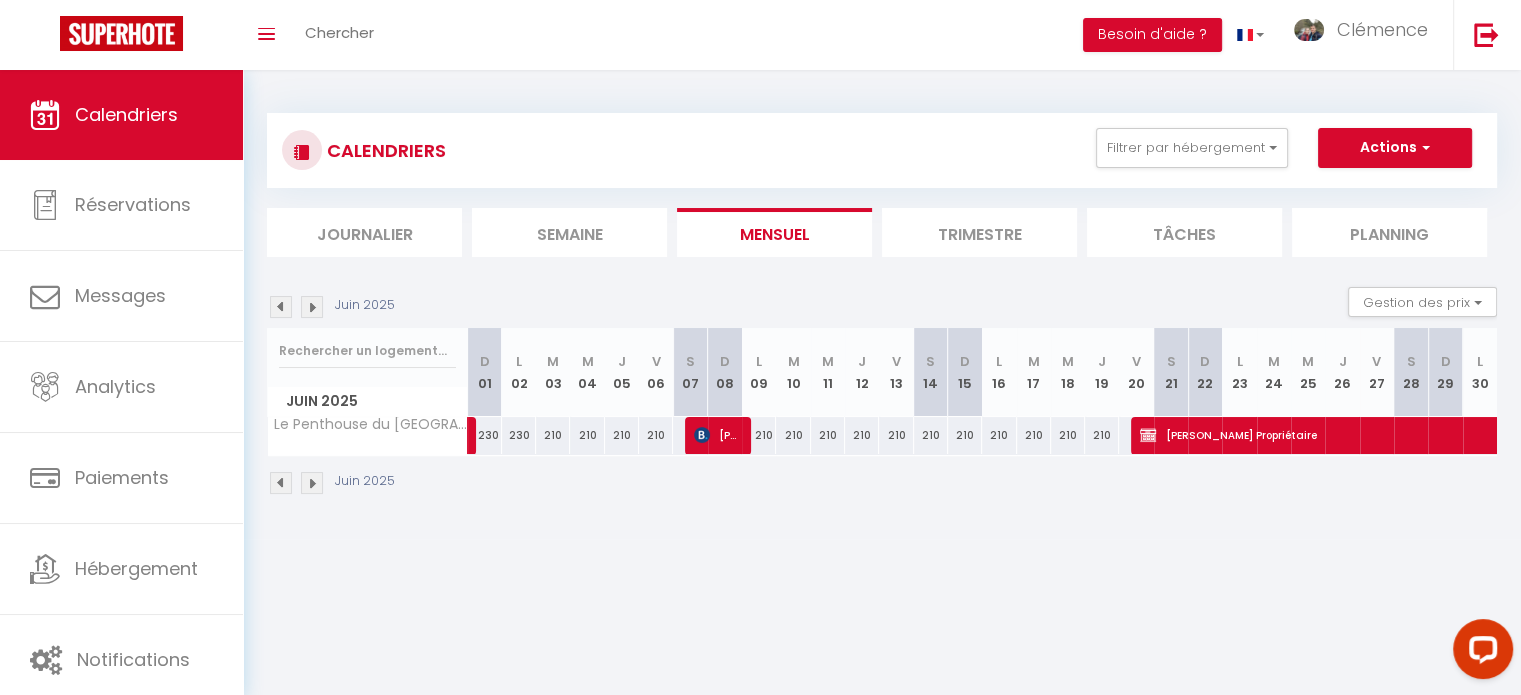 click at bounding box center [281, 307] 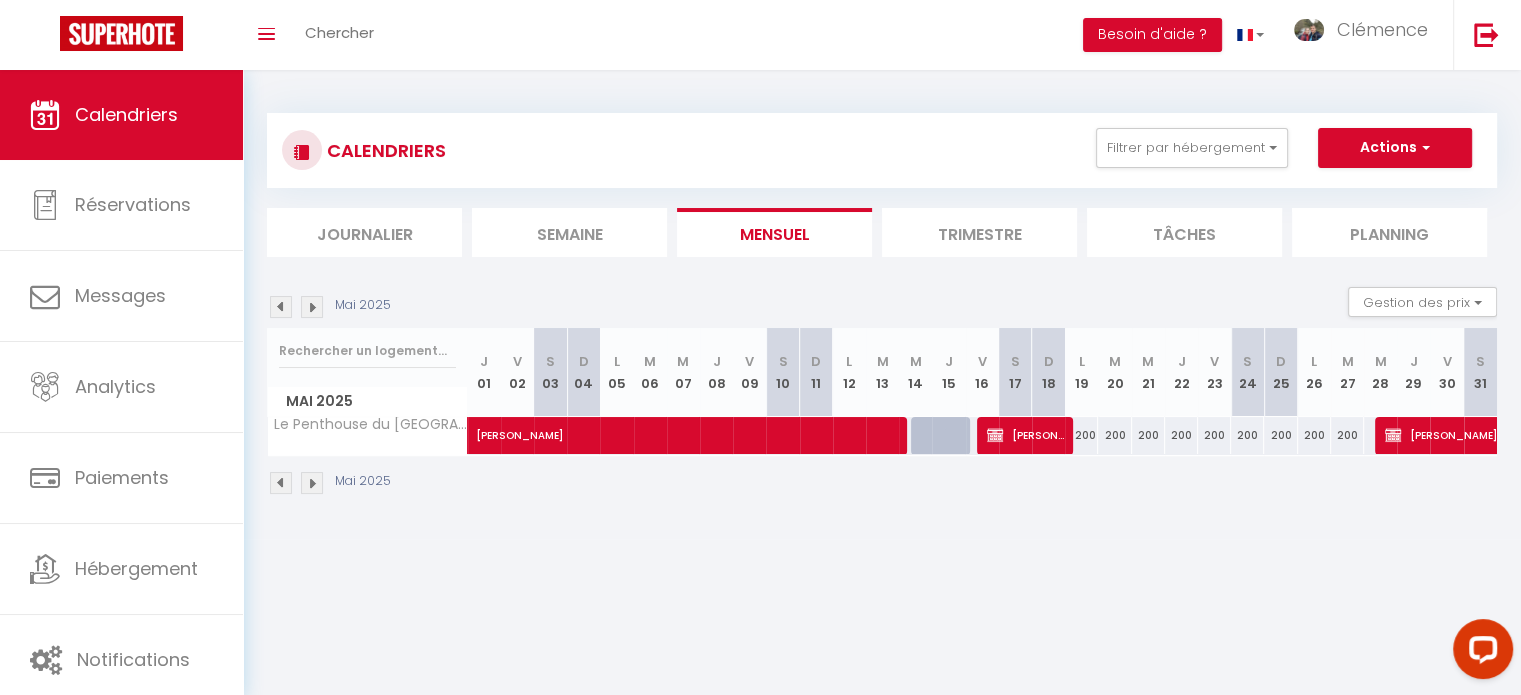 click at bounding box center (312, 307) 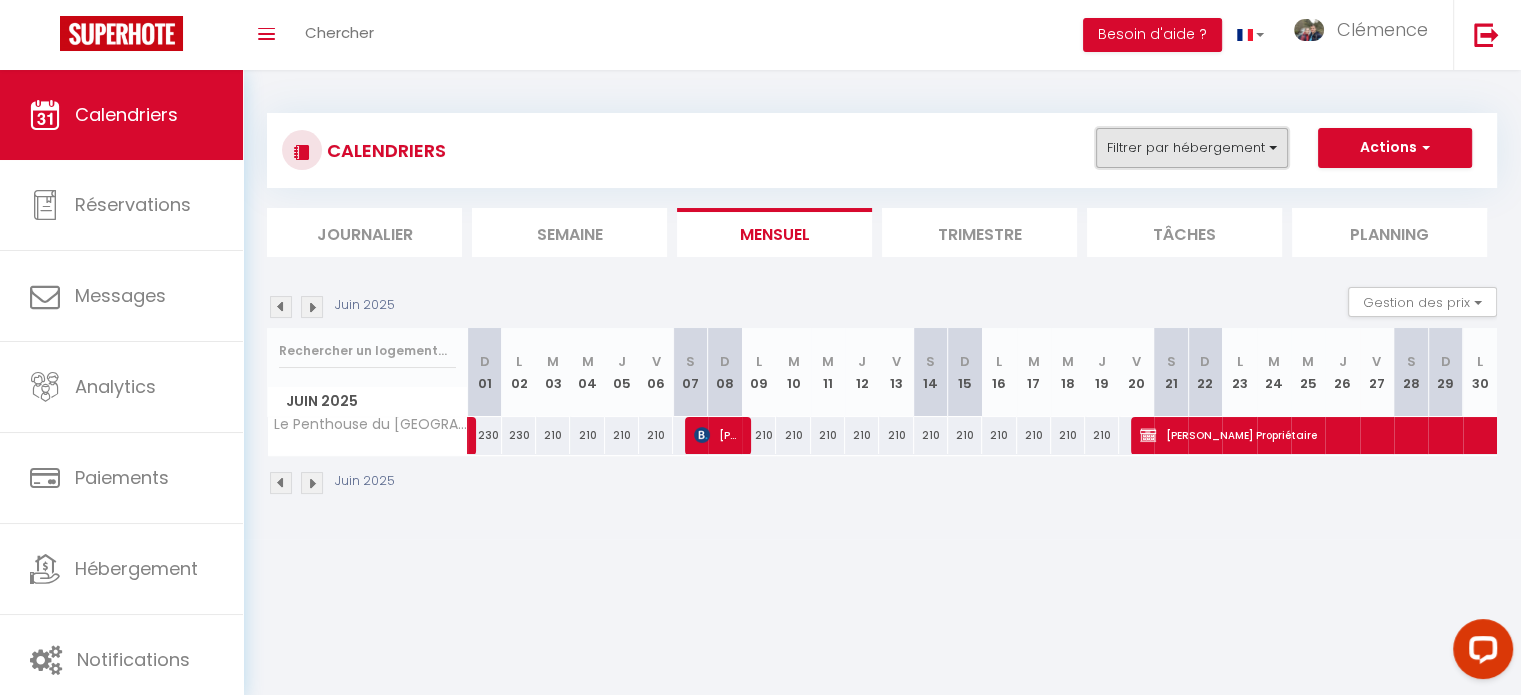 click on "Filtrer par hébergement" at bounding box center (1192, 148) 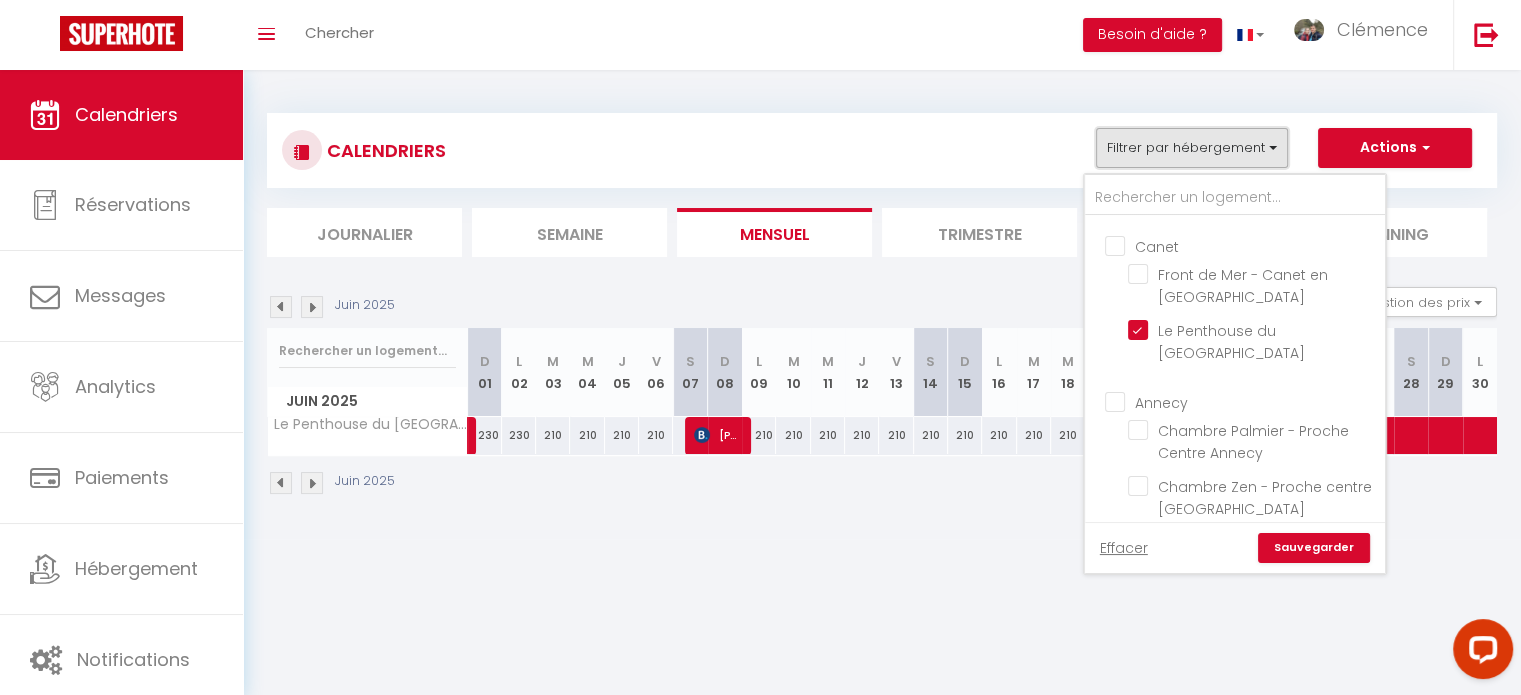 scroll, scrollTop: 548, scrollLeft: 0, axis: vertical 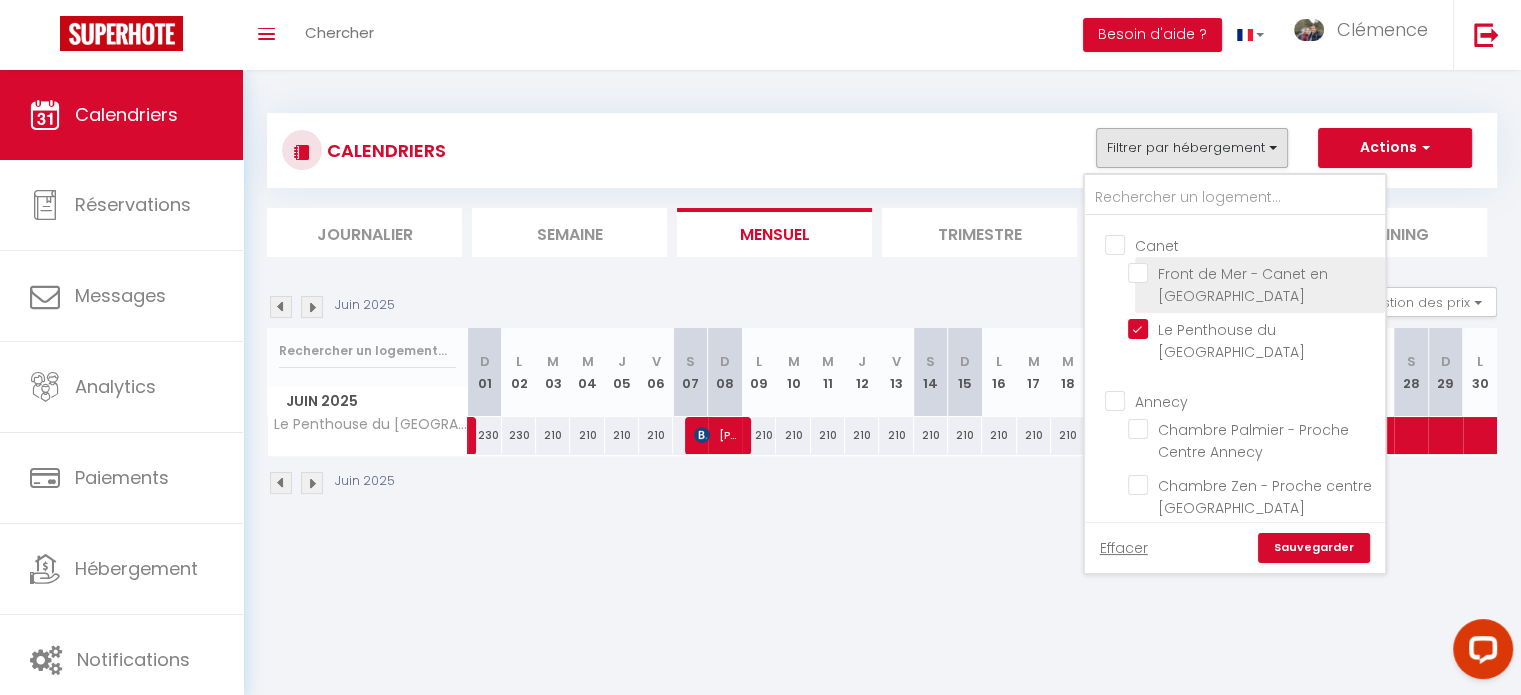 click on "Front de Mer - Canet en [GEOGRAPHIC_DATA]" at bounding box center [1253, 273] 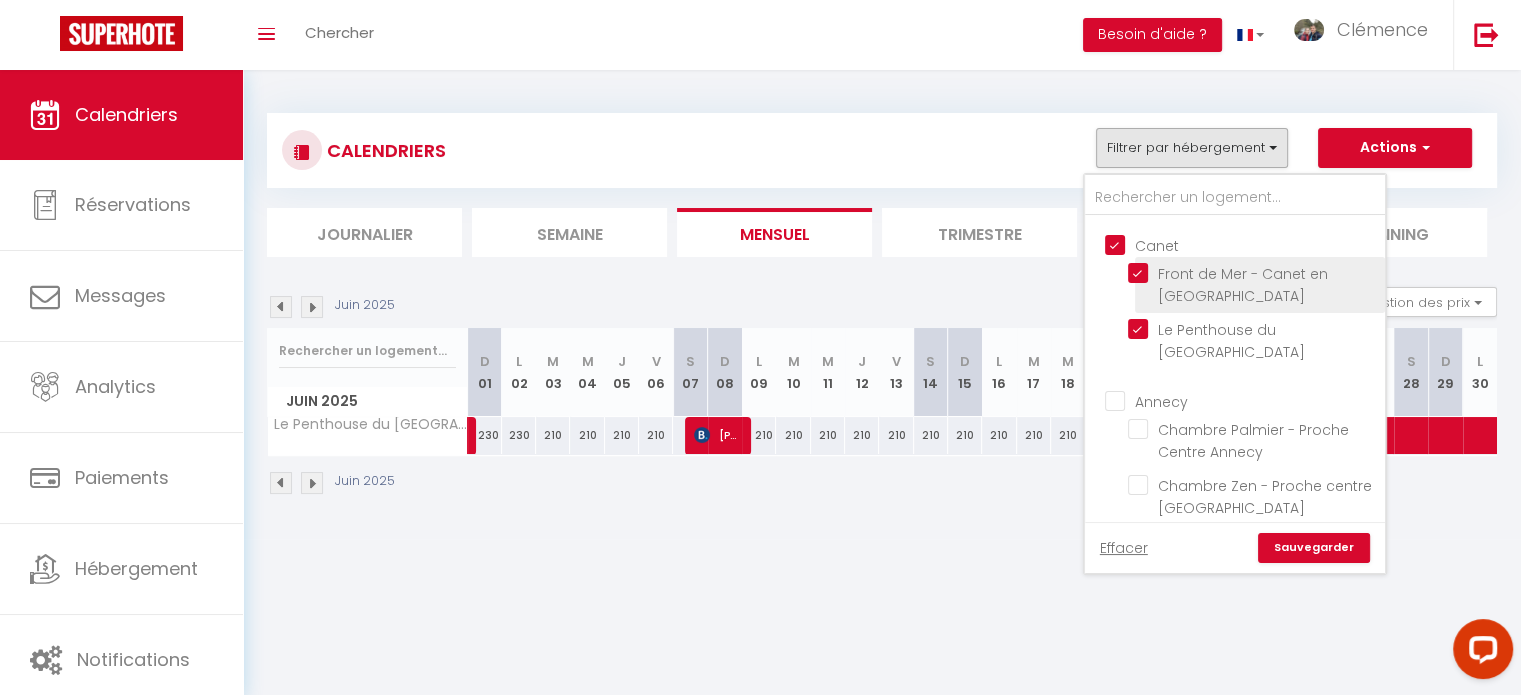 checkbox on "false" 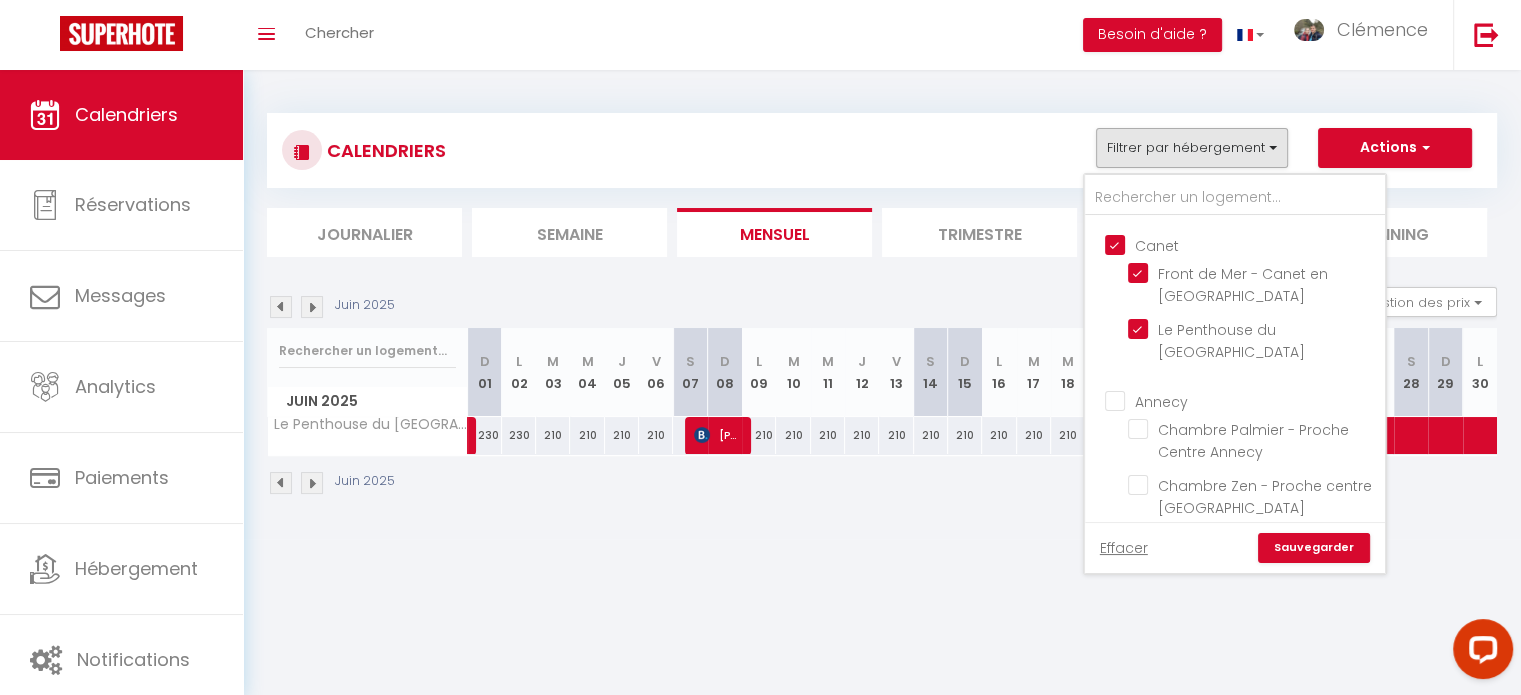click on "Sauvegarder" at bounding box center (1314, 548) 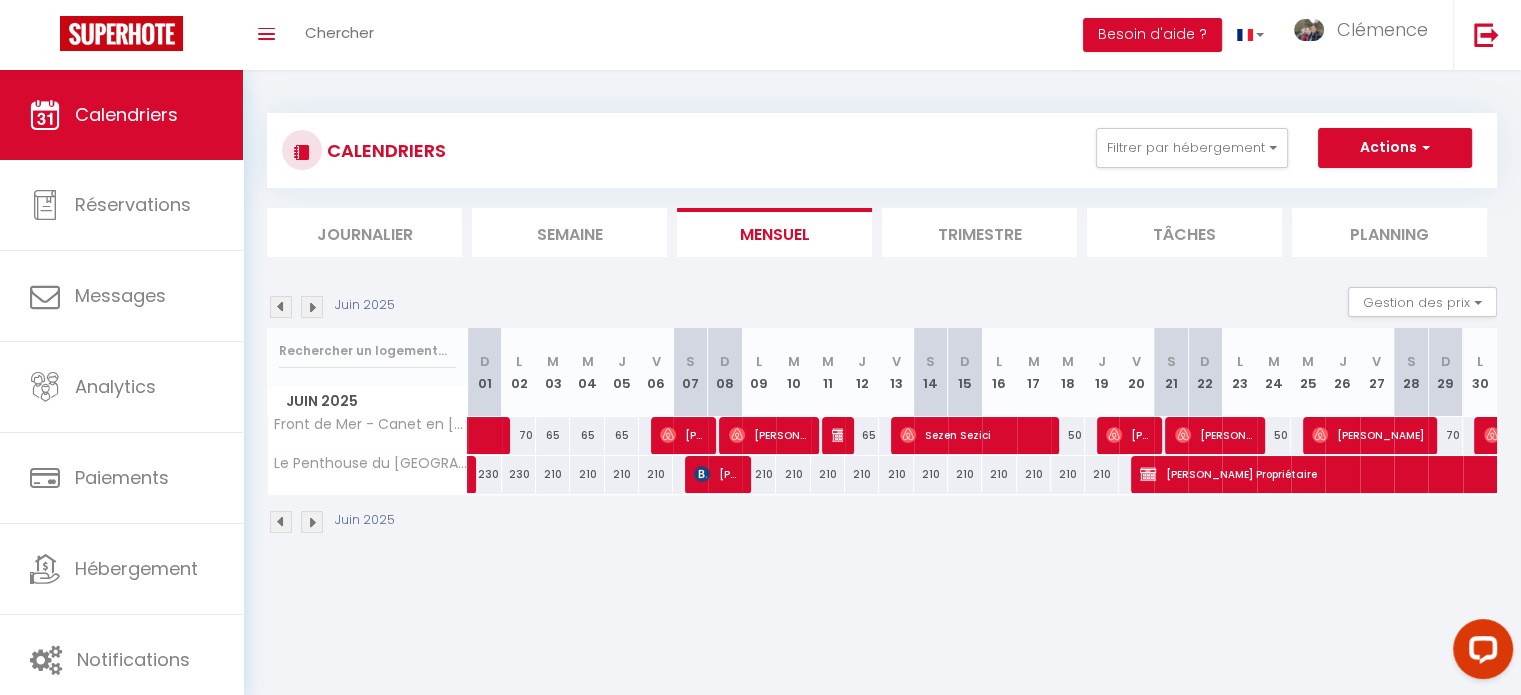 click at bounding box center (312, 307) 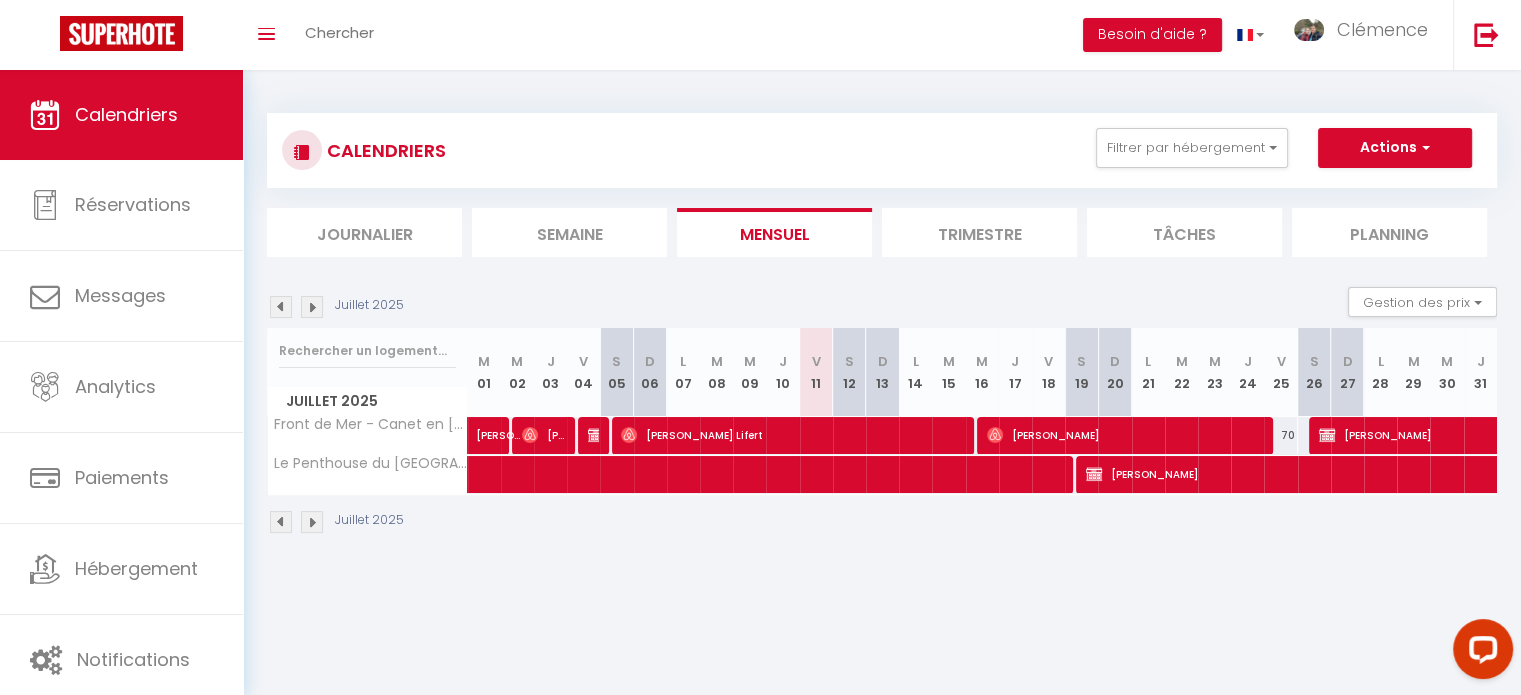 click at bounding box center [312, 307] 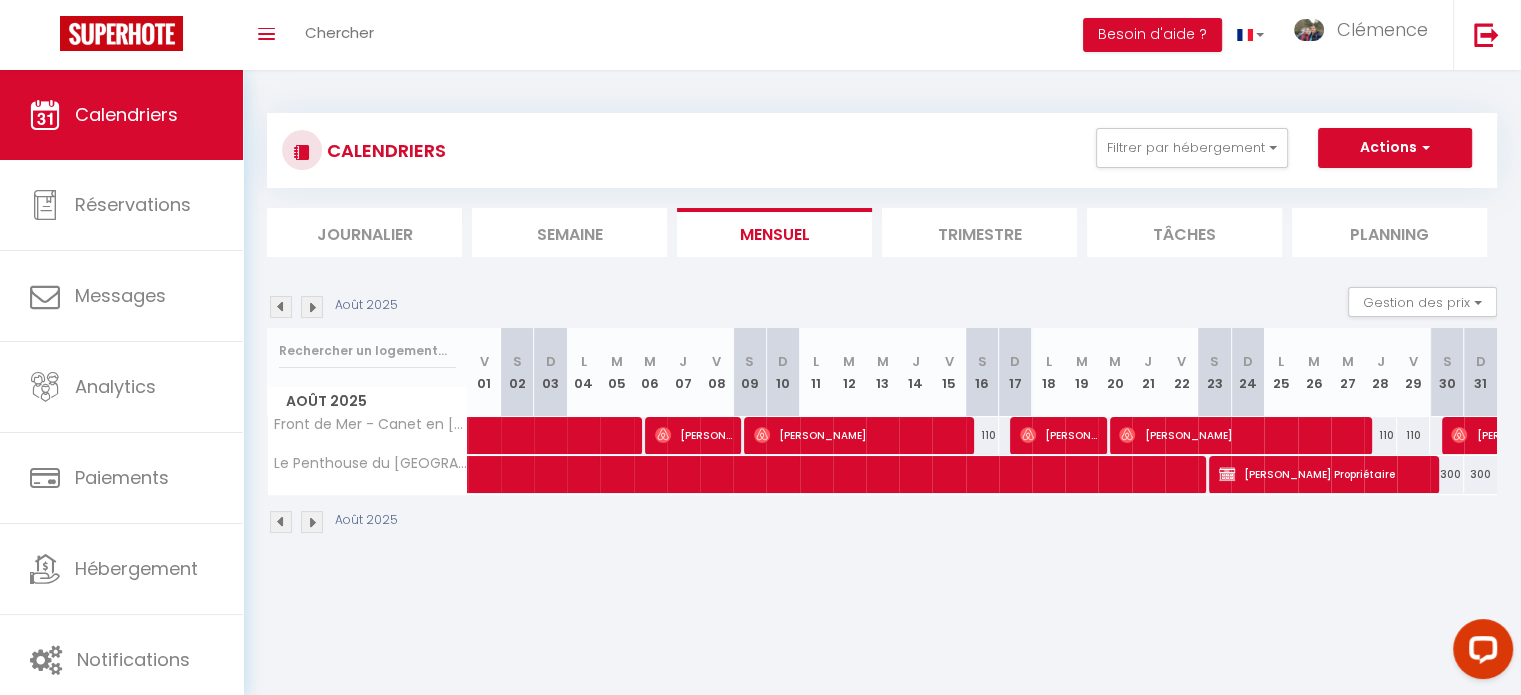 click at bounding box center [281, 307] 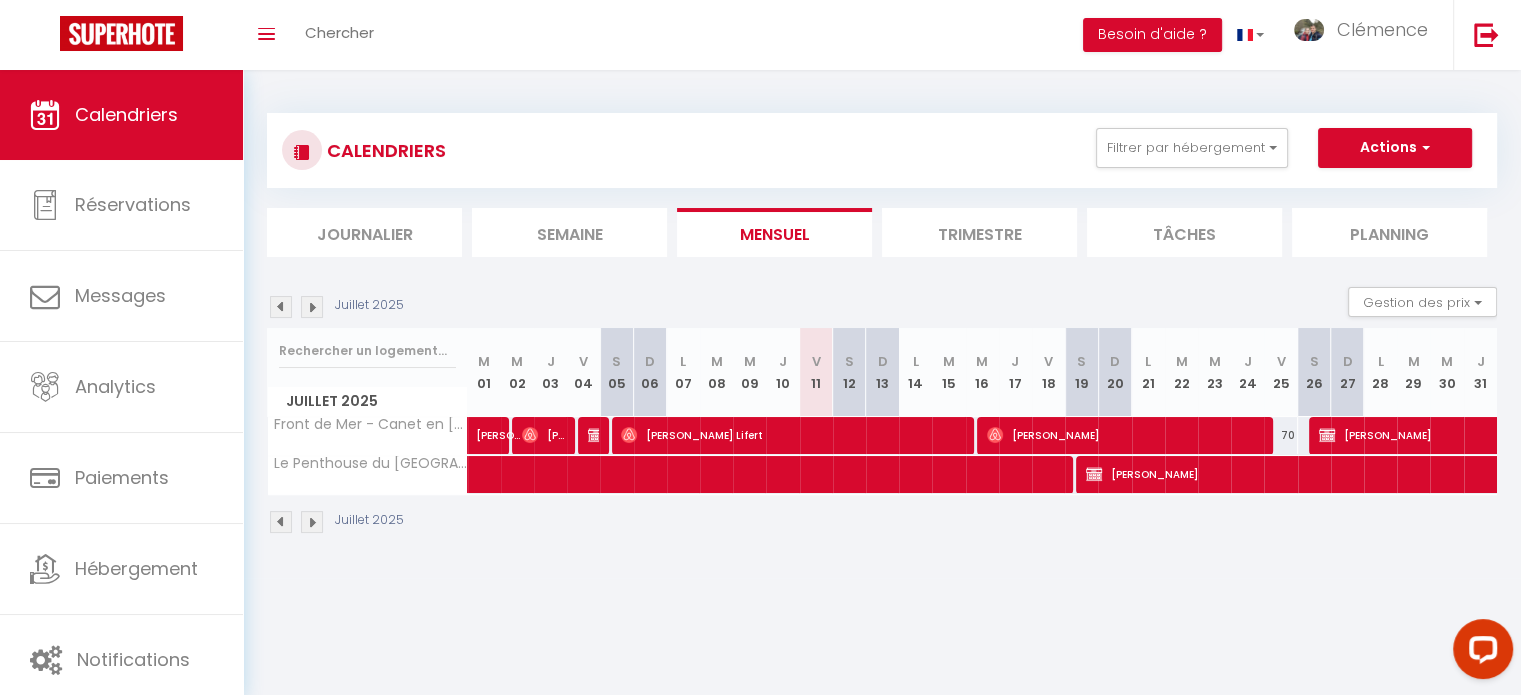 click at bounding box center [281, 307] 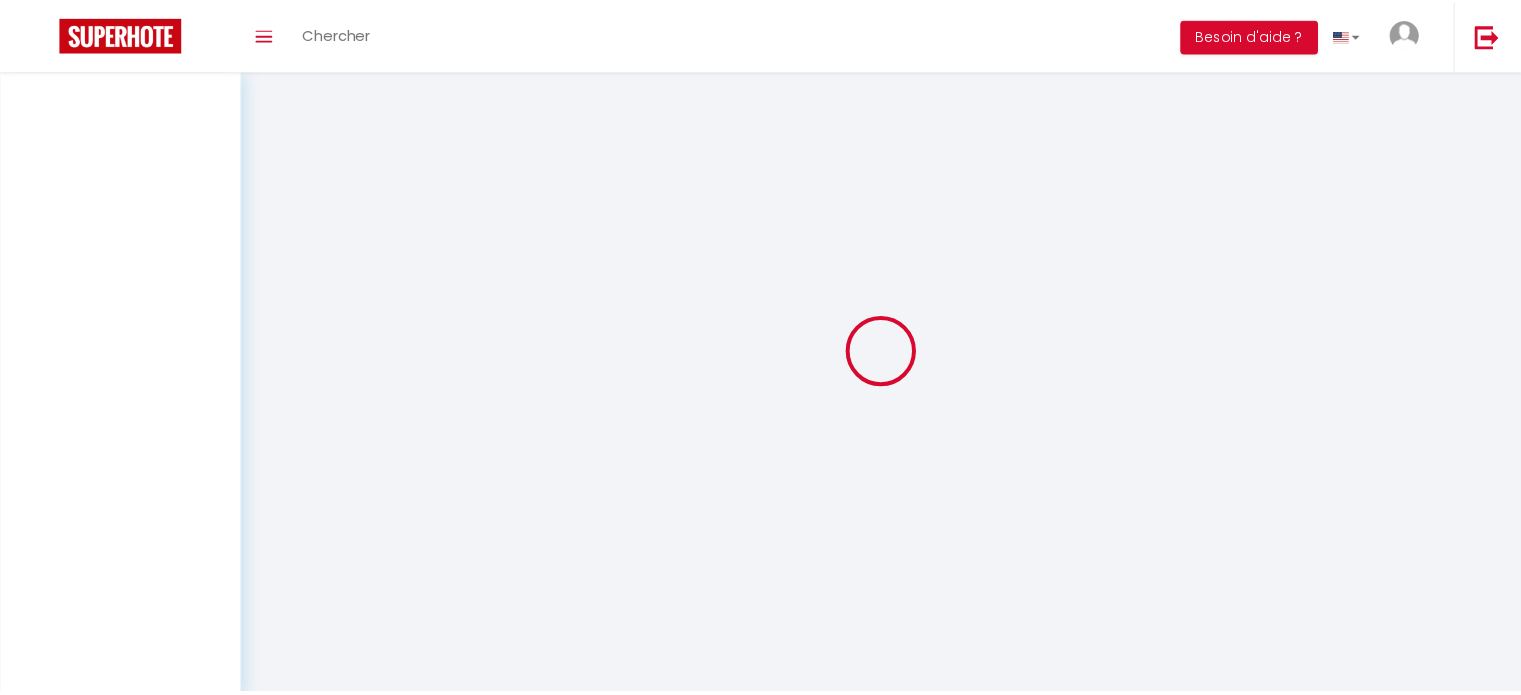 scroll, scrollTop: 0, scrollLeft: 0, axis: both 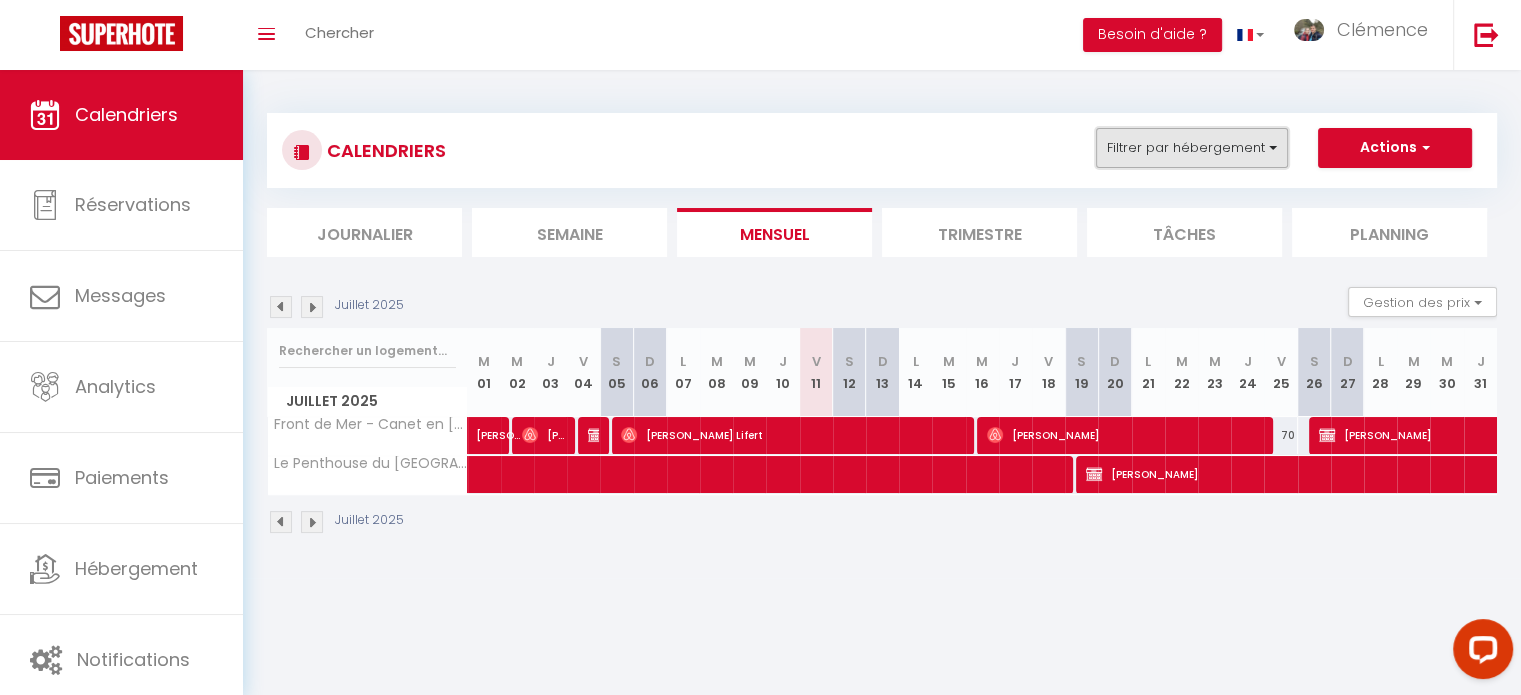 click on "Filtrer par hébergement" at bounding box center [1192, 148] 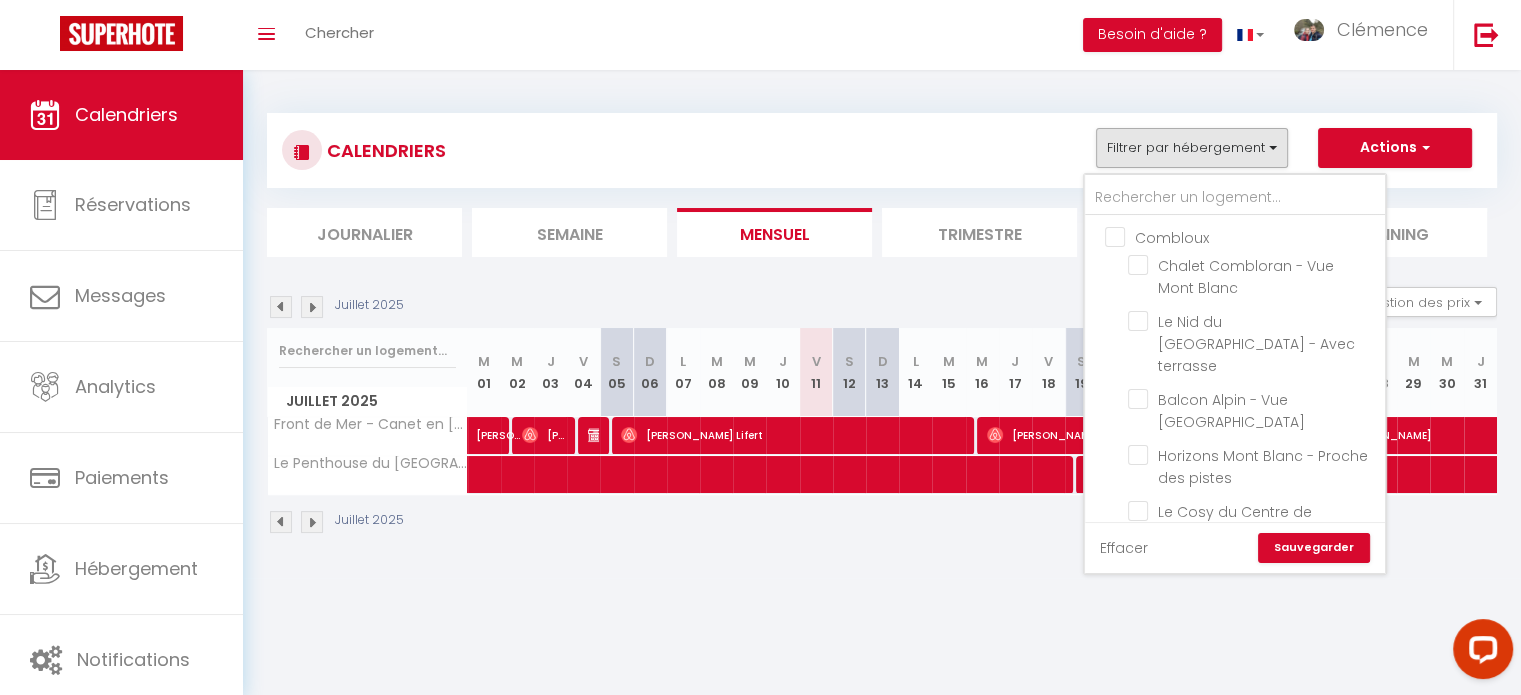 click on "Effacer" at bounding box center (1124, 548) 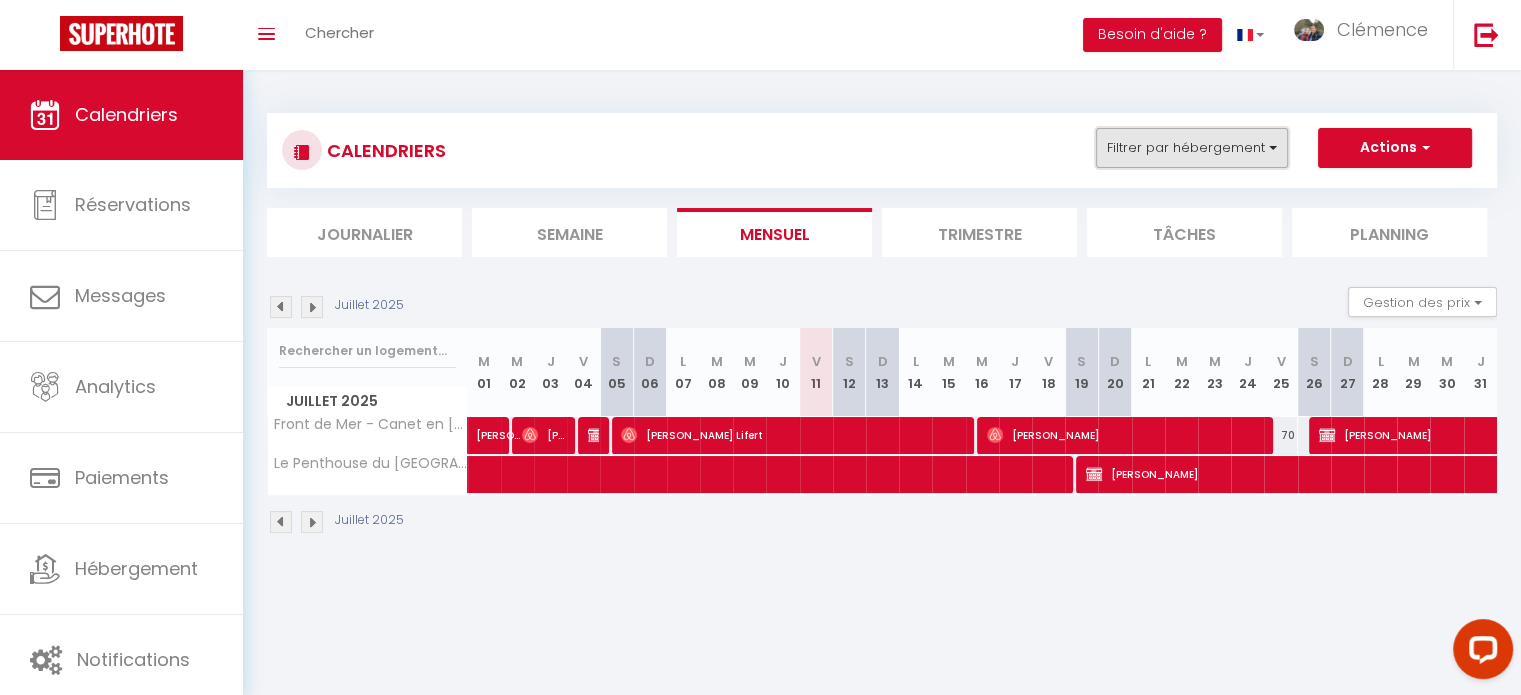 click on "Filtrer par hébergement" at bounding box center (1192, 148) 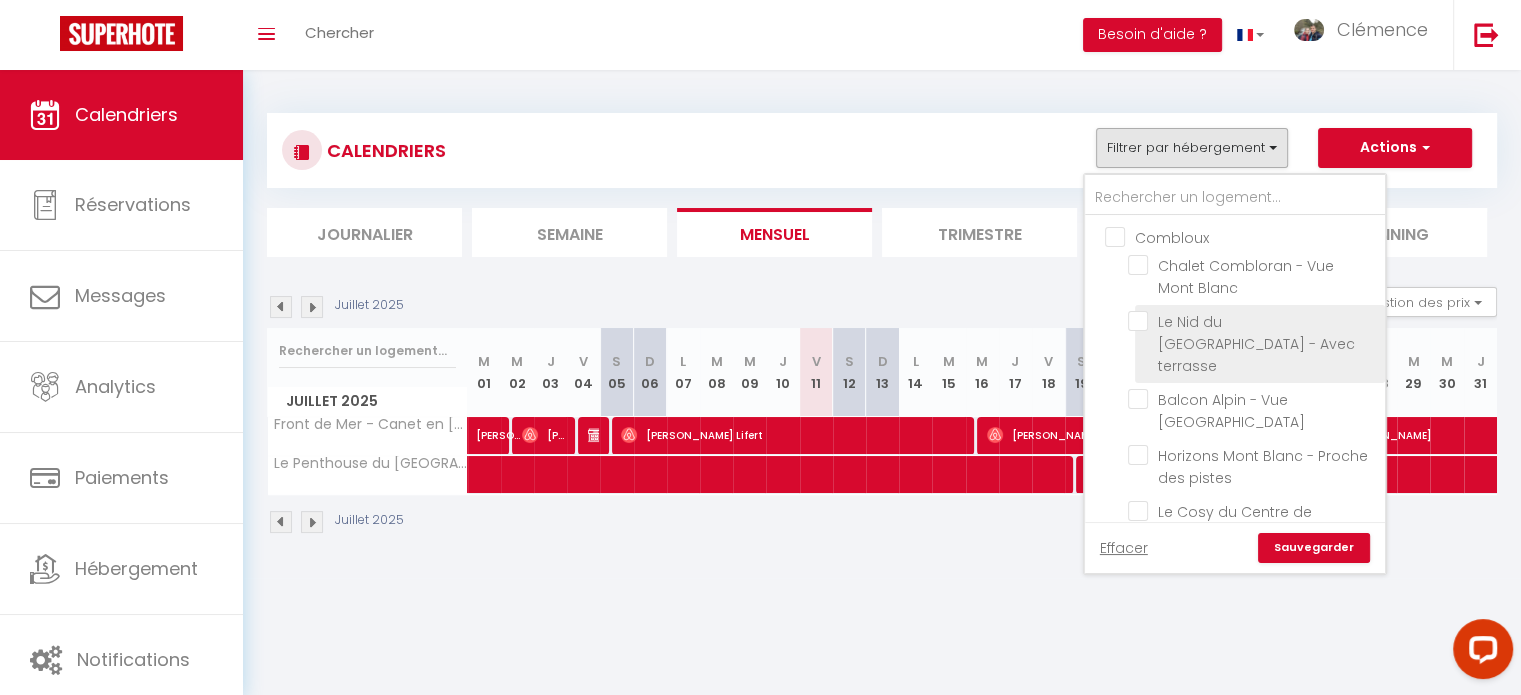 click on "Le Nid du [GEOGRAPHIC_DATA] - Avec terrasse" at bounding box center (1253, 321) 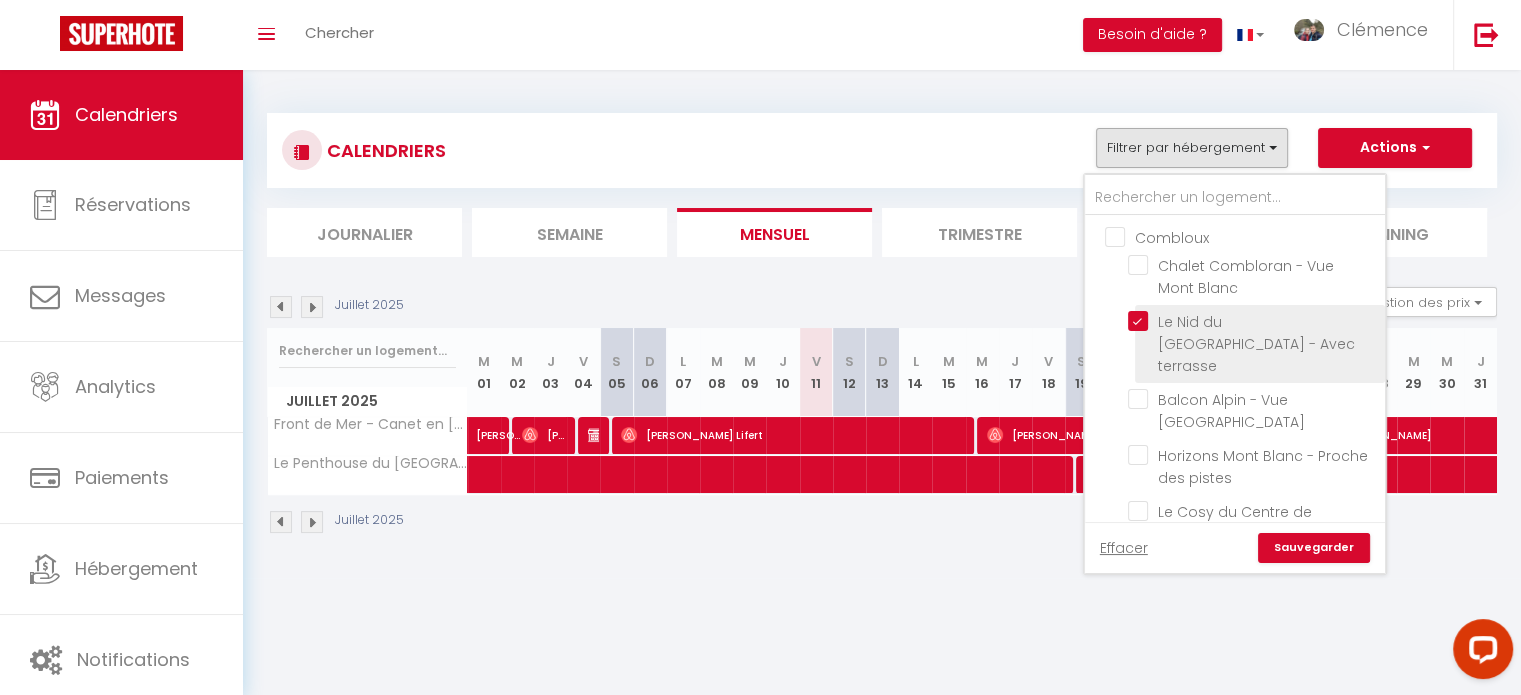 checkbox on "false" 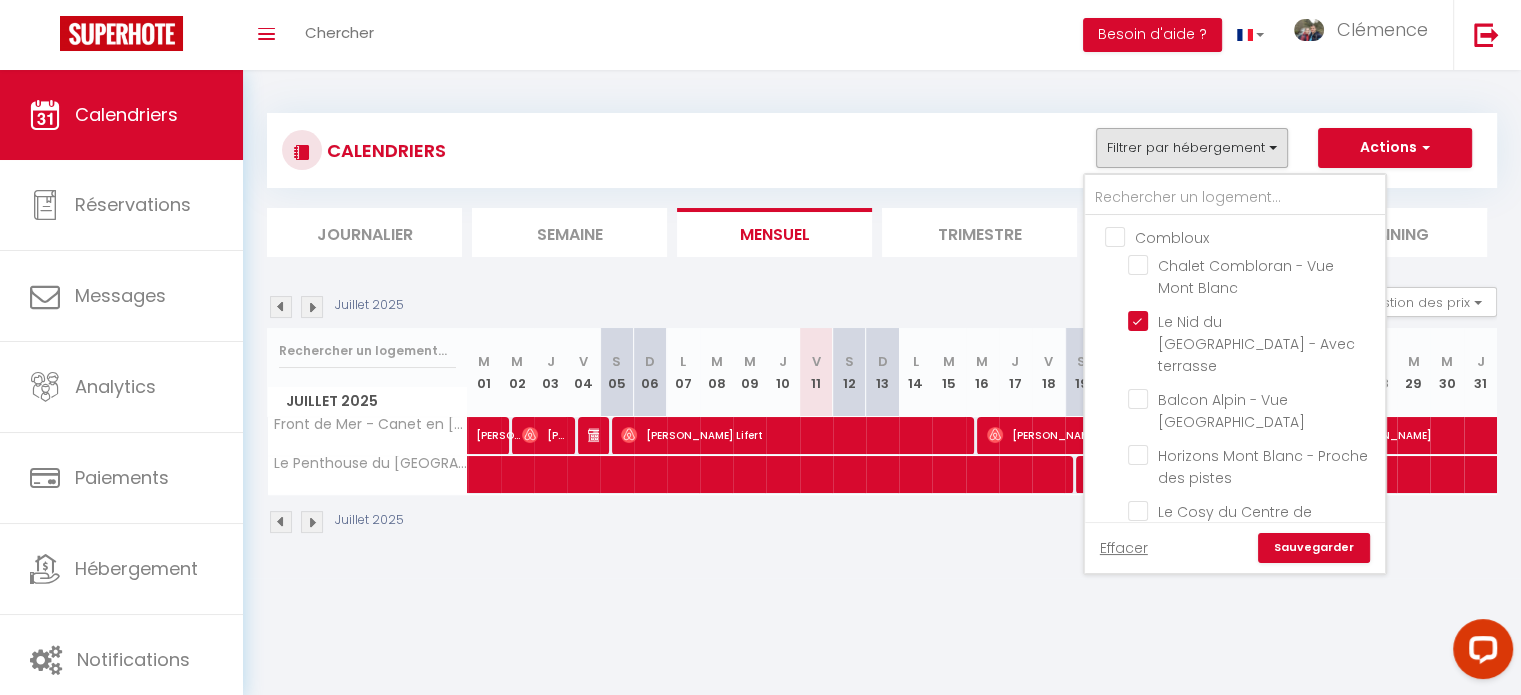 click on "Sauvegarder" at bounding box center (1314, 548) 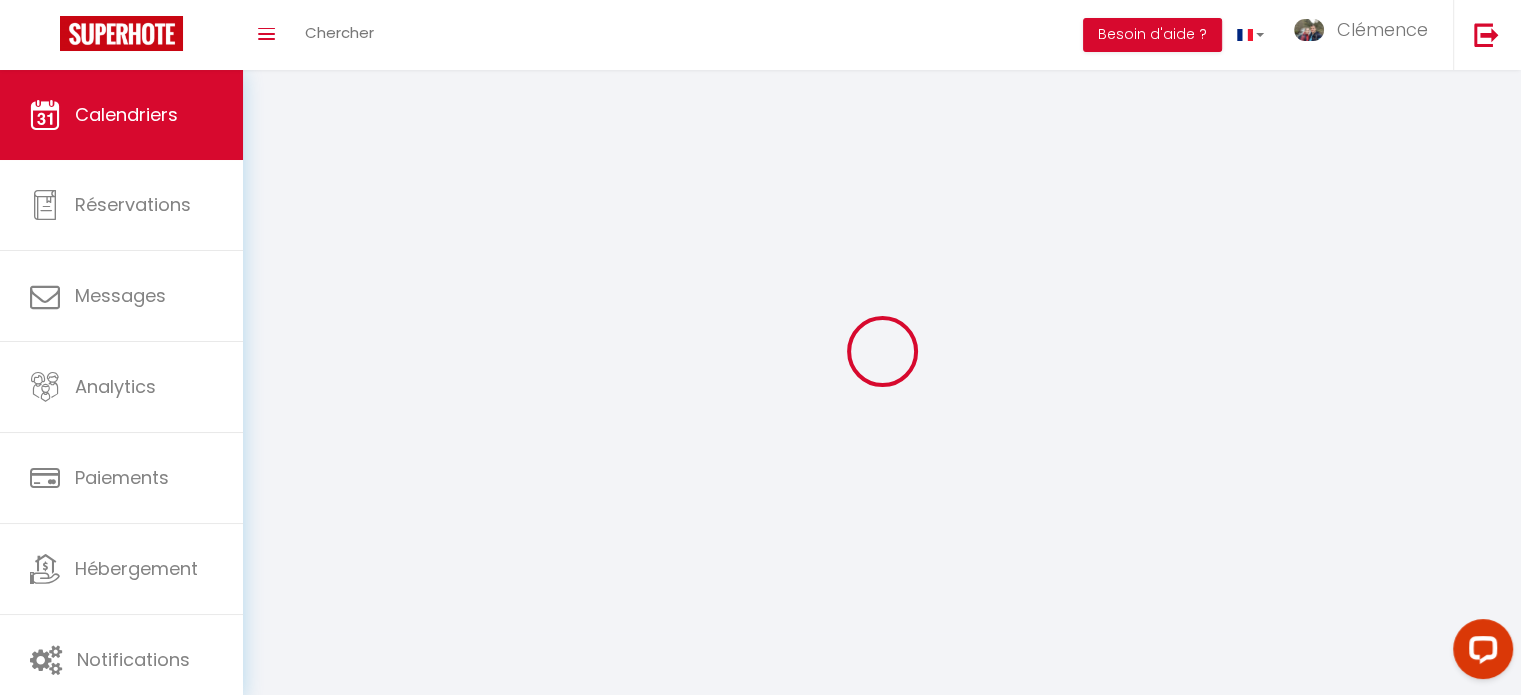 select 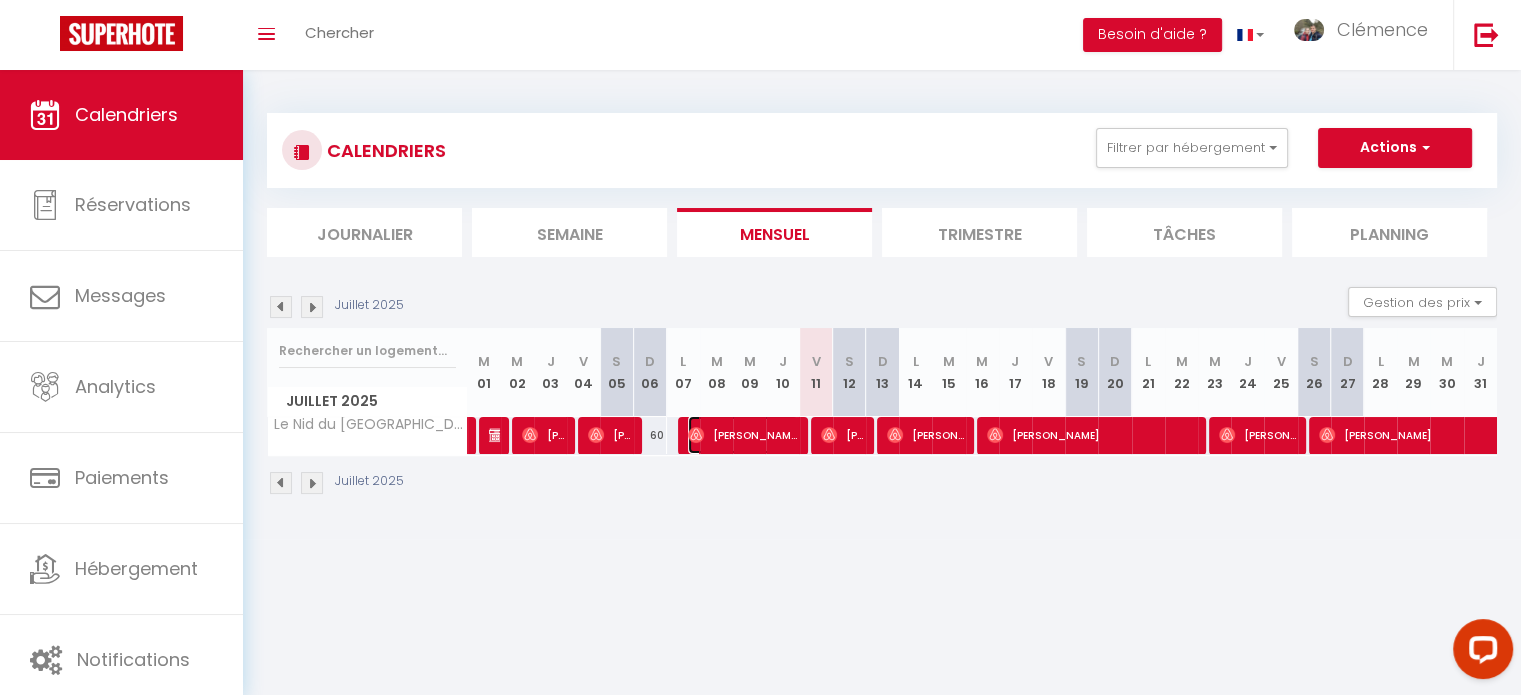 click on "Adnan Alghamdi" at bounding box center (743, 435) 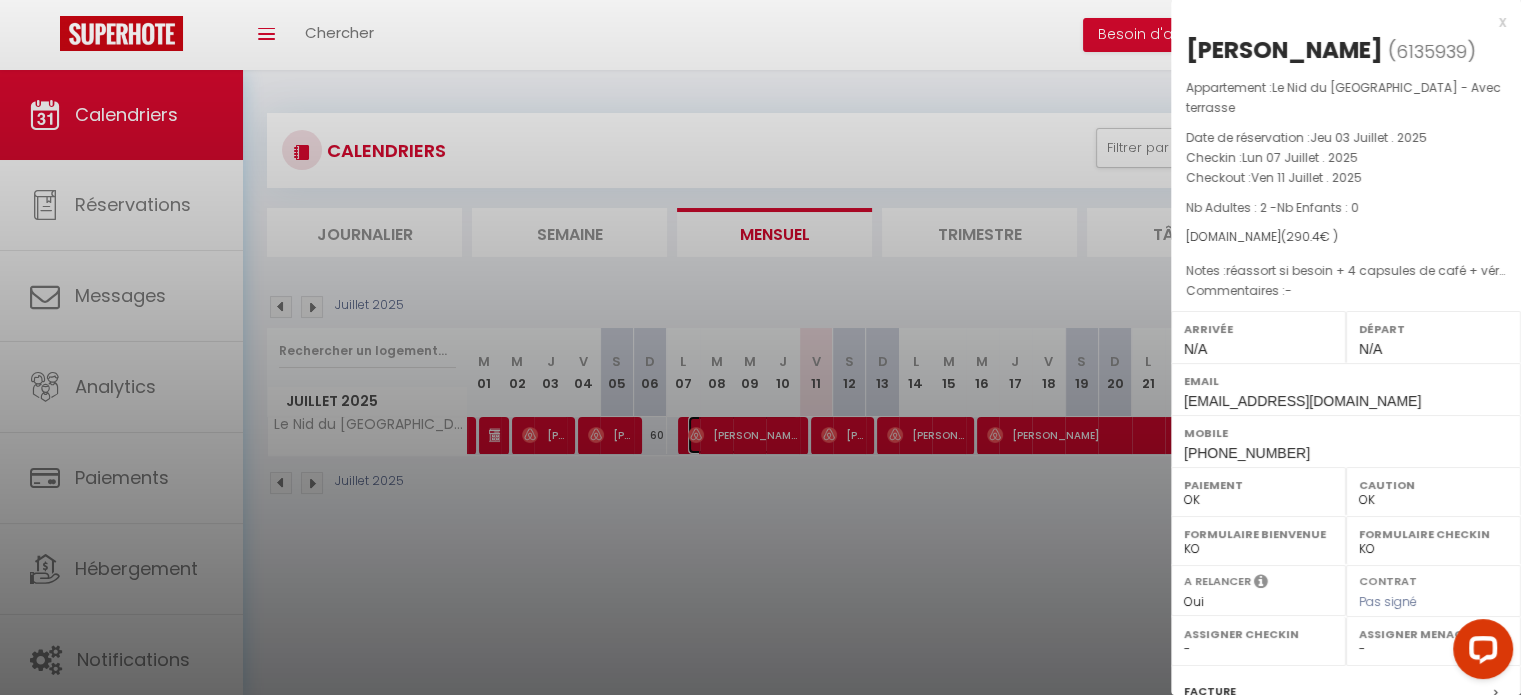 select on "44081" 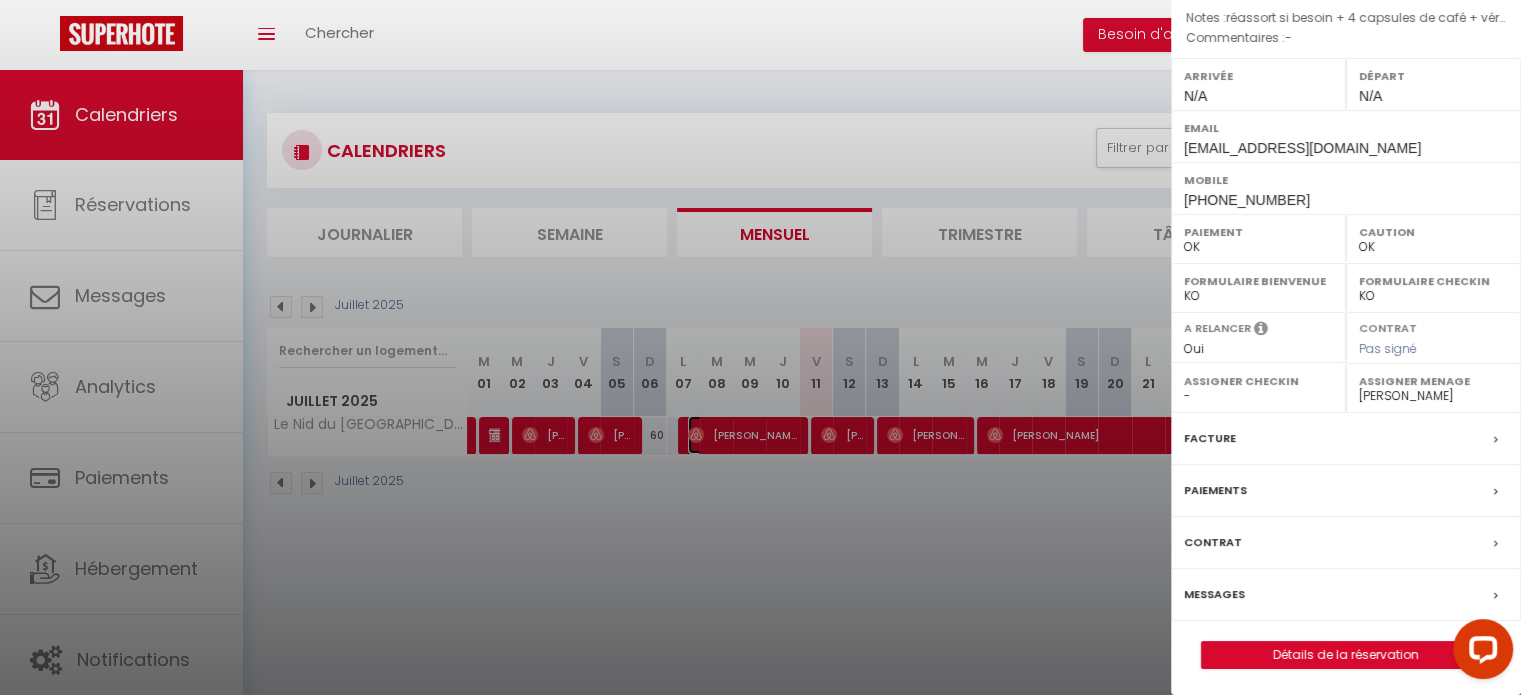 scroll, scrollTop: 0, scrollLeft: 0, axis: both 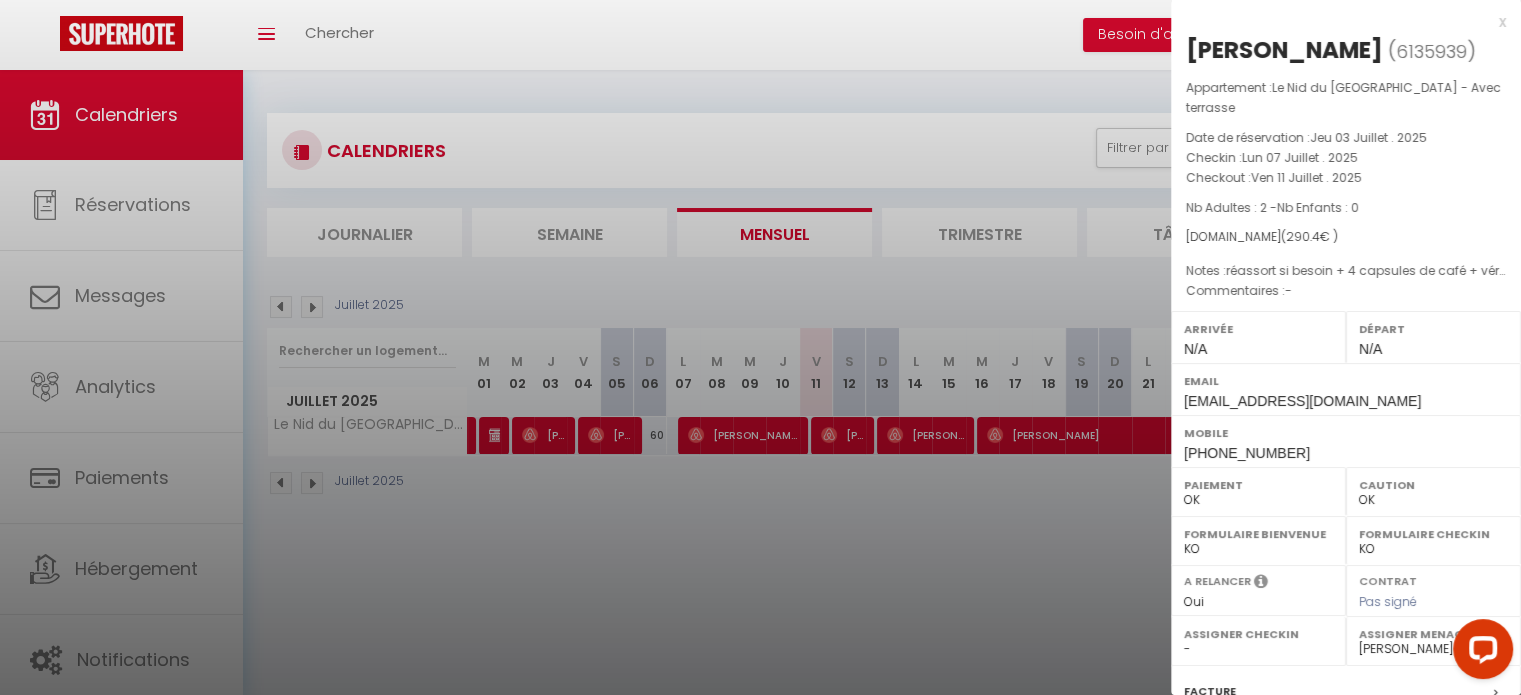 click at bounding box center (760, 347) 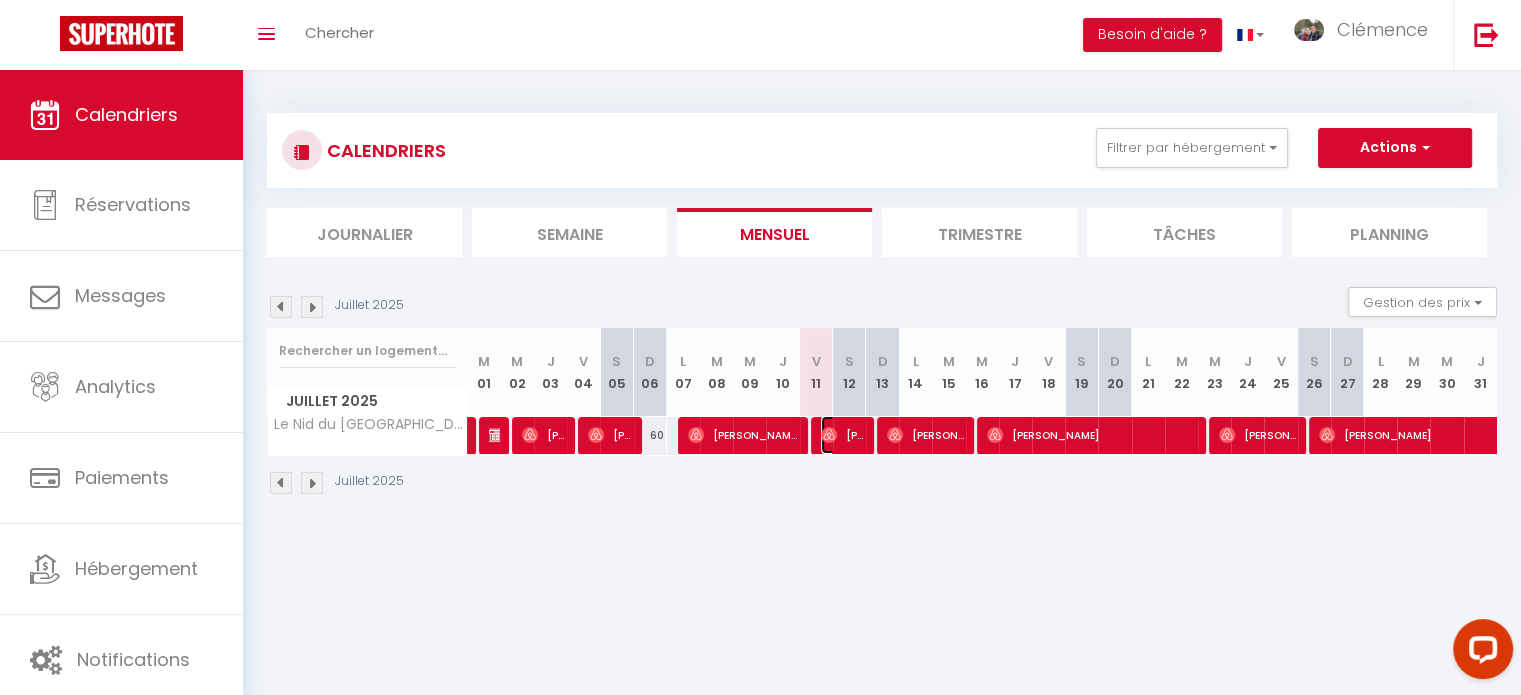 click on "Carla Duina" at bounding box center [843, 435] 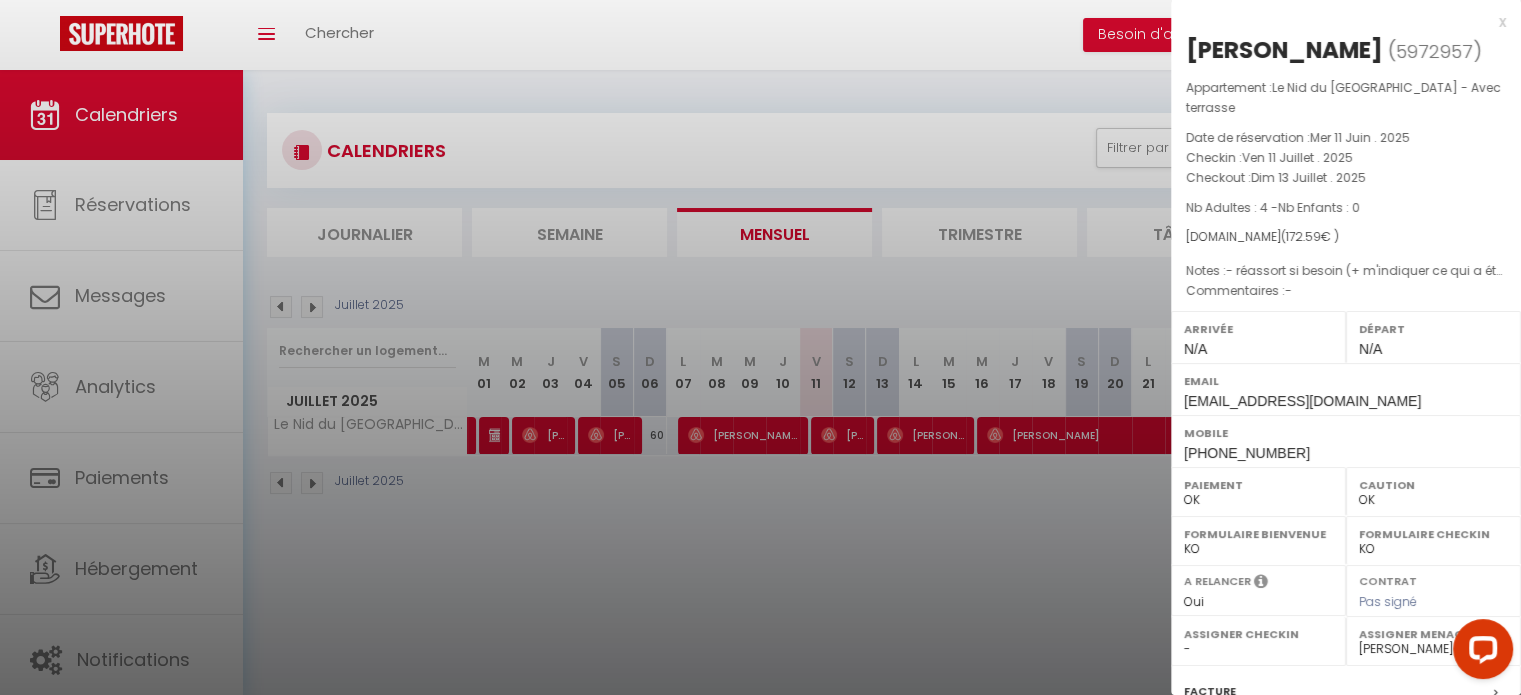 click at bounding box center (760, 347) 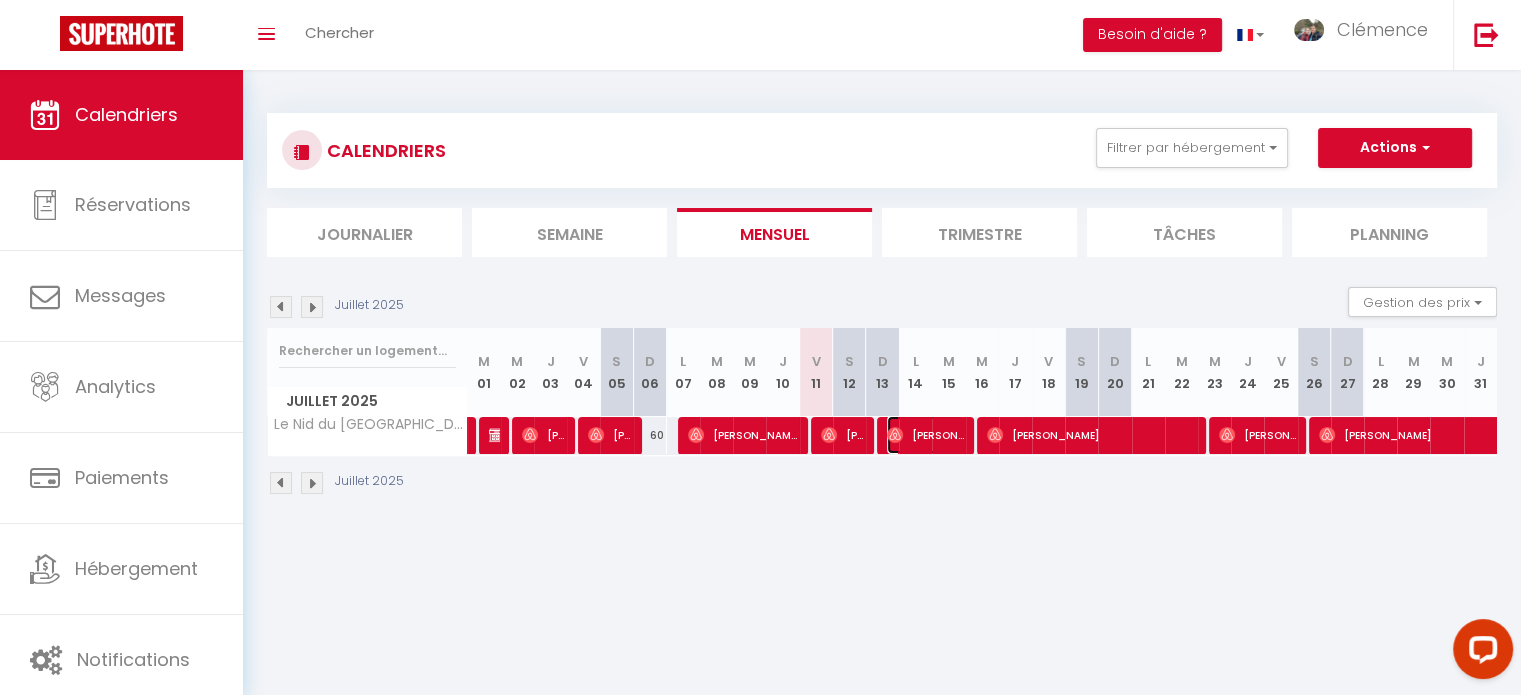 click on "Turki Alresheedi" at bounding box center [925, 435] 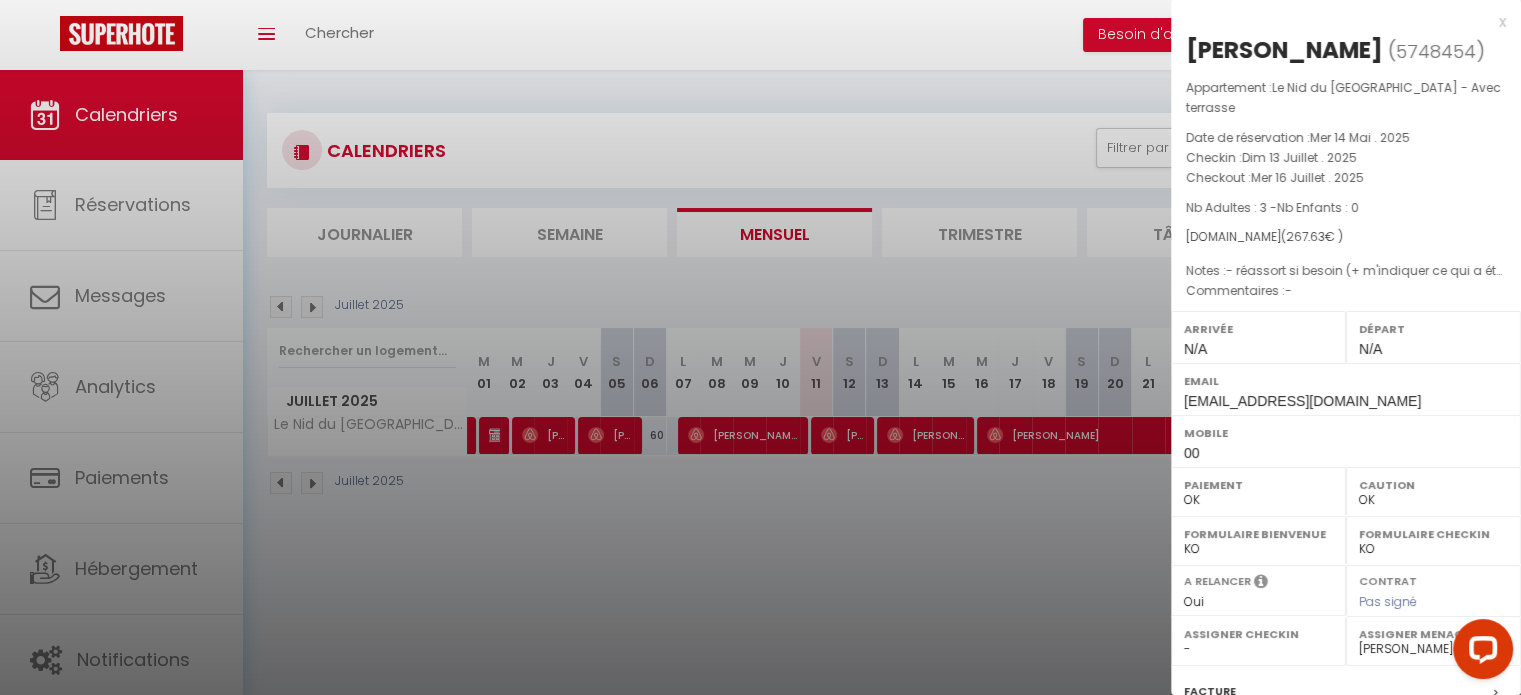 click at bounding box center [760, 347] 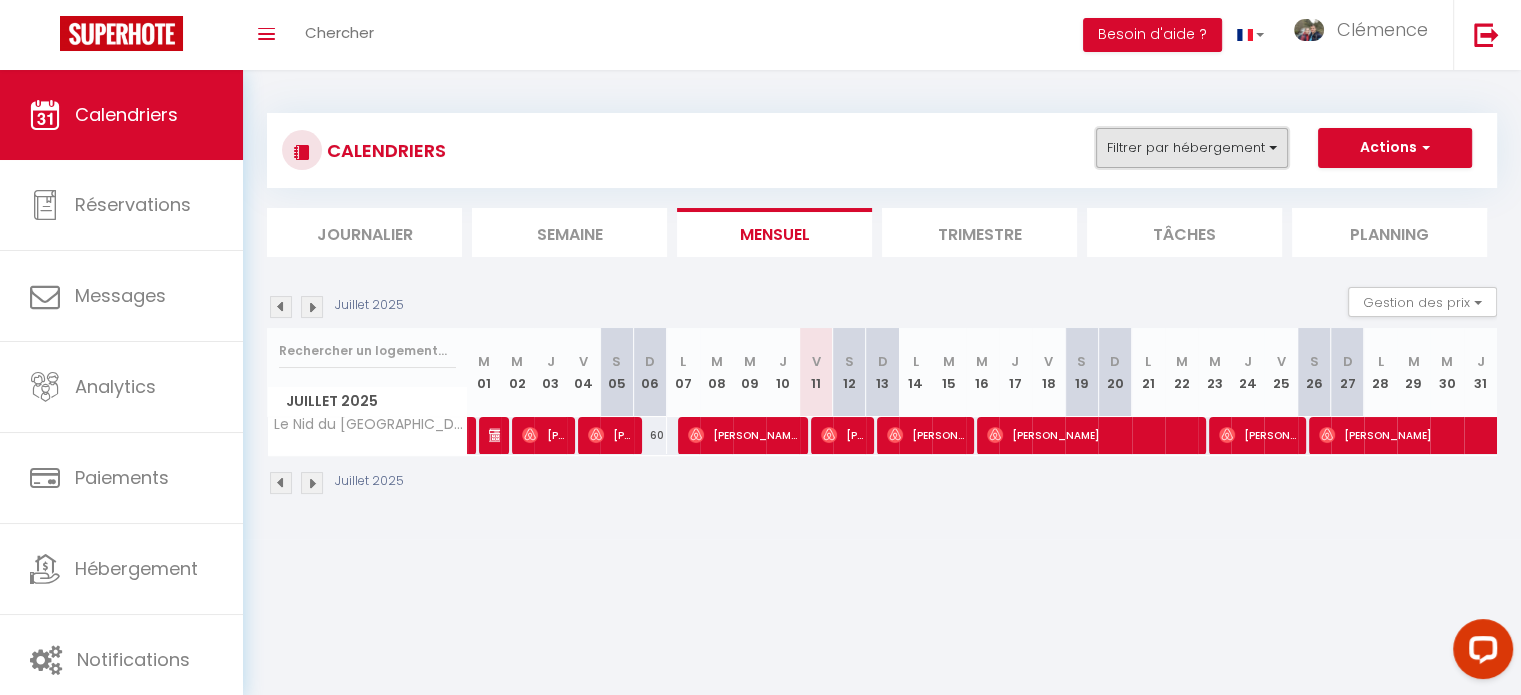 click on "Filtrer par hébergement" at bounding box center (1192, 148) 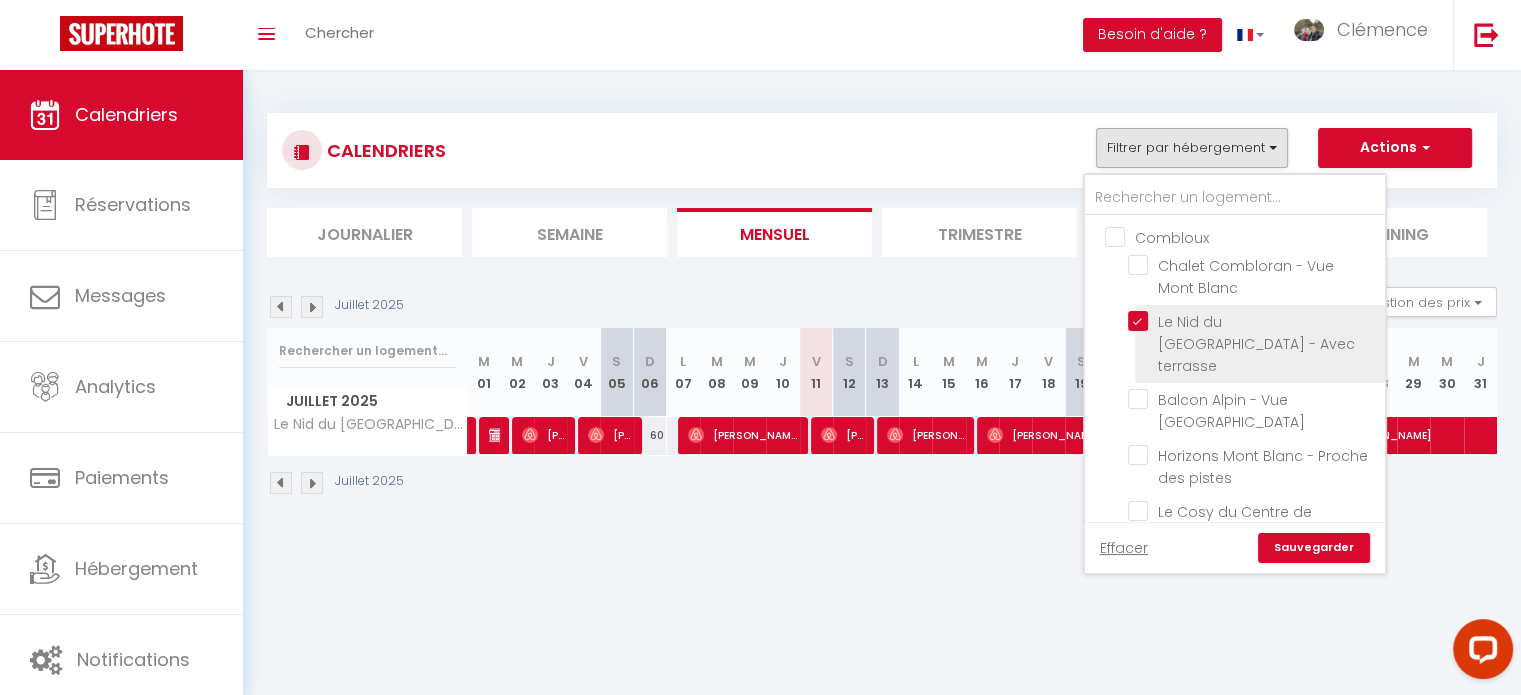 click on "Le Nid du [GEOGRAPHIC_DATA] - Avec terrasse" at bounding box center [1253, 321] 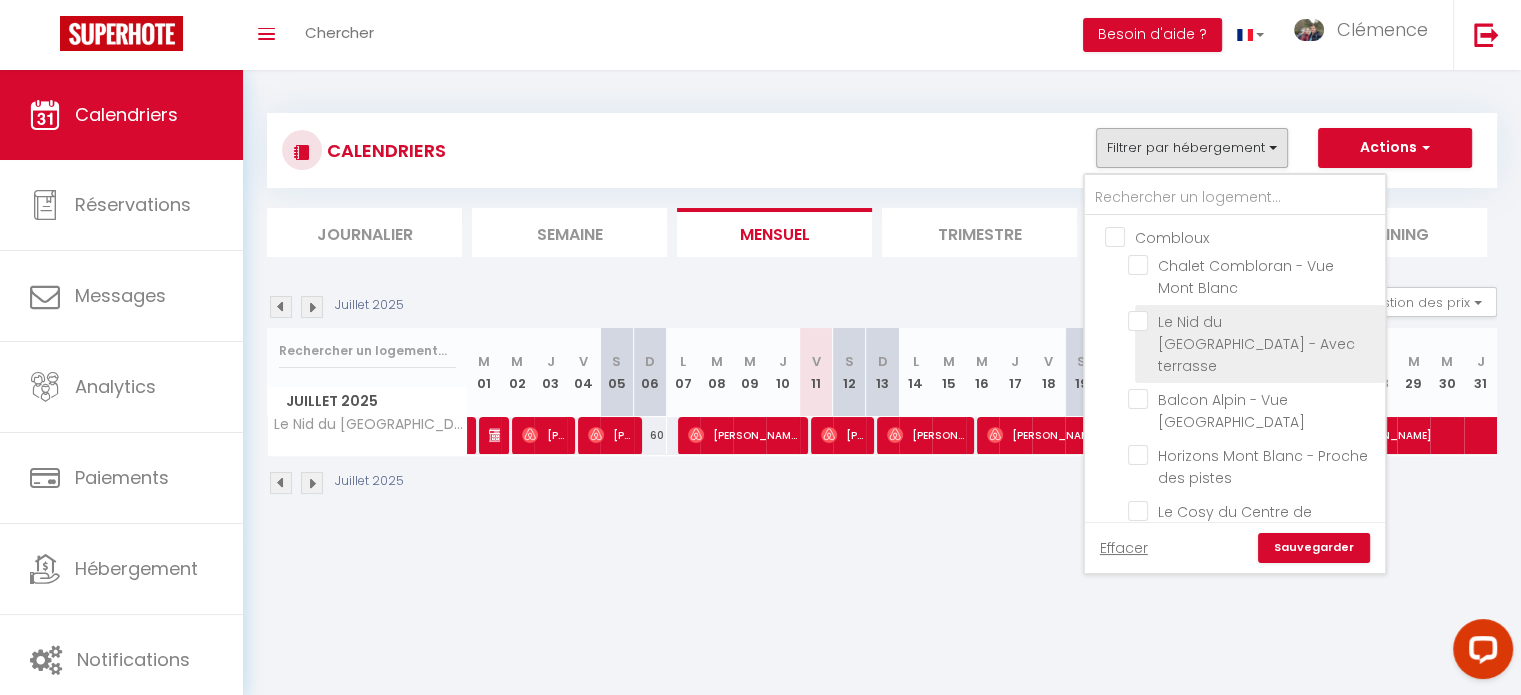 checkbox on "false" 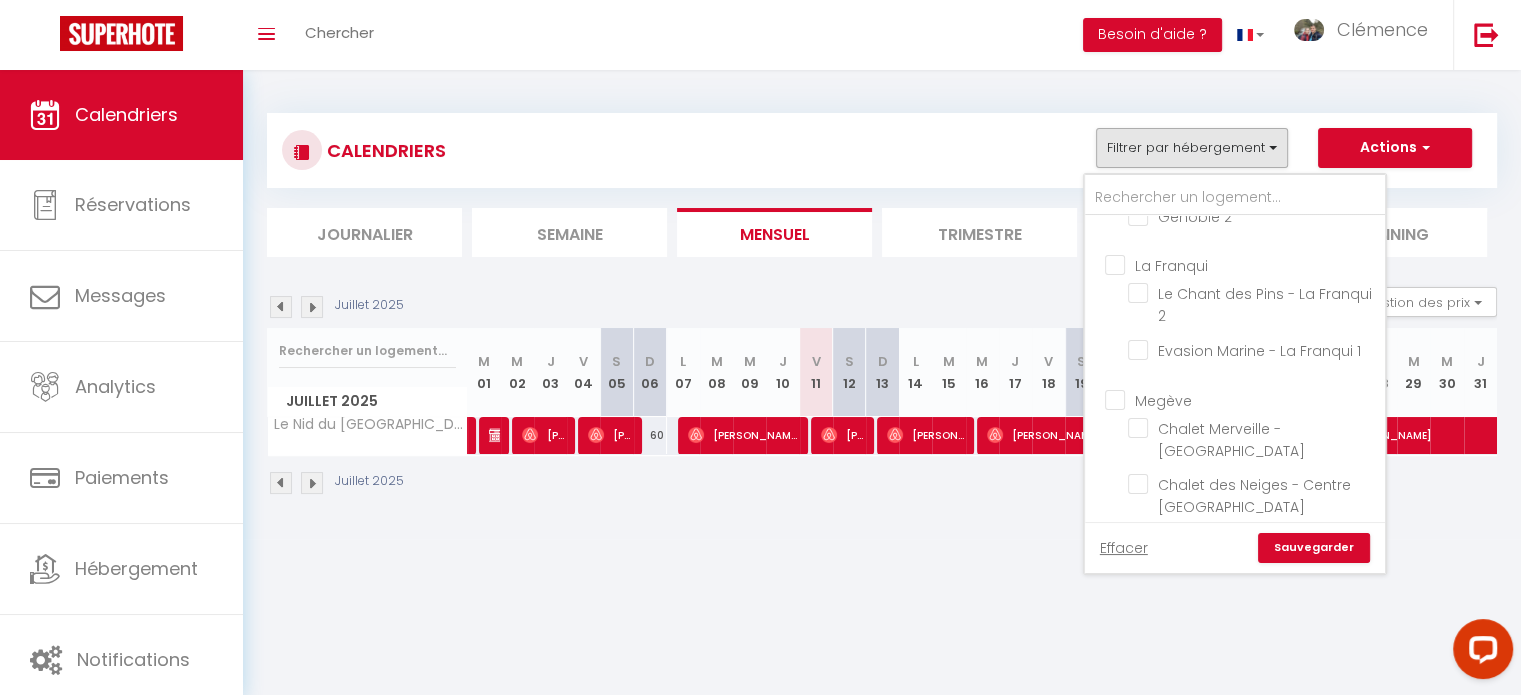 scroll, scrollTop: 1019, scrollLeft: 0, axis: vertical 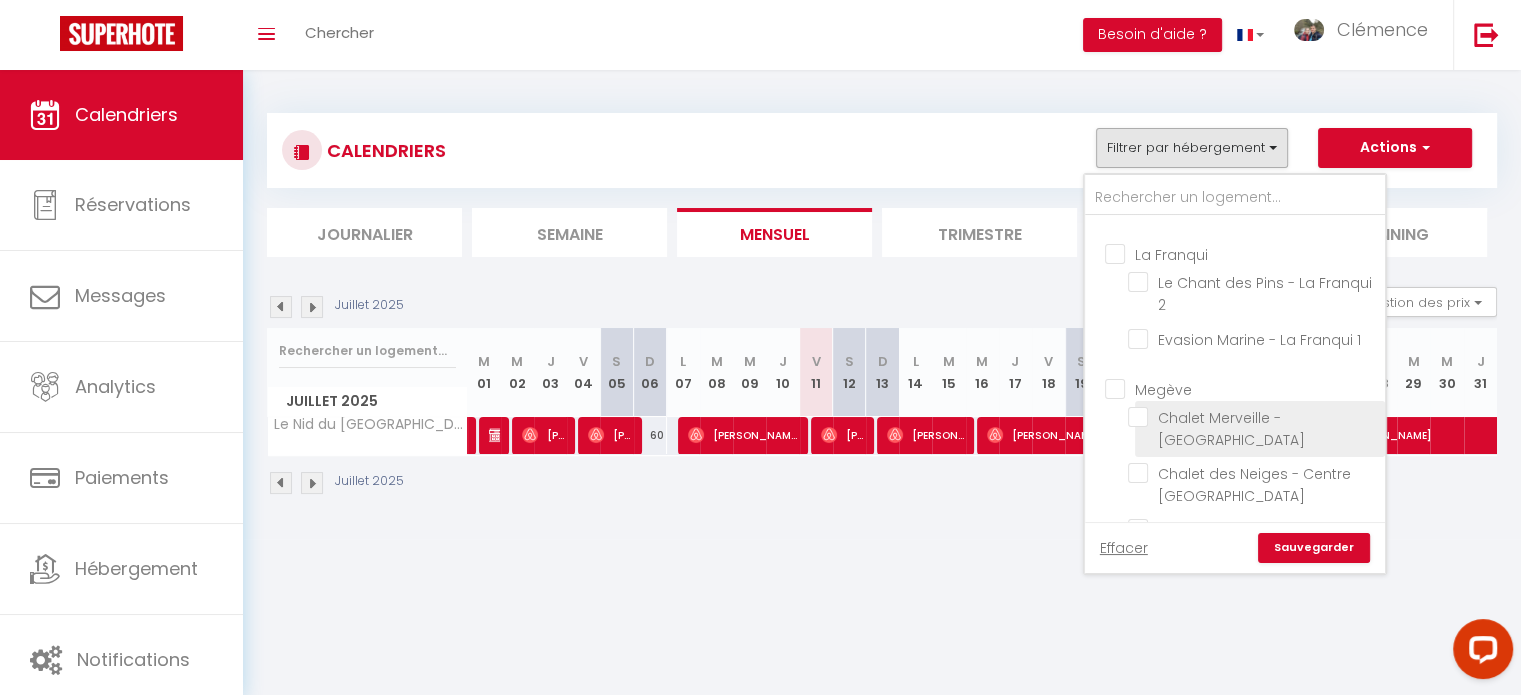click on "Chalet Merveille - [GEOGRAPHIC_DATA]" at bounding box center (1253, 417) 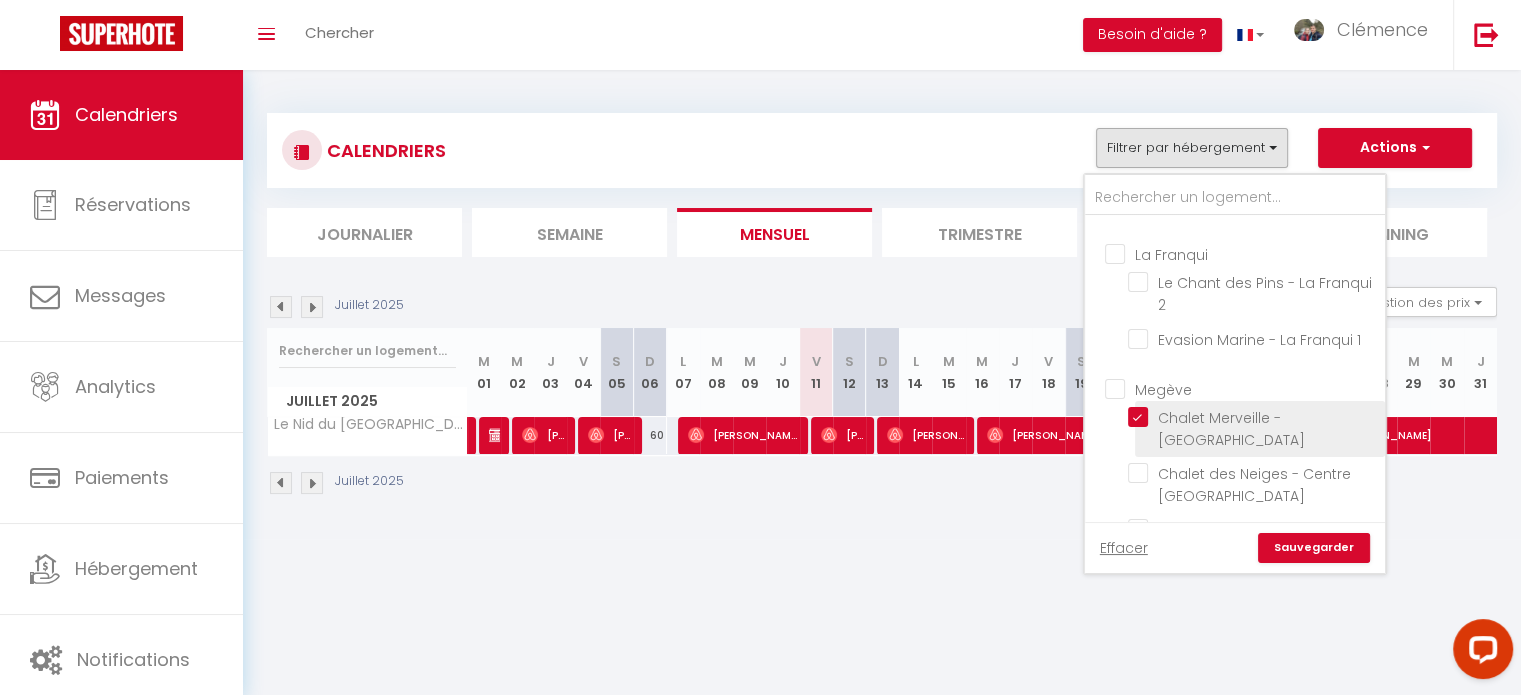 checkbox on "false" 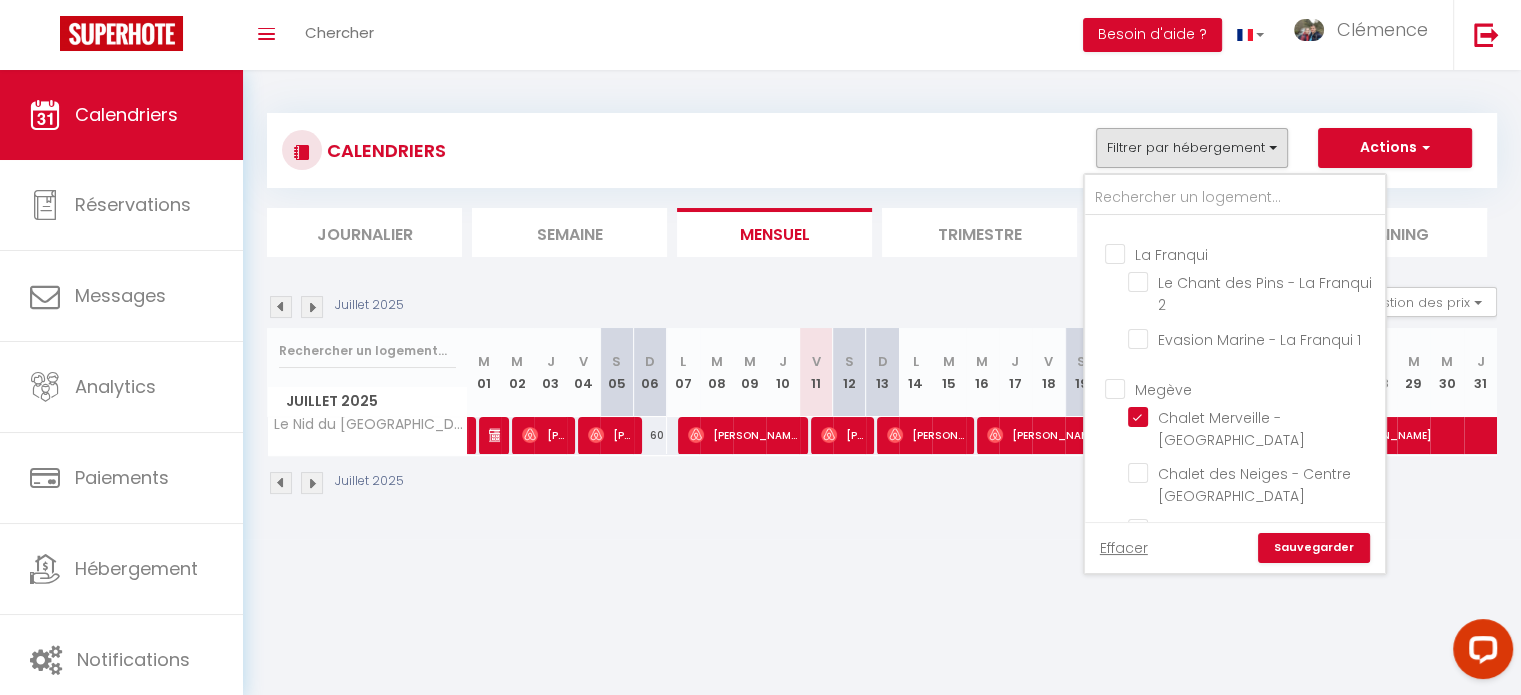 click on "Sauvegarder" at bounding box center [1314, 548] 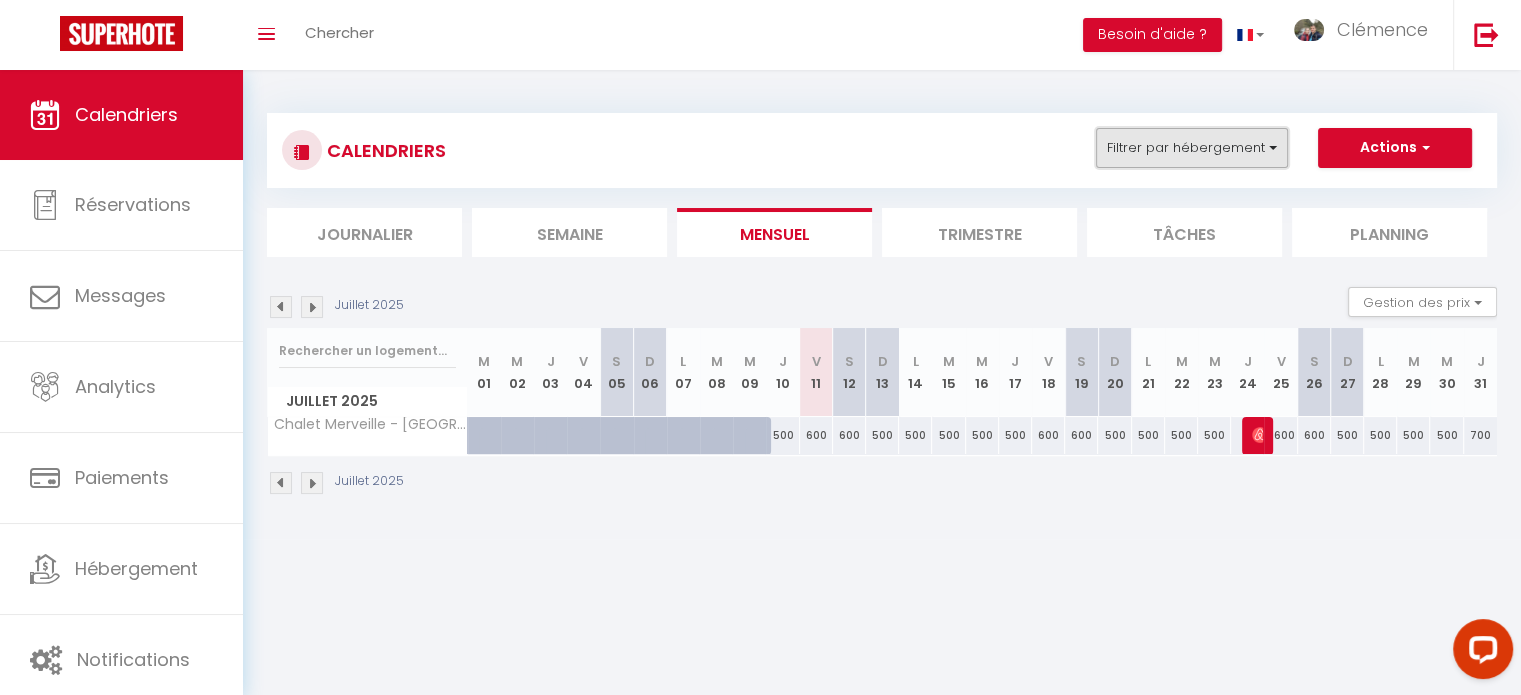 click on "Filtrer par hébergement" at bounding box center [1192, 148] 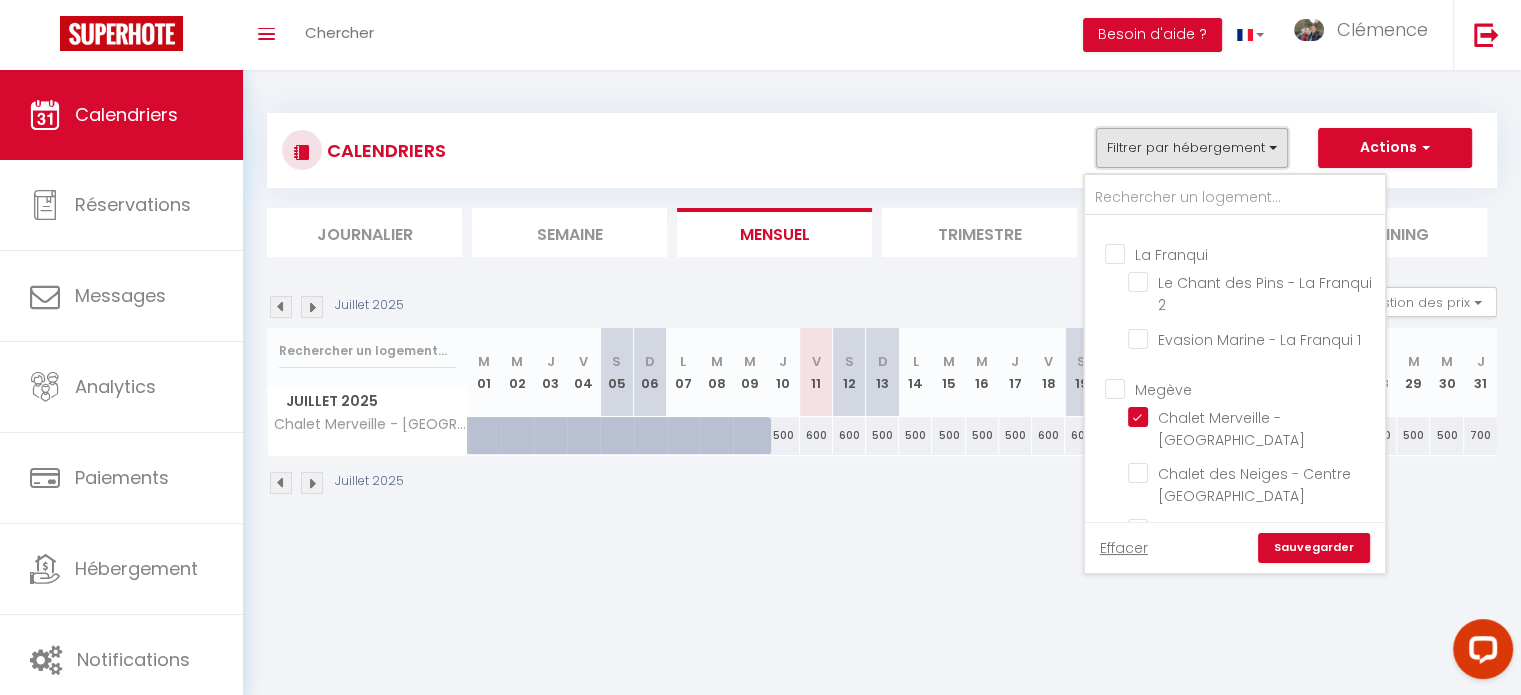 scroll, scrollTop: 1032, scrollLeft: 0, axis: vertical 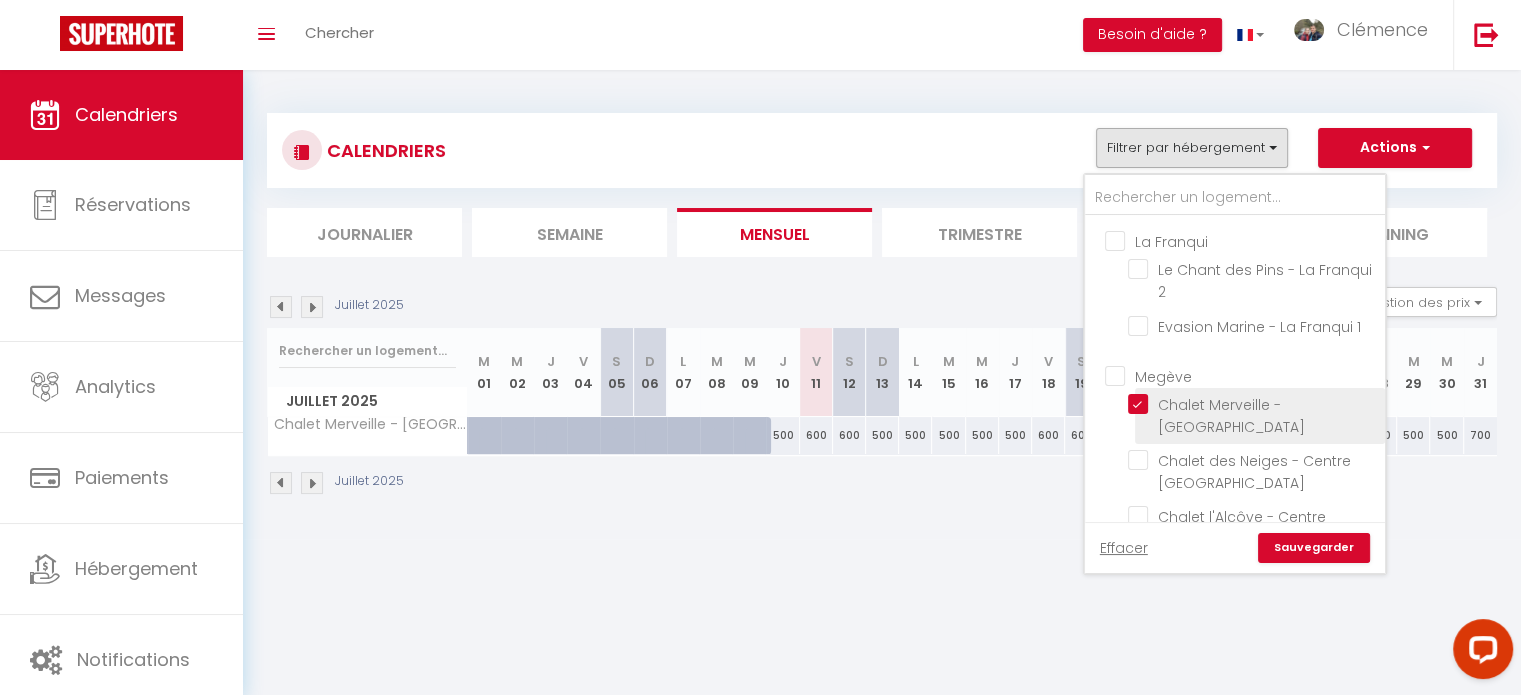 click on "Chalet Merveille - [GEOGRAPHIC_DATA]" at bounding box center (1253, 404) 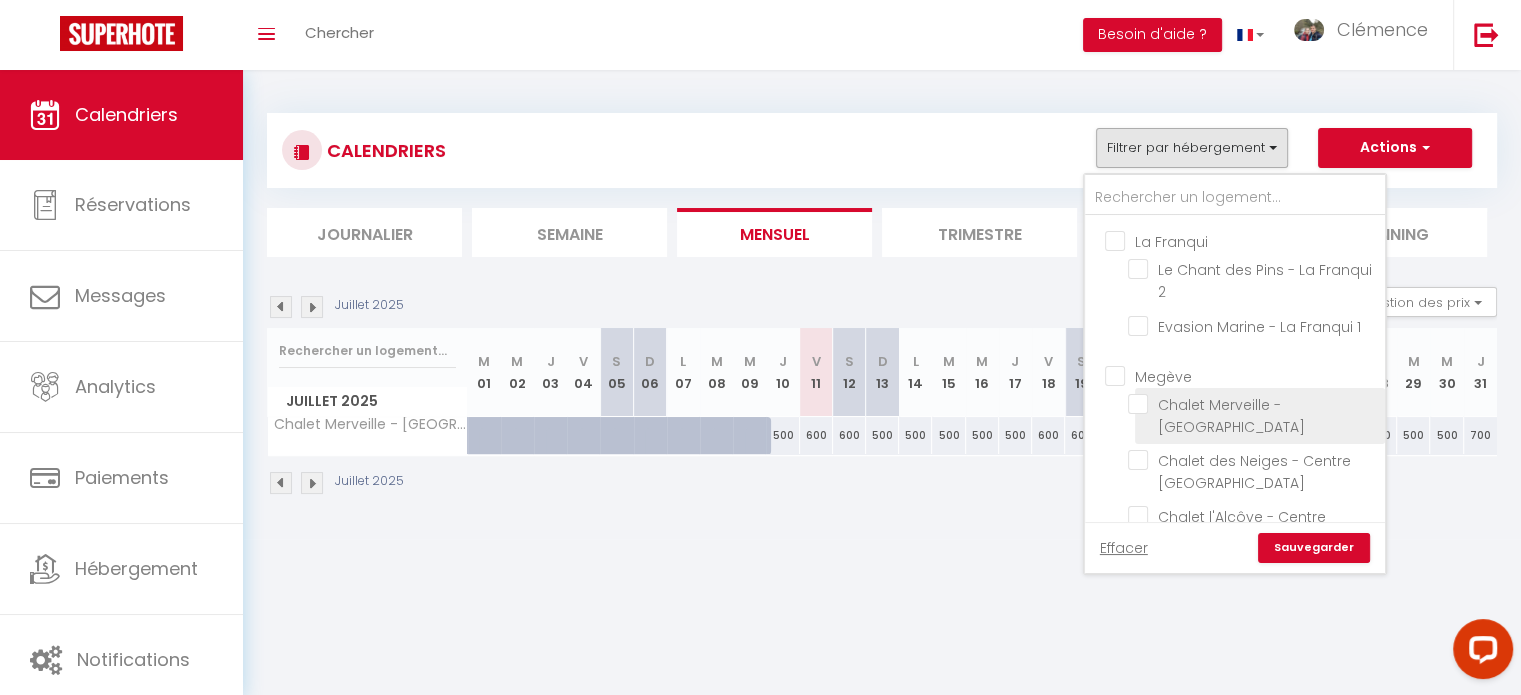 checkbox on "false" 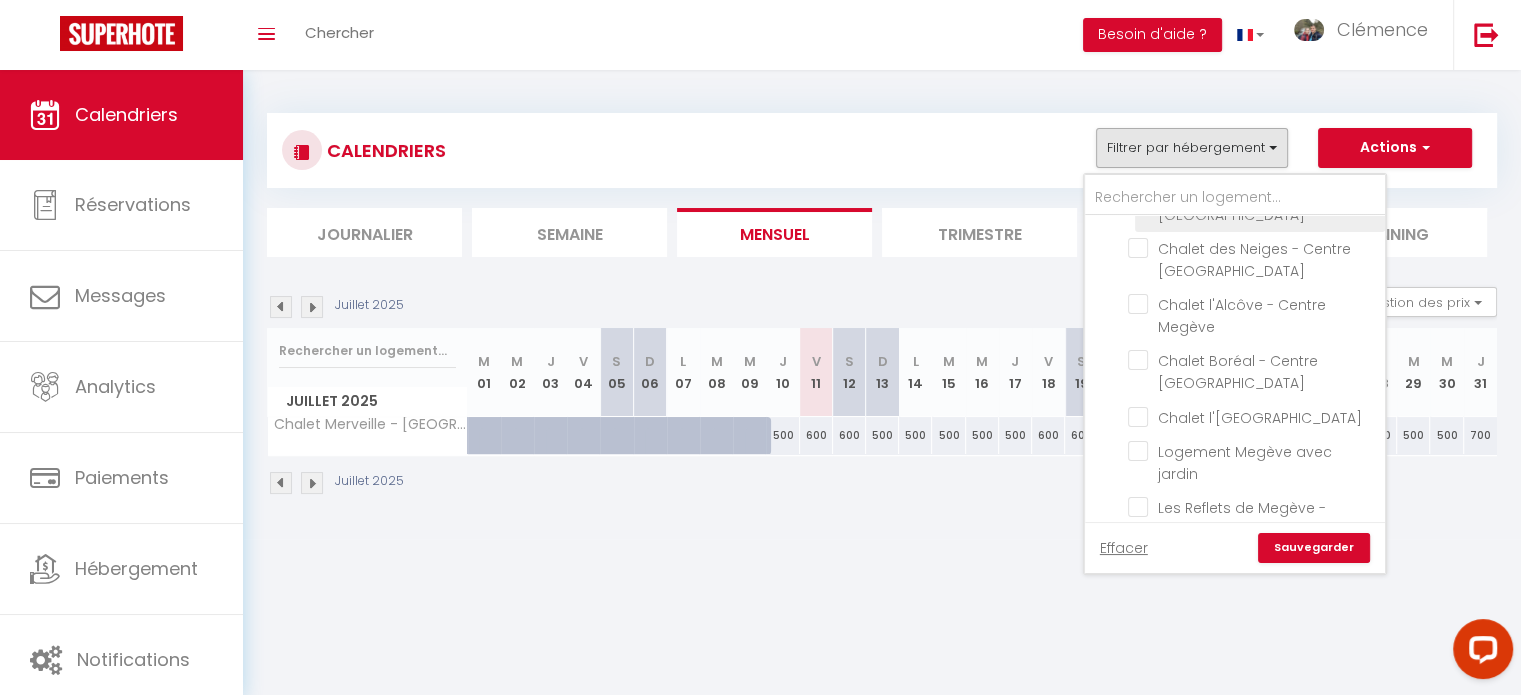 scroll, scrollTop: 1248, scrollLeft: 0, axis: vertical 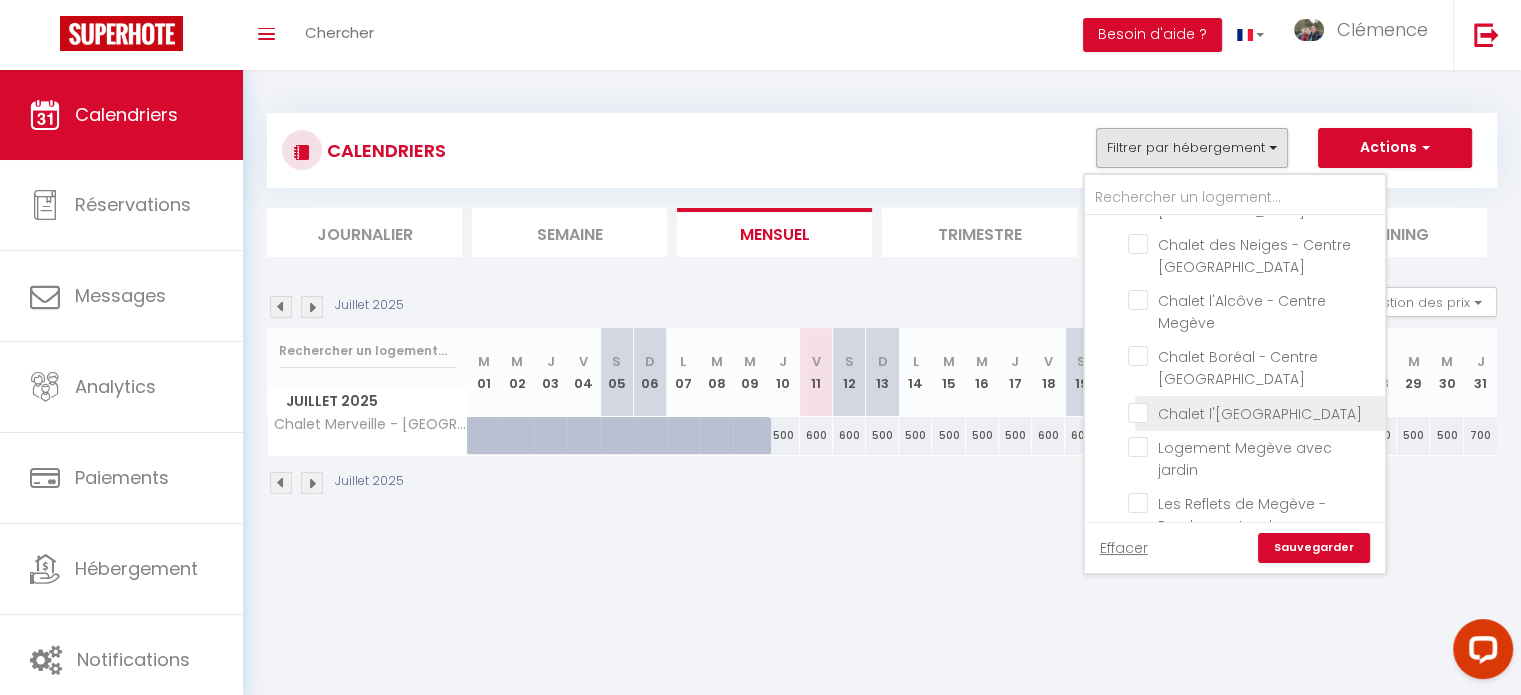 click on "Chalet l'[GEOGRAPHIC_DATA]" at bounding box center (1253, 412) 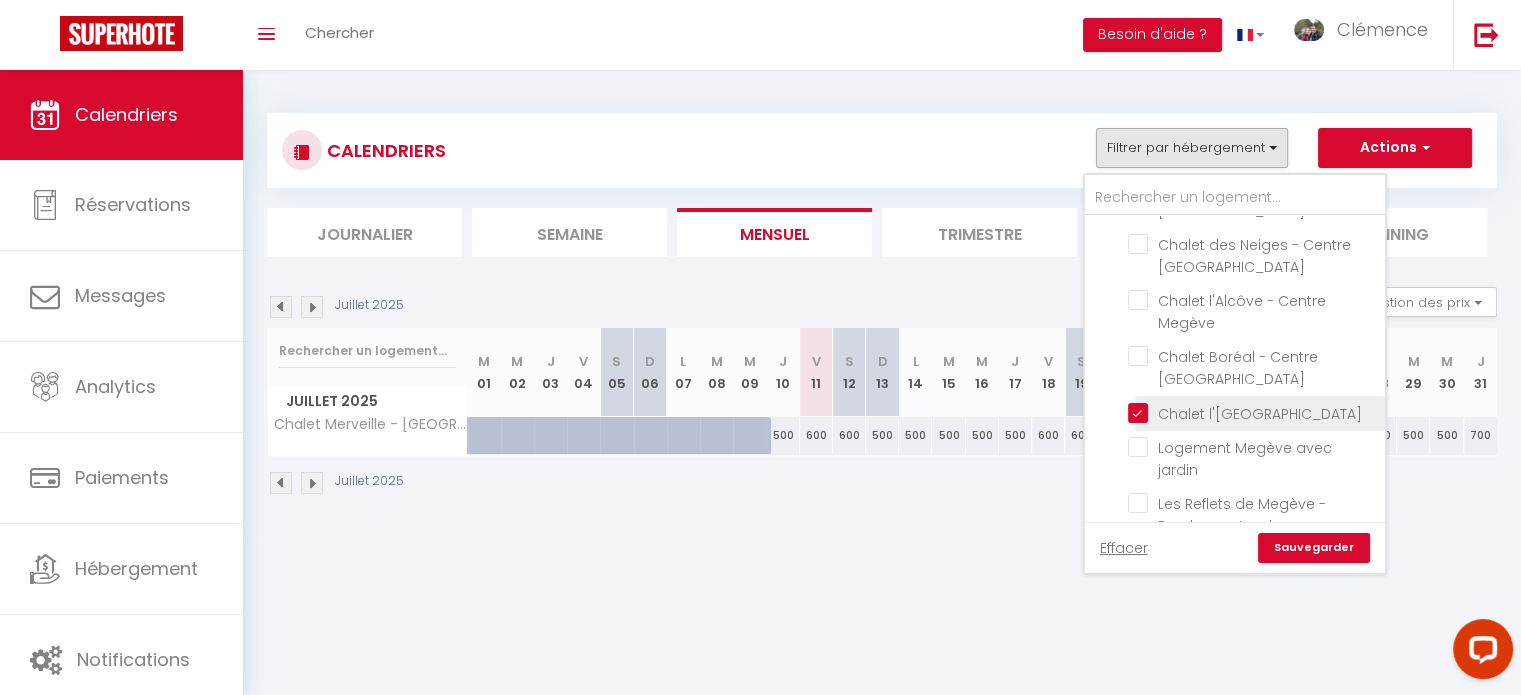 checkbox on "false" 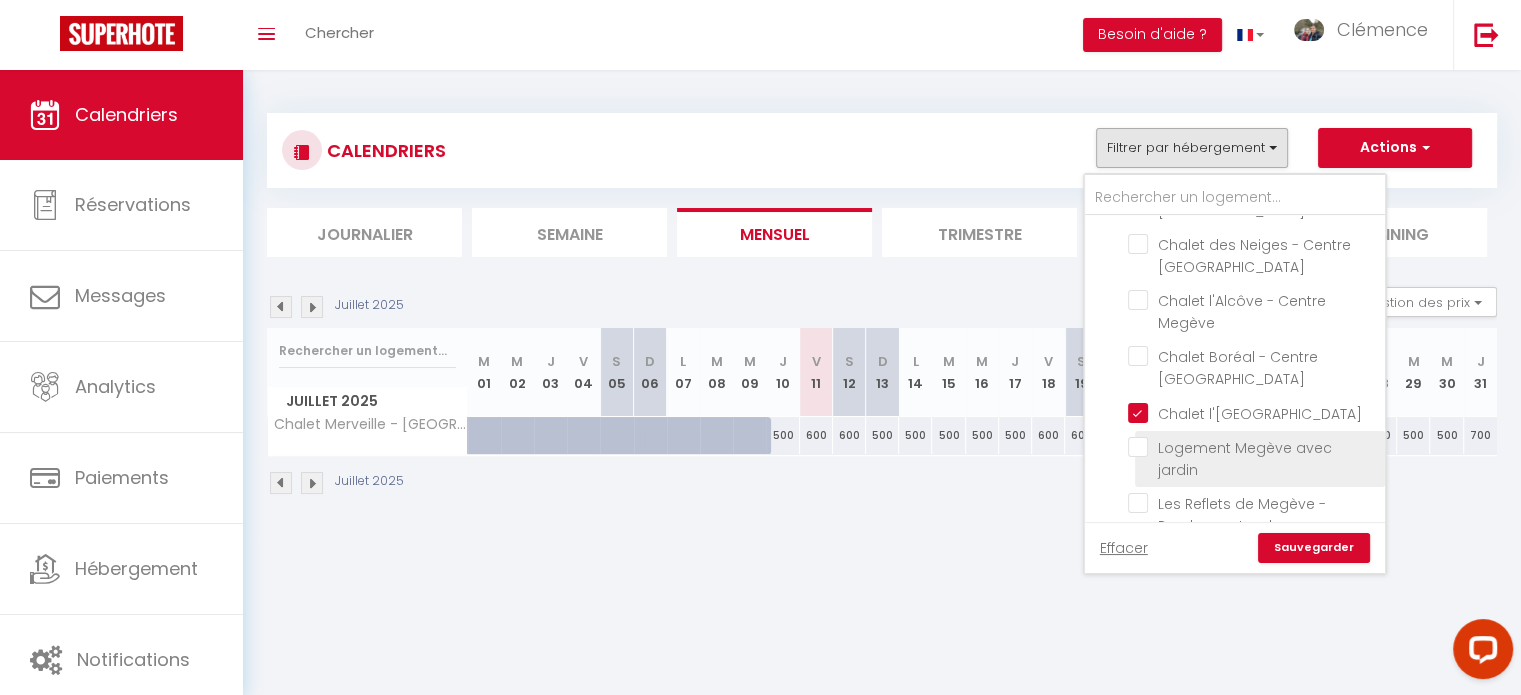 click on "Logement Megève avec jardin" at bounding box center [1253, 447] 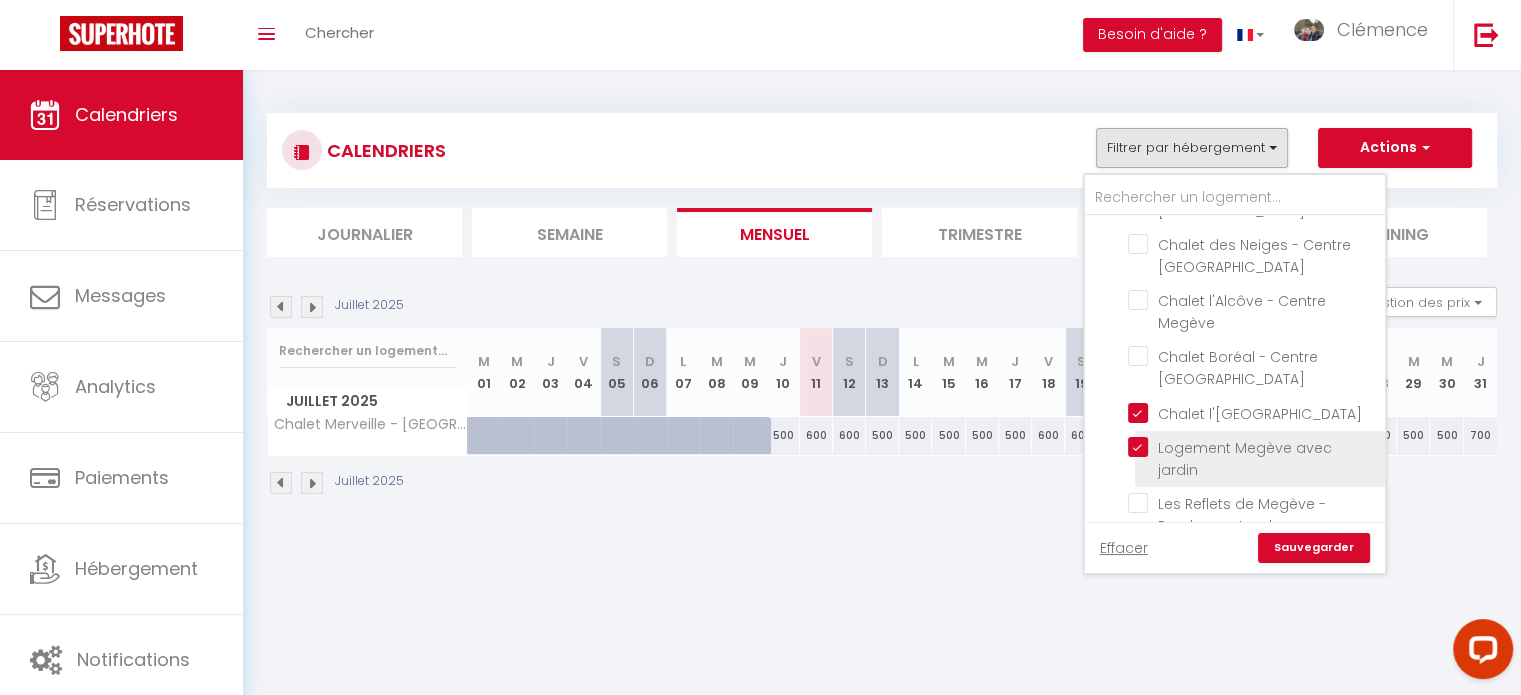 checkbox on "false" 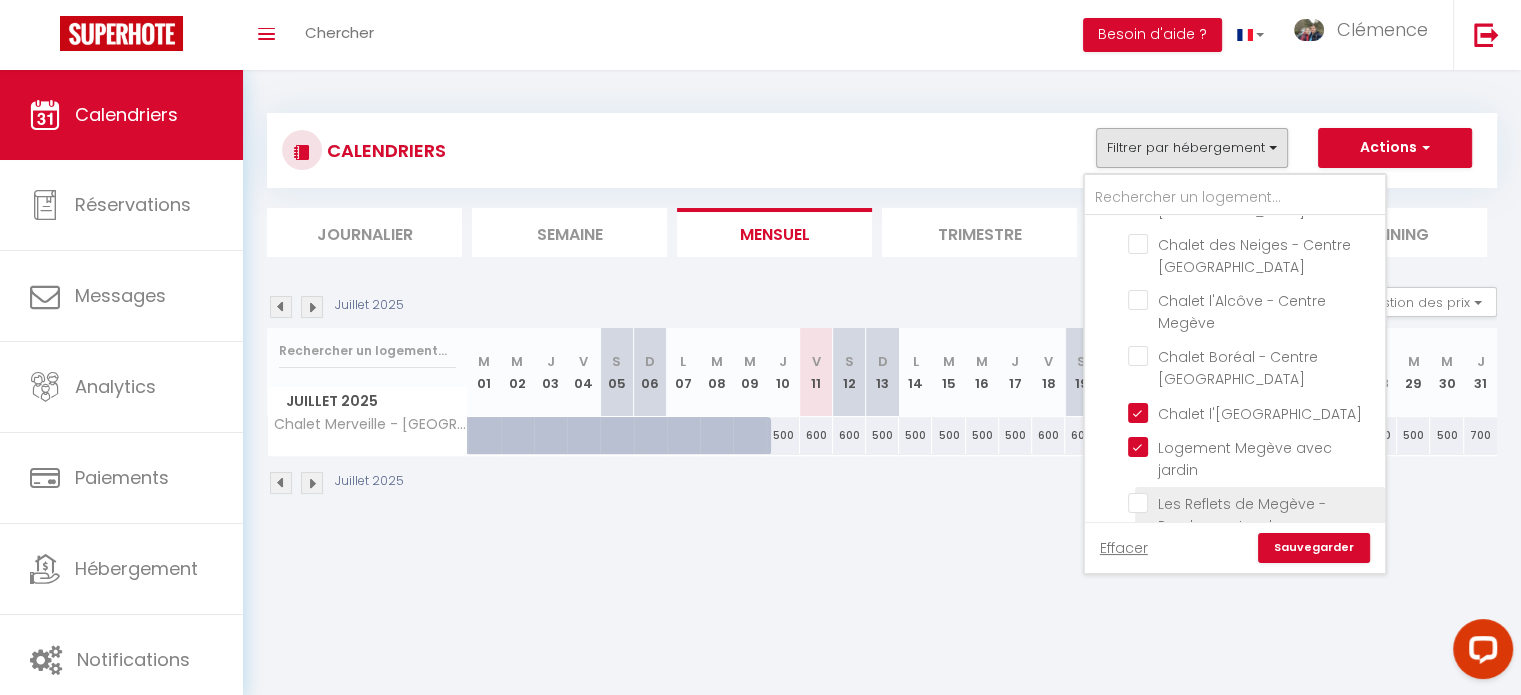 click on "Les Reflets de Megève - Proche centre de [GEOGRAPHIC_DATA]" at bounding box center (1253, 503) 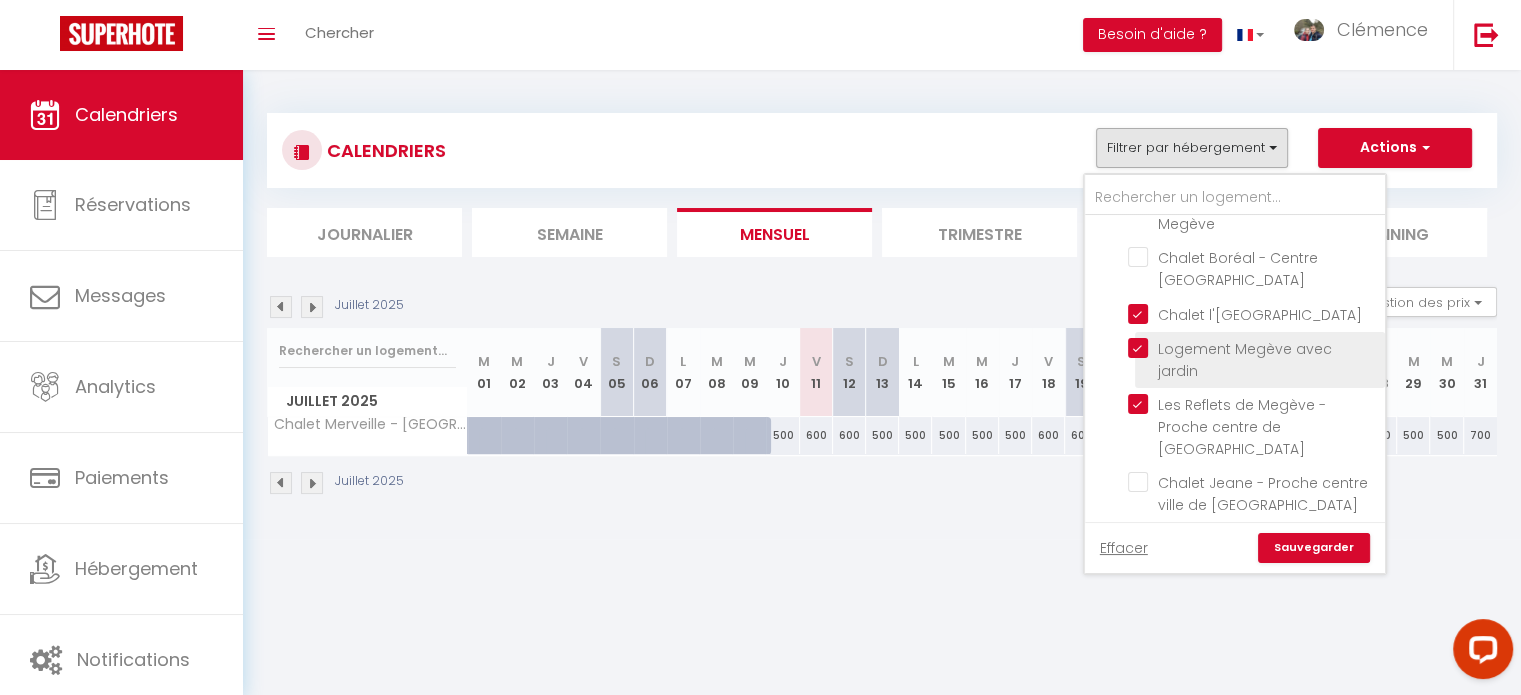 scroll, scrollTop: 1358, scrollLeft: 0, axis: vertical 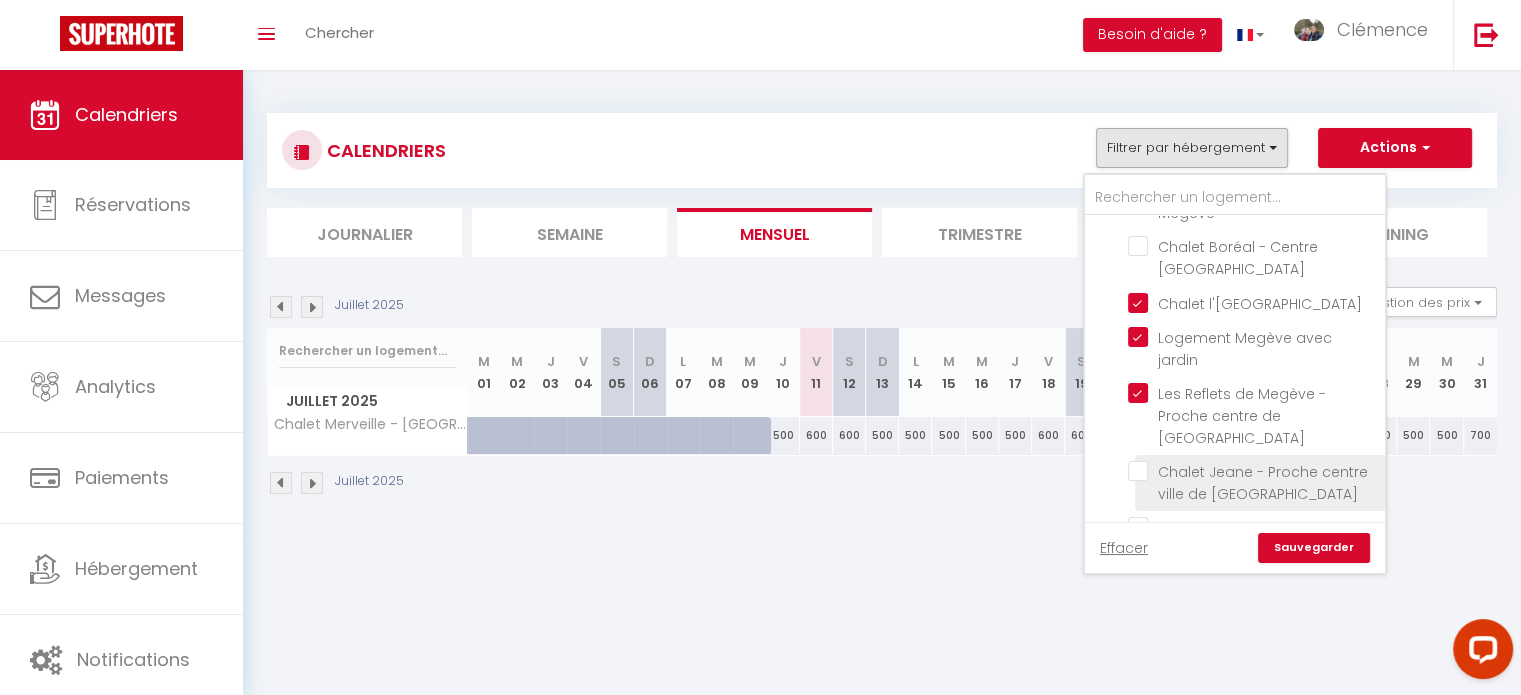 click on "Chalet Jeane - Proche centre ville de [GEOGRAPHIC_DATA]" at bounding box center [1253, 471] 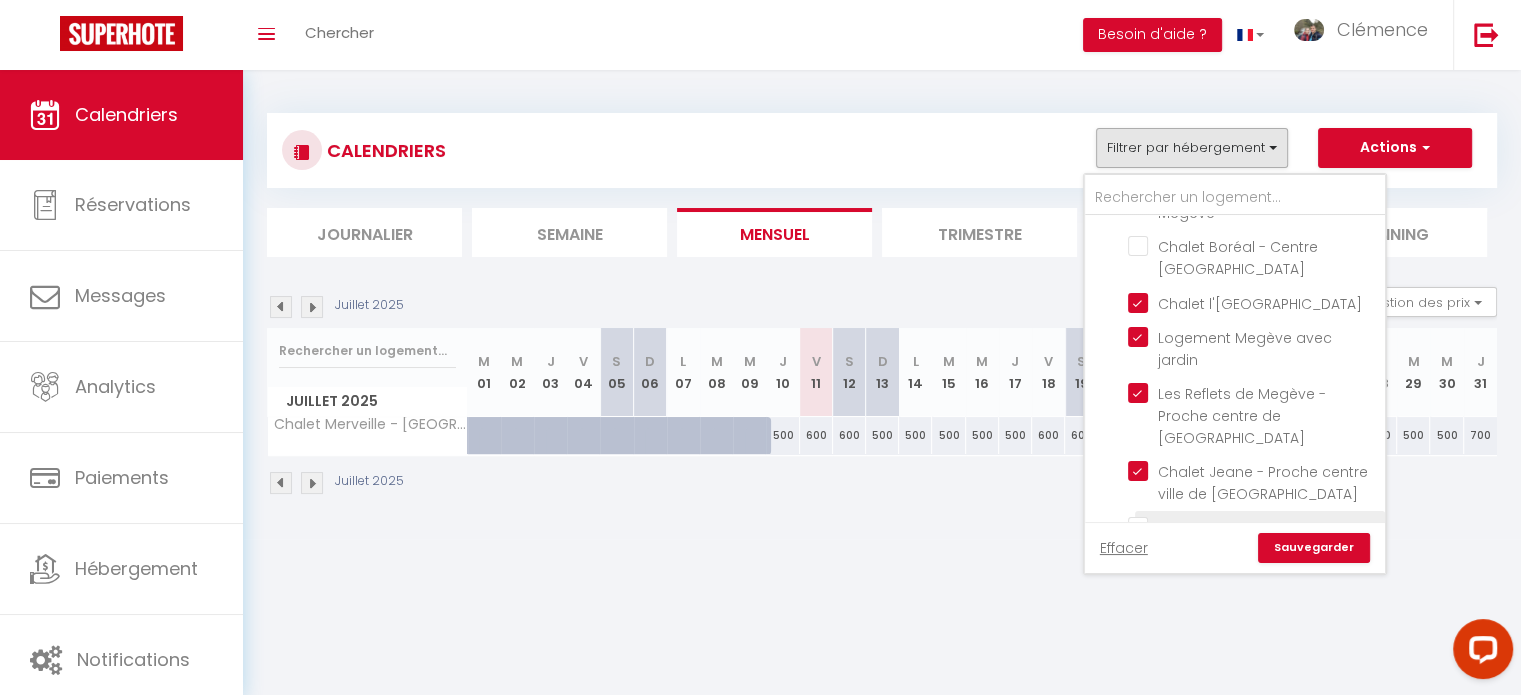 click on "Elégance Alpine - Proche centre de [GEOGRAPHIC_DATA]" at bounding box center (1253, 527) 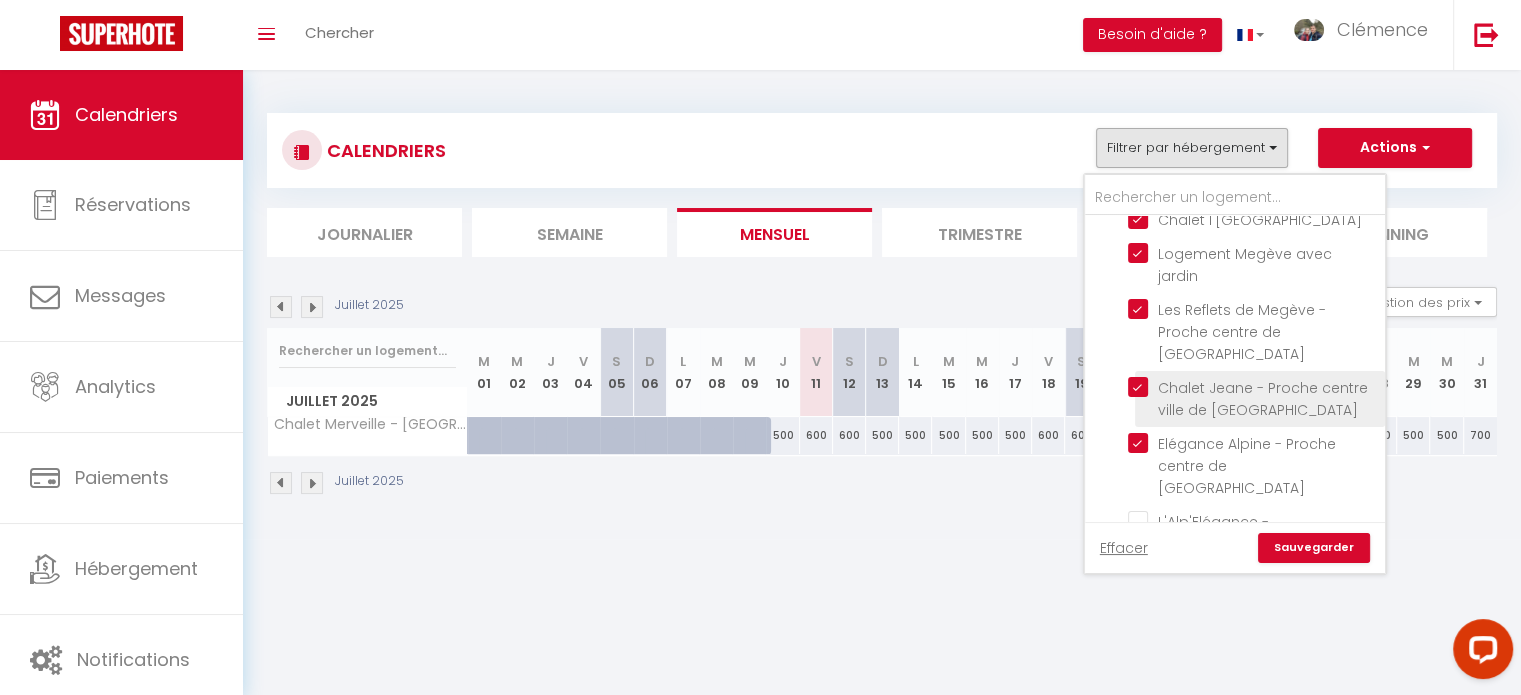 scroll, scrollTop: 1447, scrollLeft: 0, axis: vertical 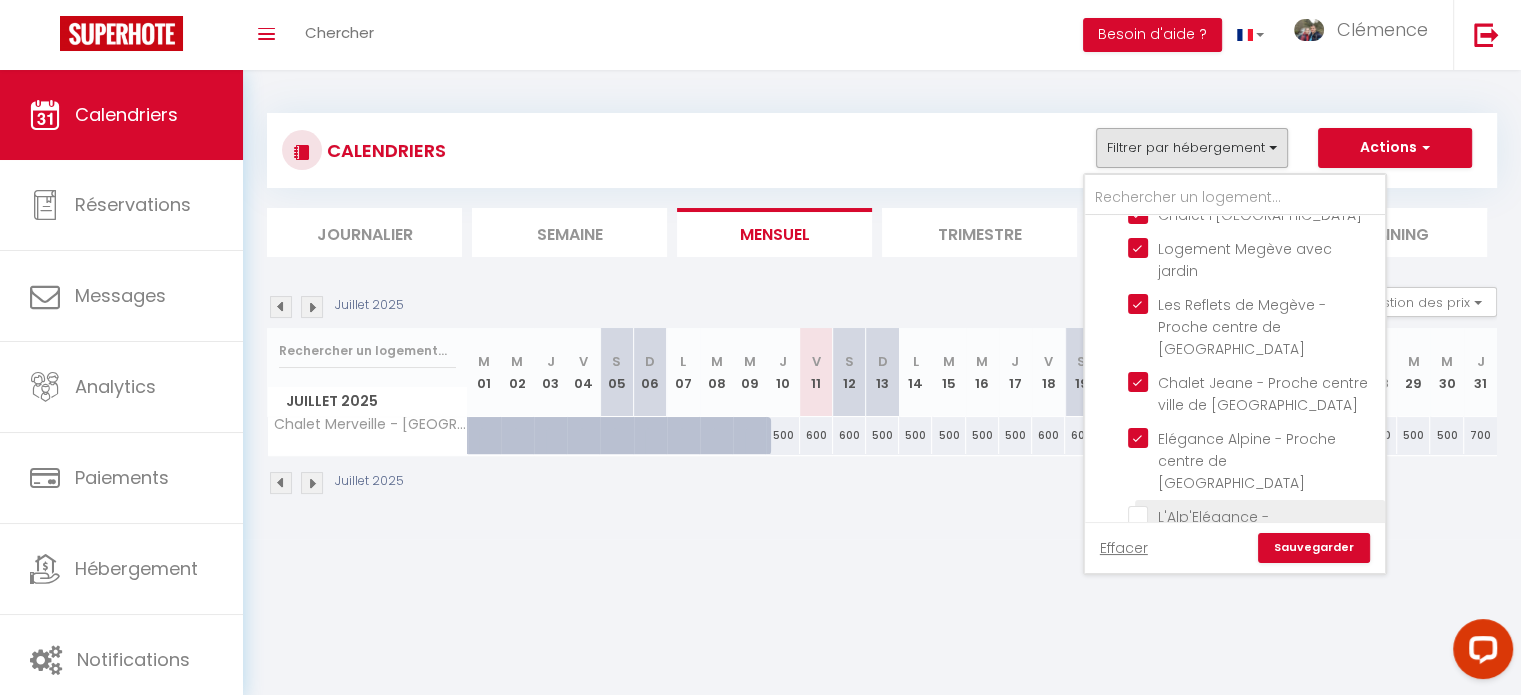 click on "L'Alp'Elégance - [GEOGRAPHIC_DATA]" at bounding box center [1253, 516] 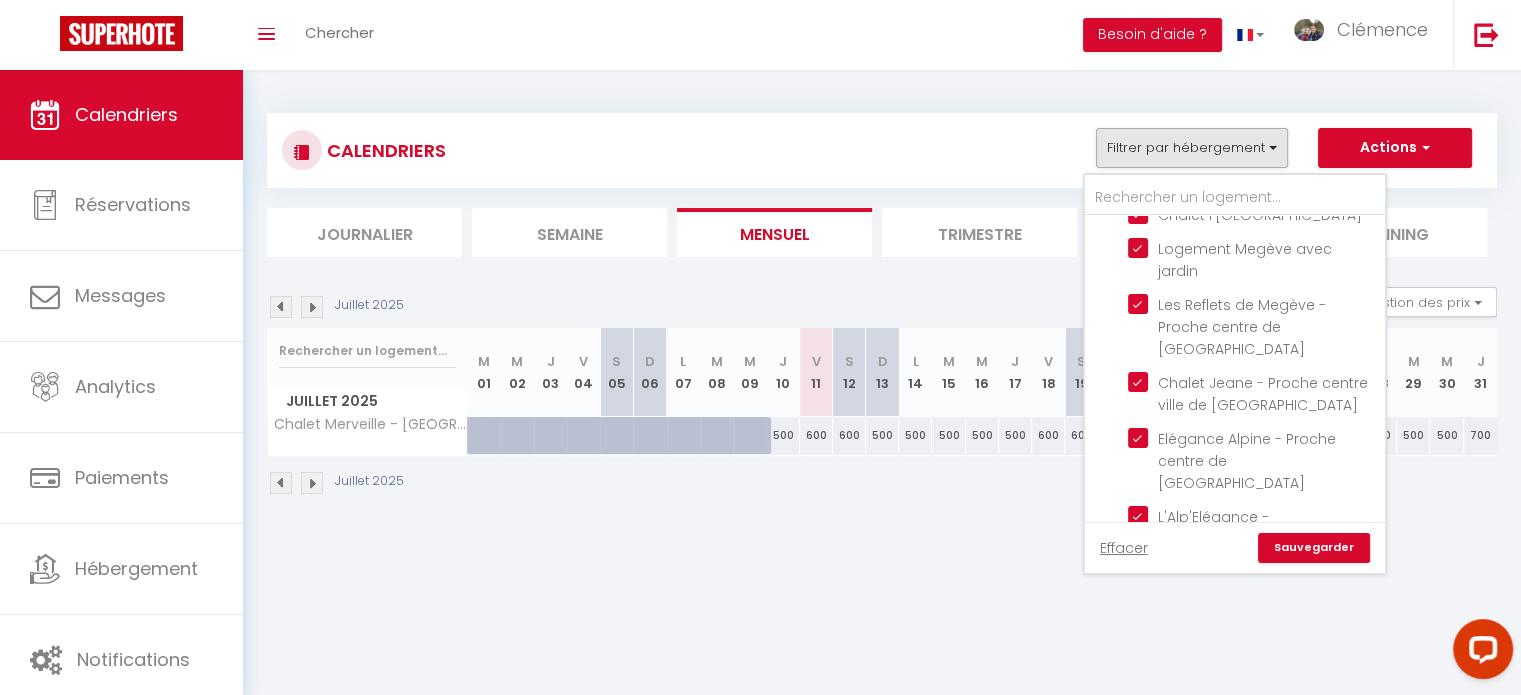 click on "L'Ecrin de Megève - Proche centre de [GEOGRAPHIC_DATA]" at bounding box center (1253, 572) 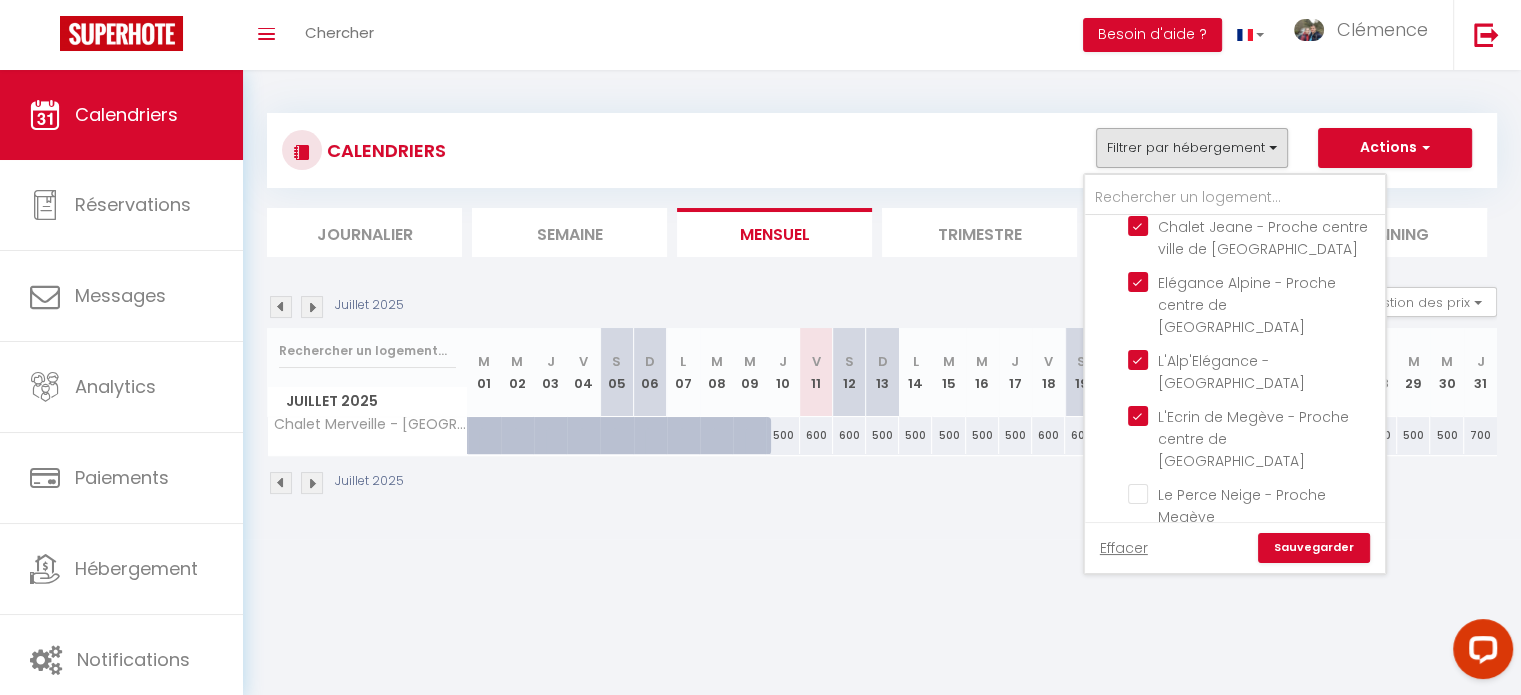scroll, scrollTop: 1617, scrollLeft: 0, axis: vertical 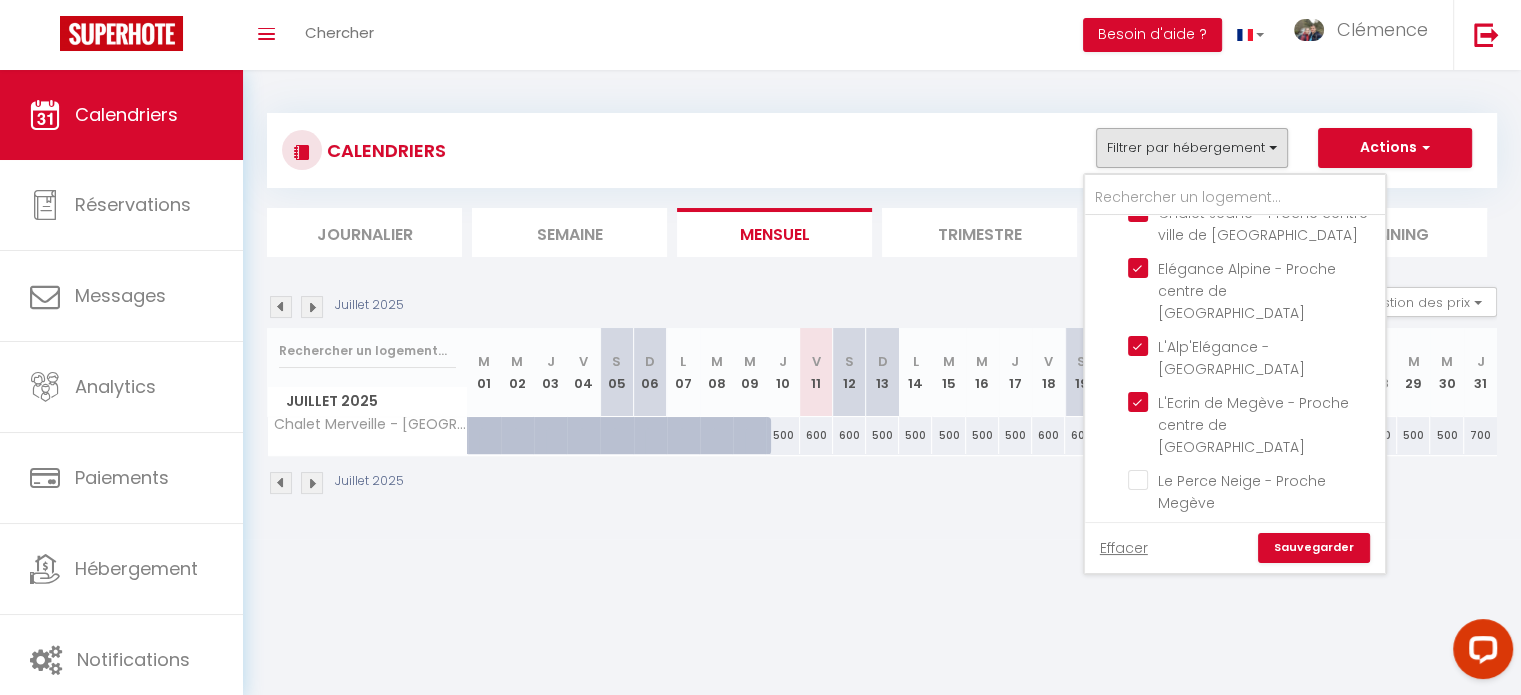 click on "Sauvegarder" at bounding box center [1314, 548] 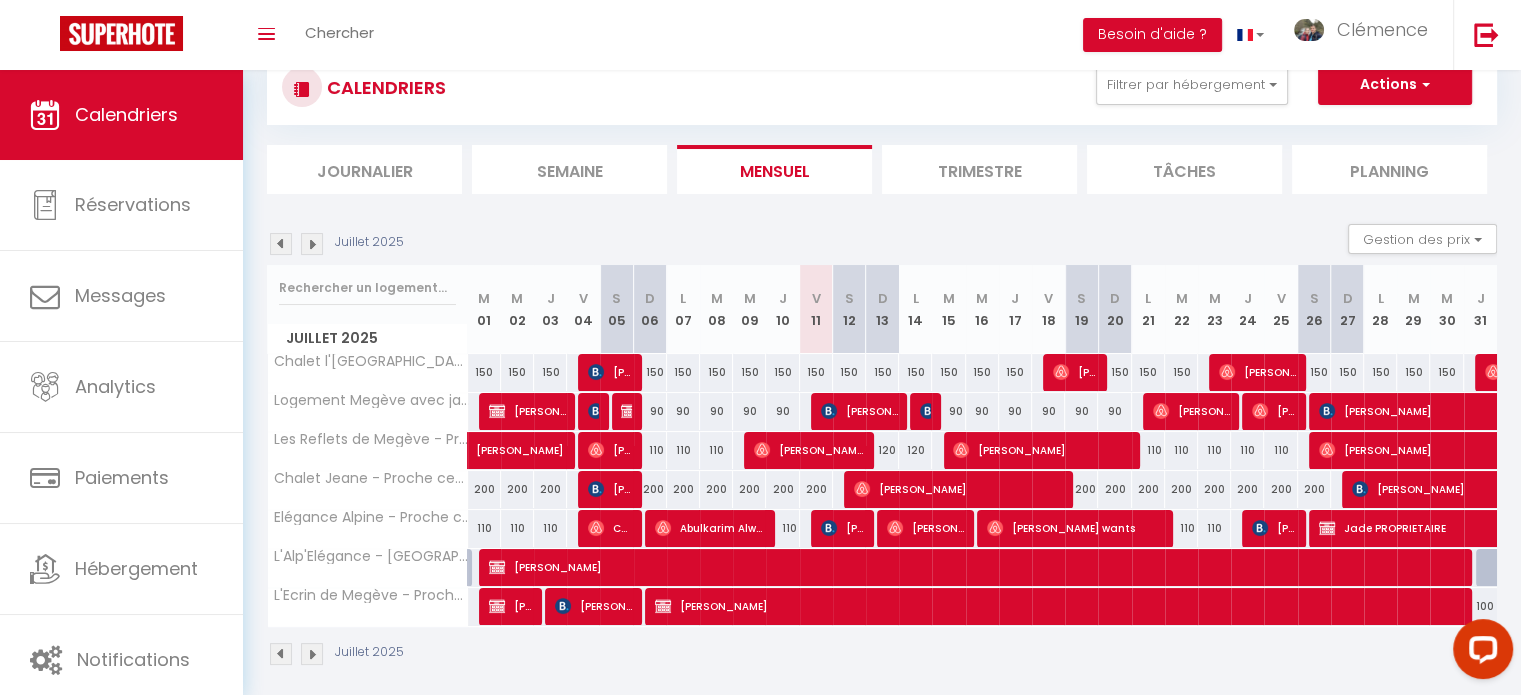 scroll, scrollTop: 75, scrollLeft: 0, axis: vertical 